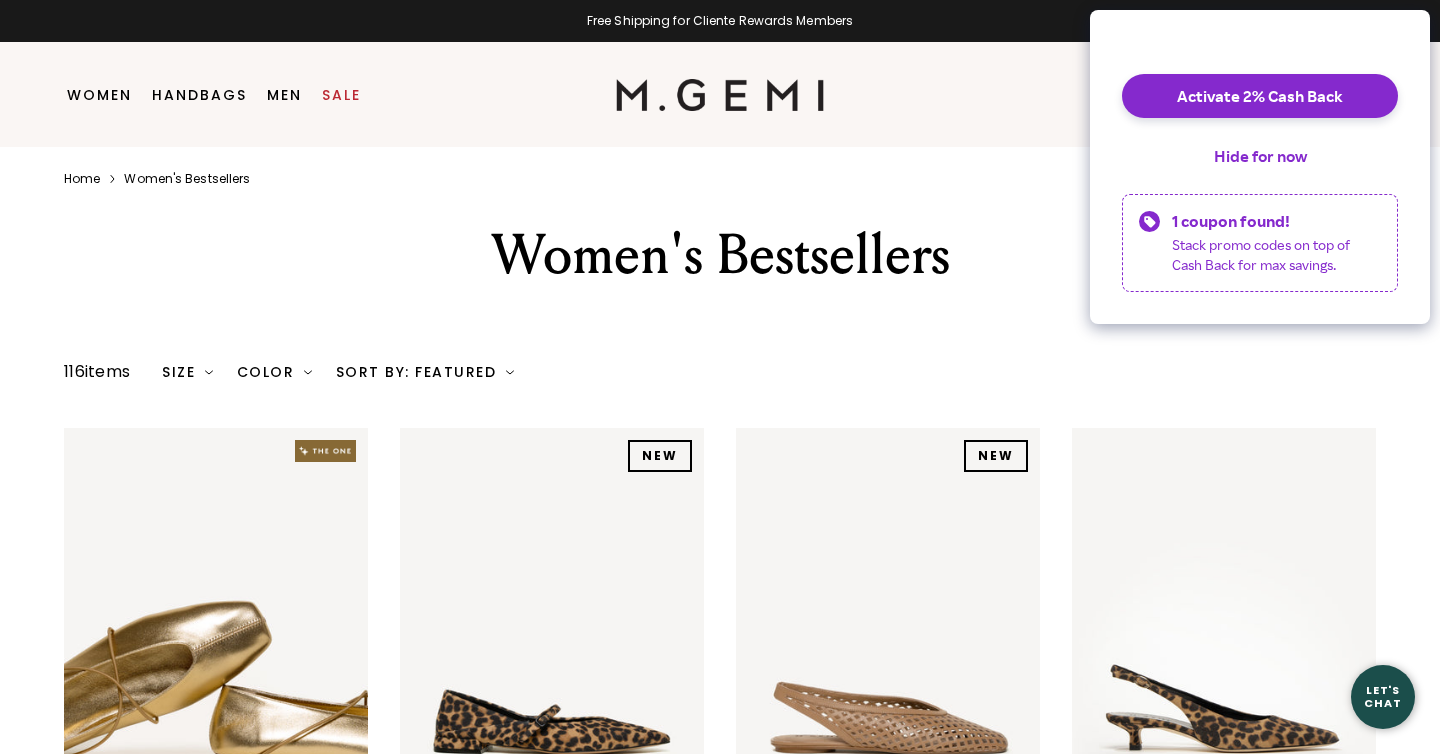 scroll, scrollTop: 0, scrollLeft: 0, axis: both 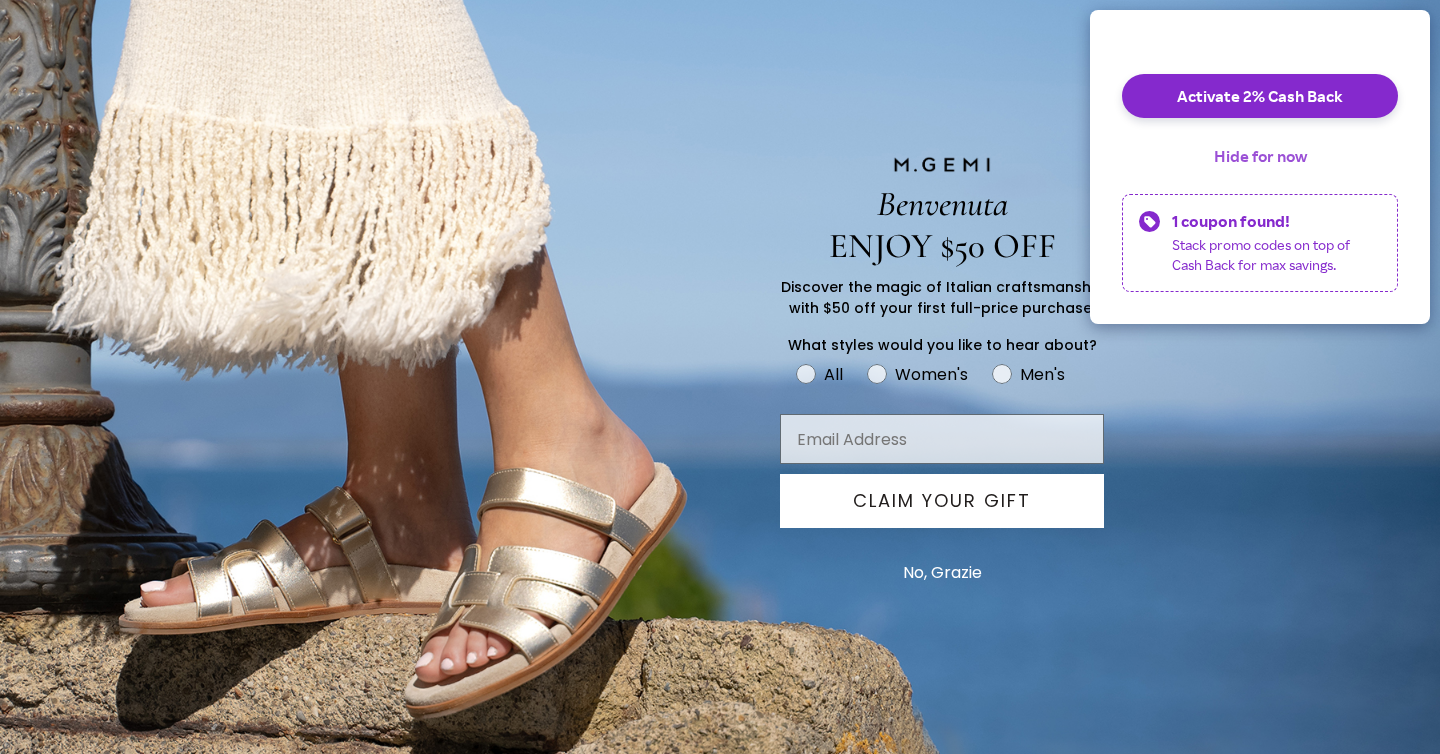 click on "Hide for now" at bounding box center (1260, 156) 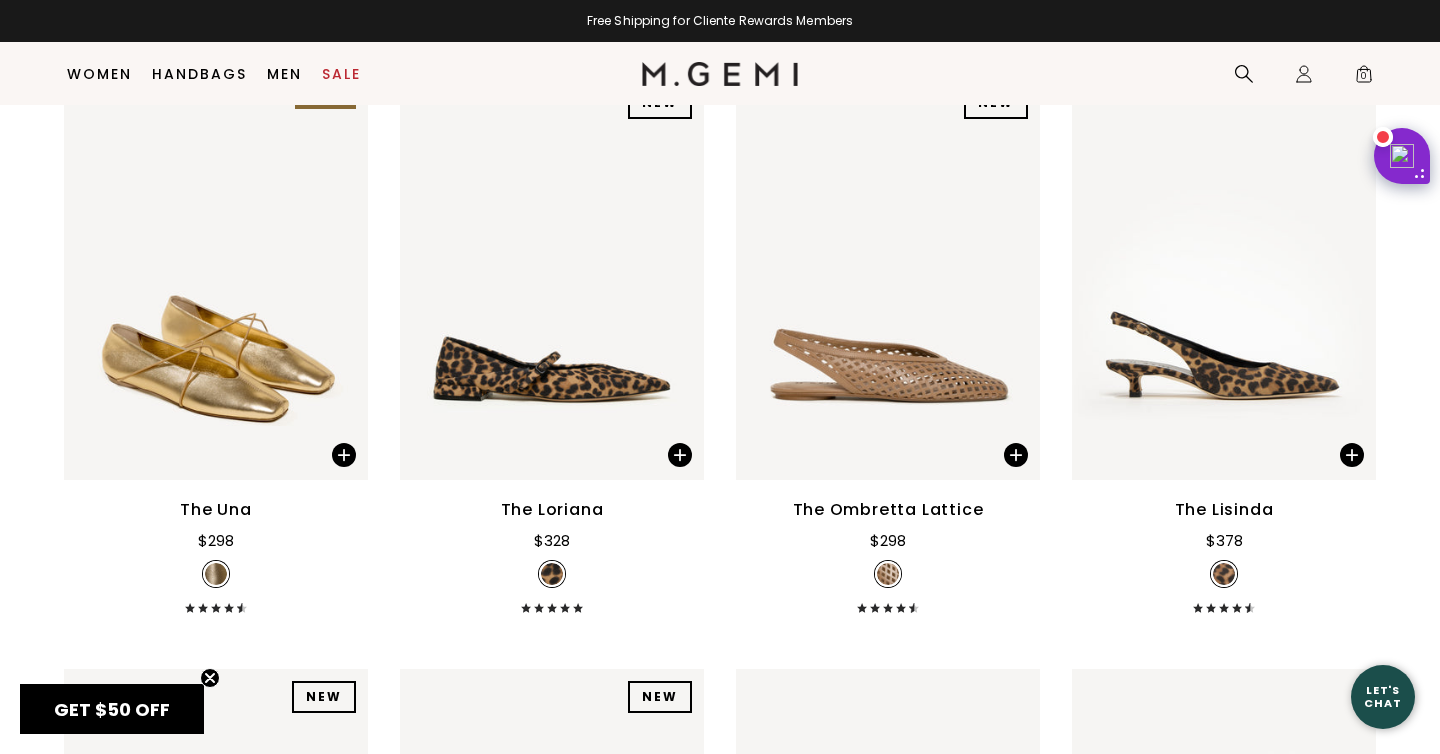 scroll, scrollTop: 814, scrollLeft: 0, axis: vertical 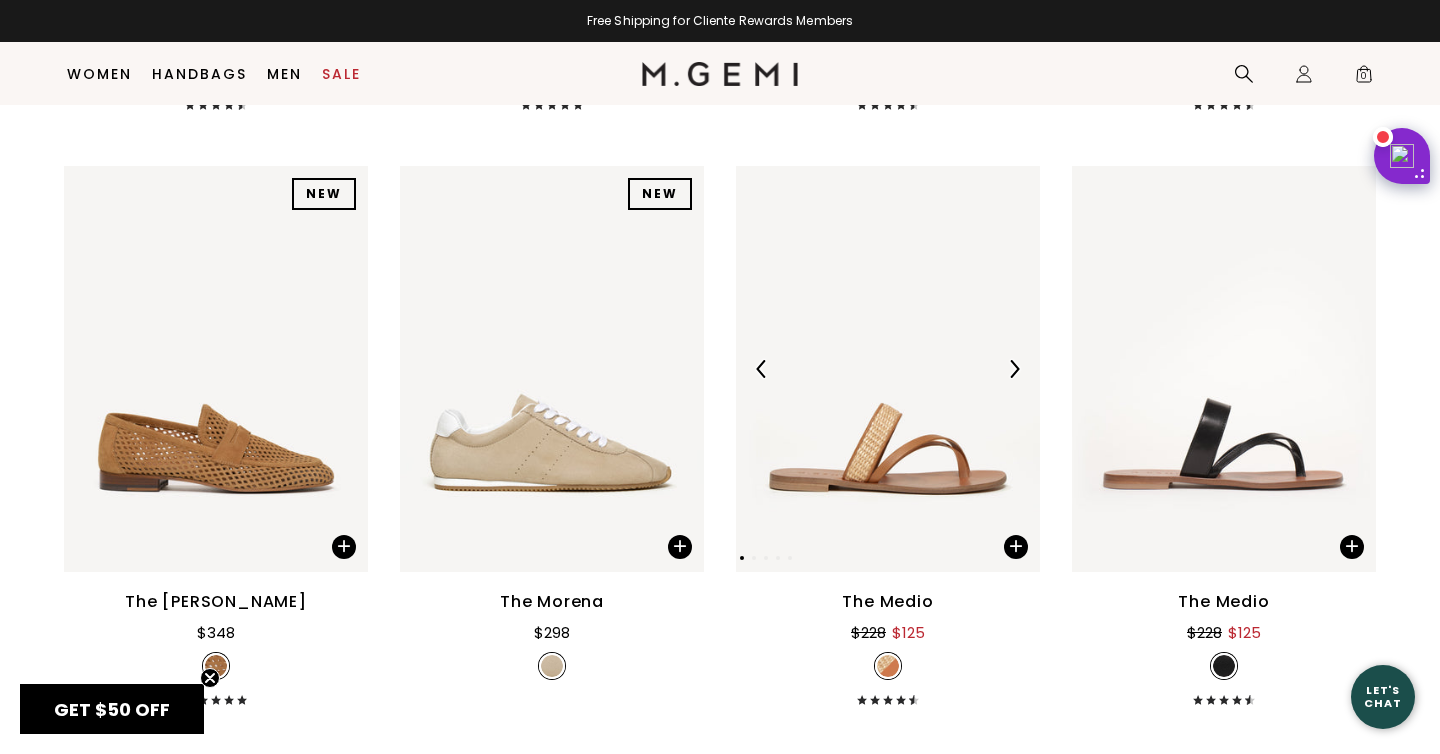 click at bounding box center [1014, 369] 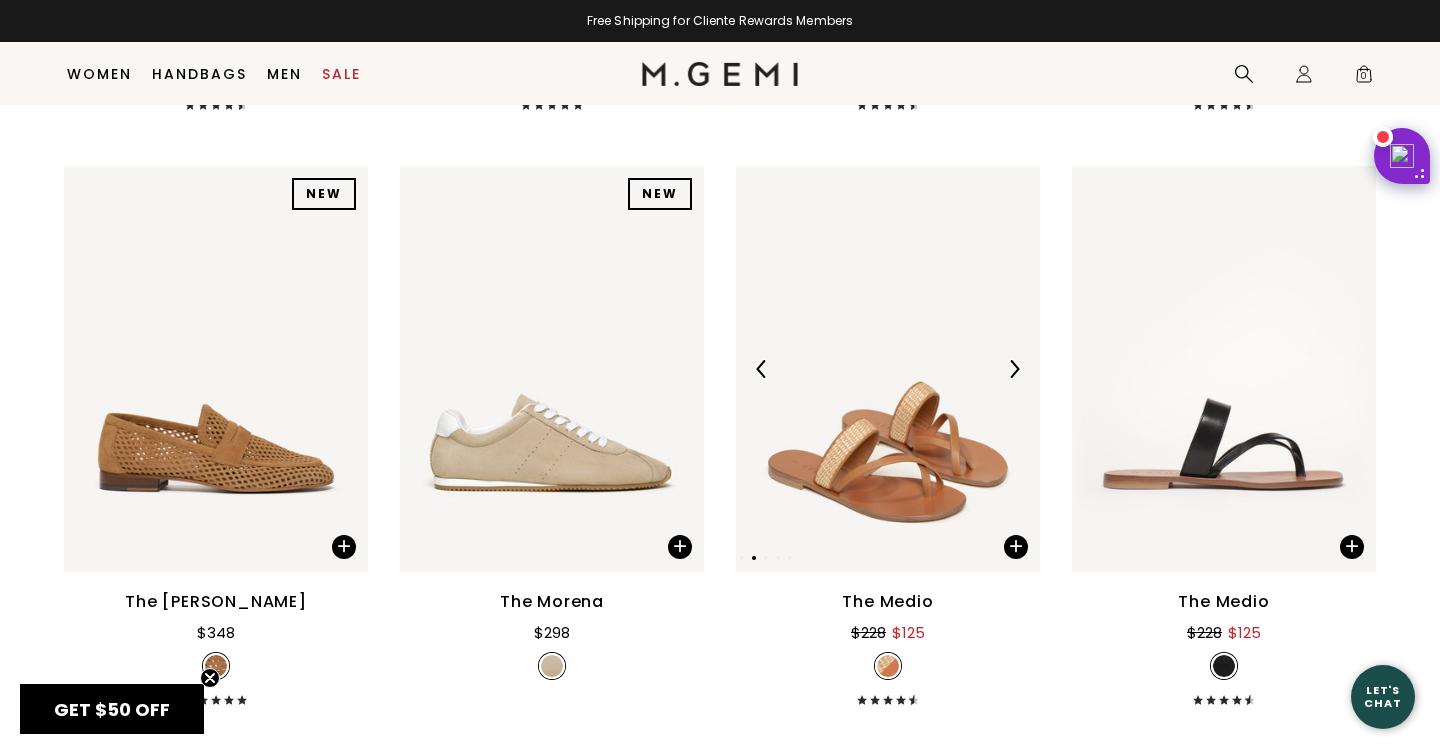 click at bounding box center [1014, 369] 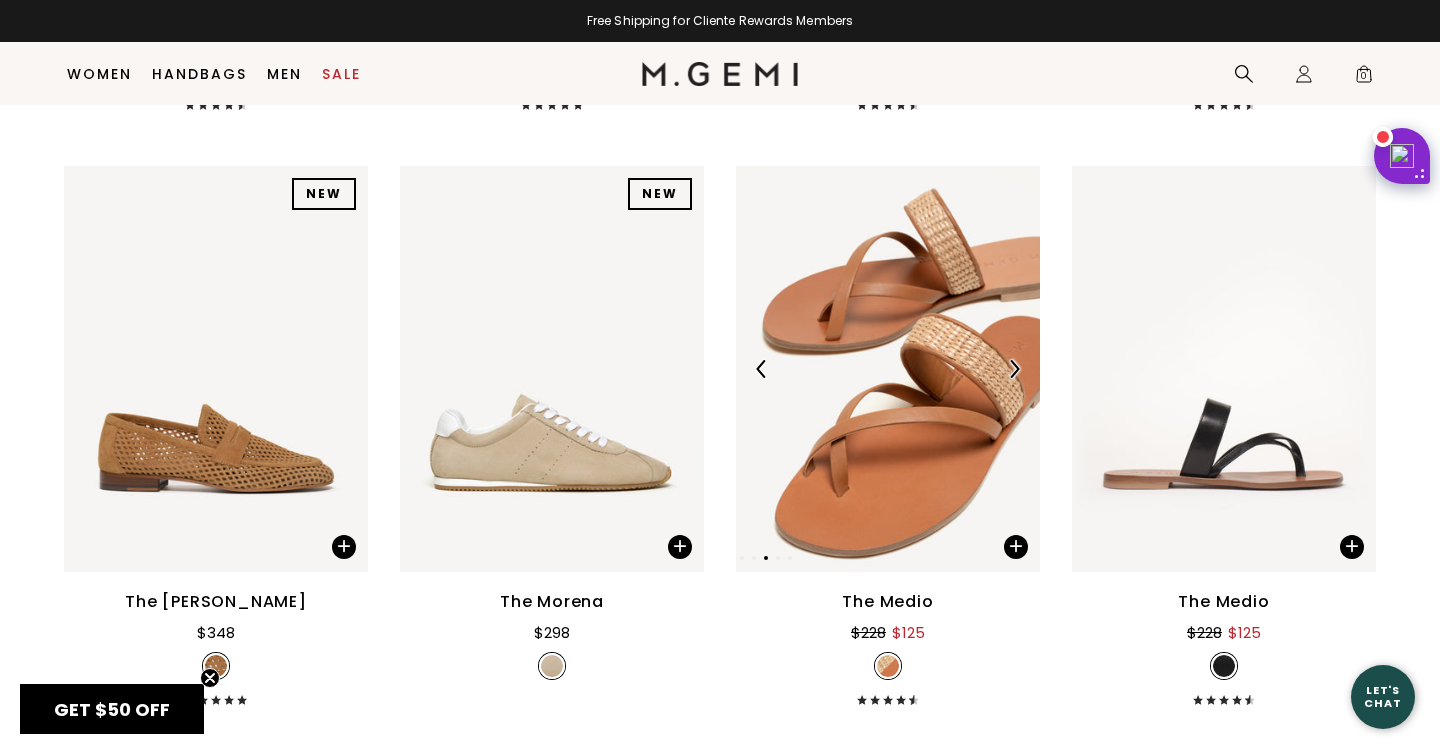 click at bounding box center [1014, 369] 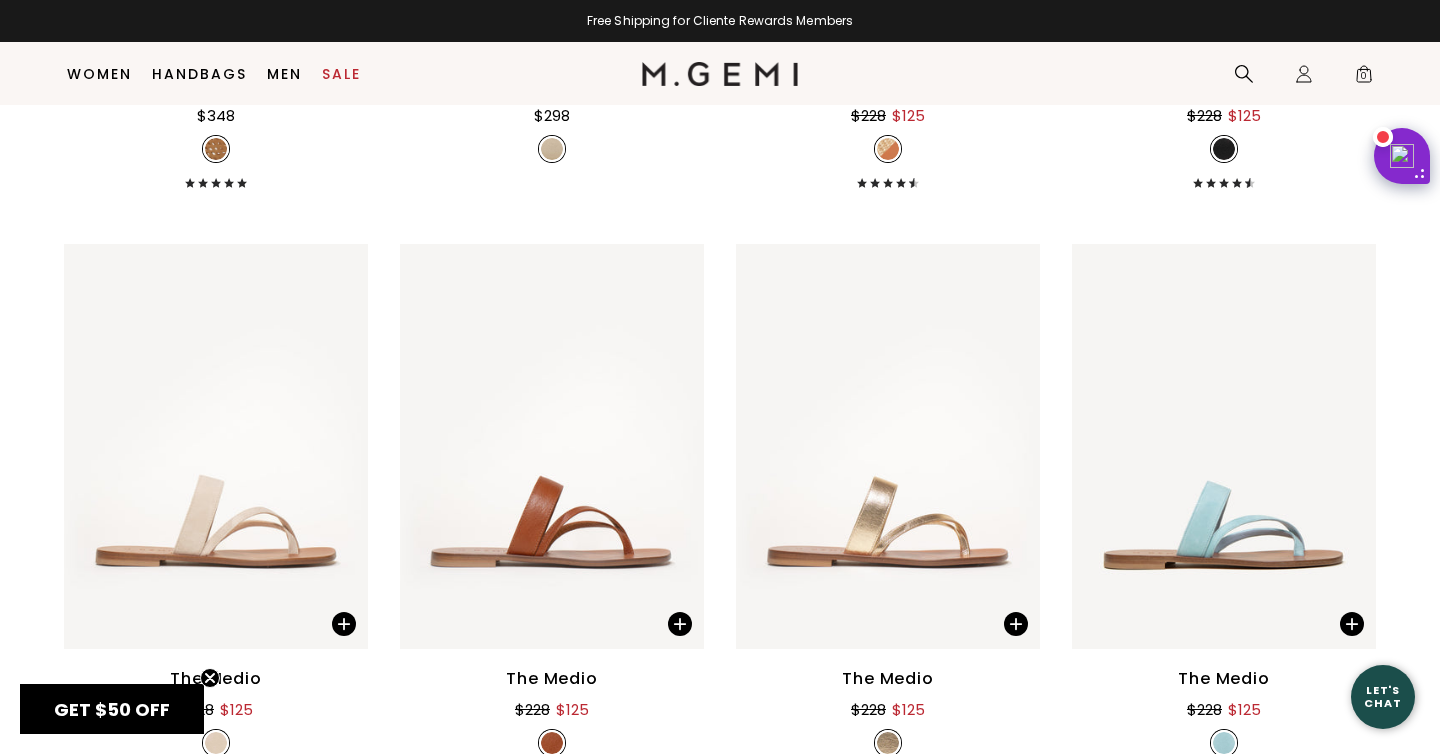 scroll, scrollTop: 1350, scrollLeft: 0, axis: vertical 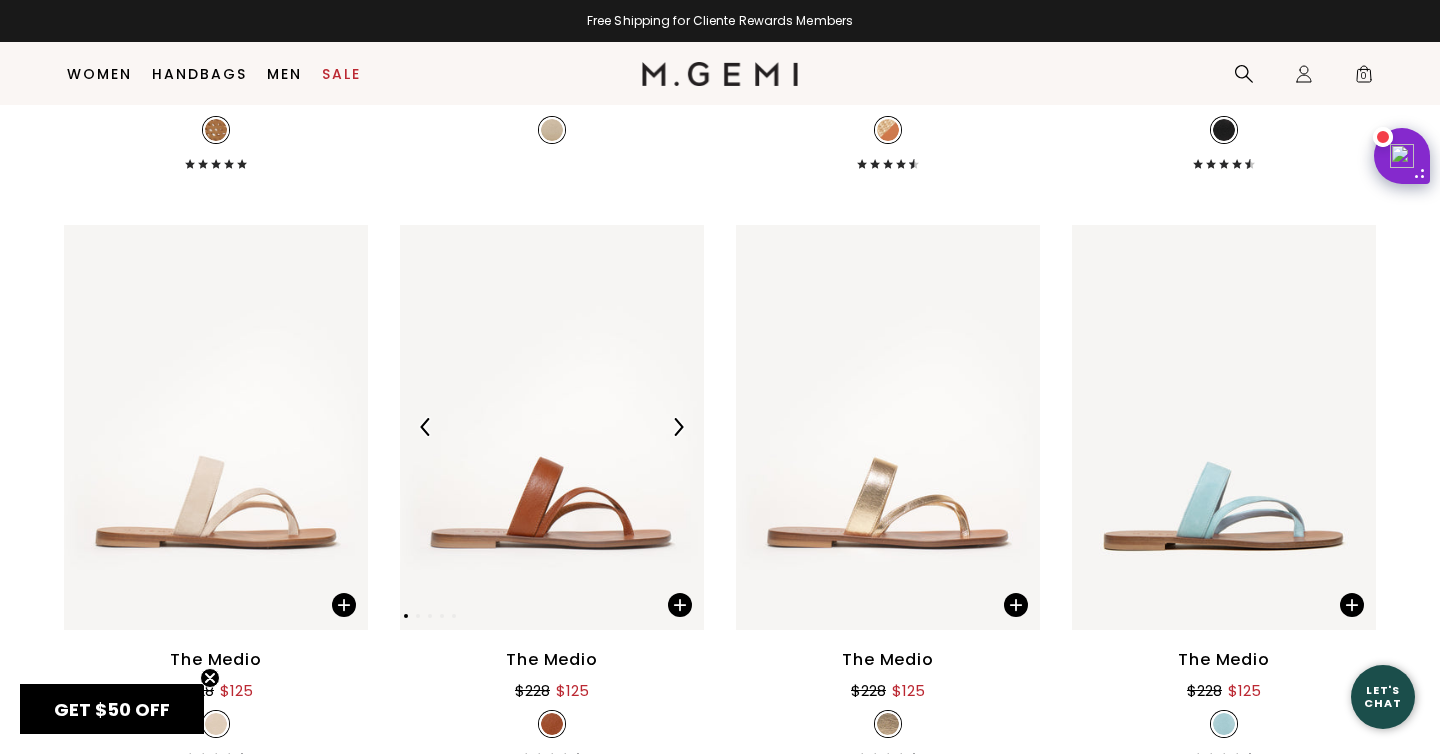 click at bounding box center [678, 427] 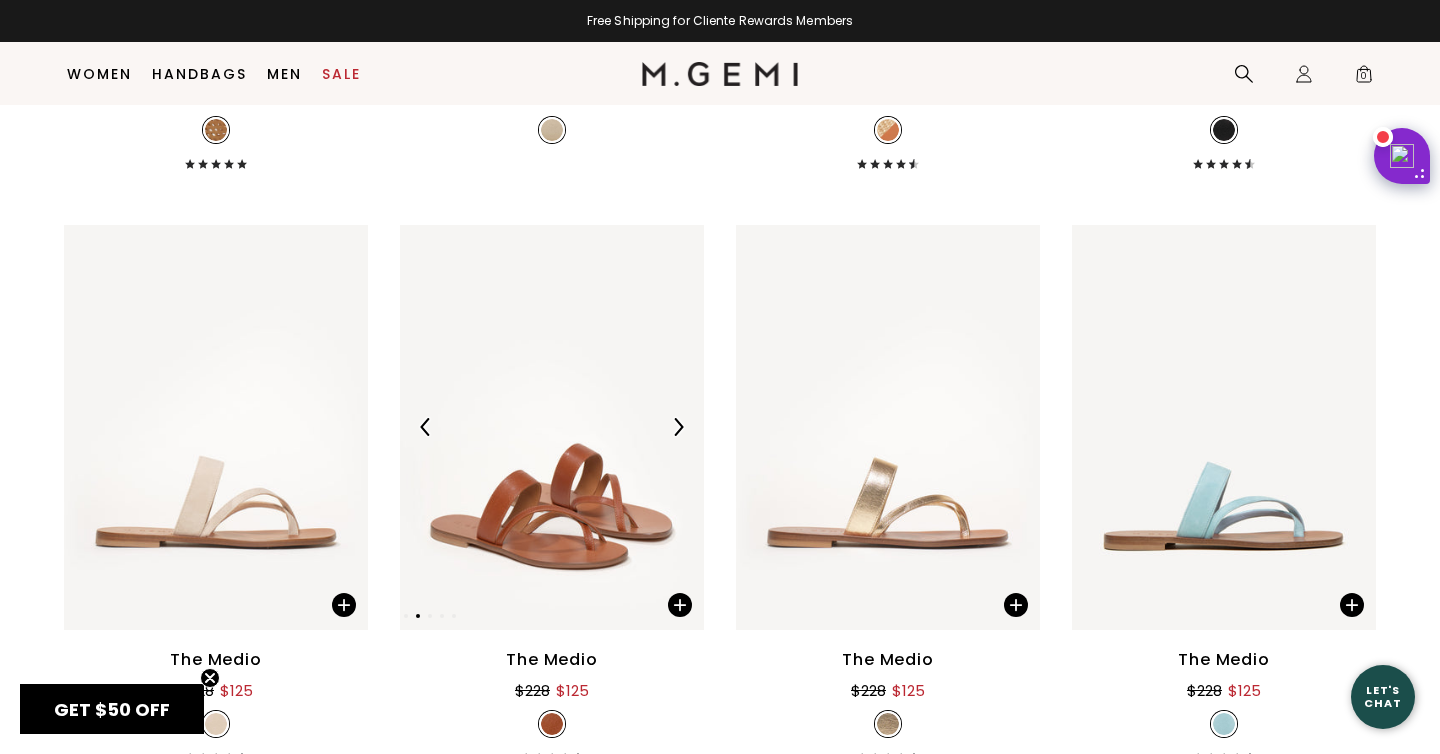 click at bounding box center [678, 427] 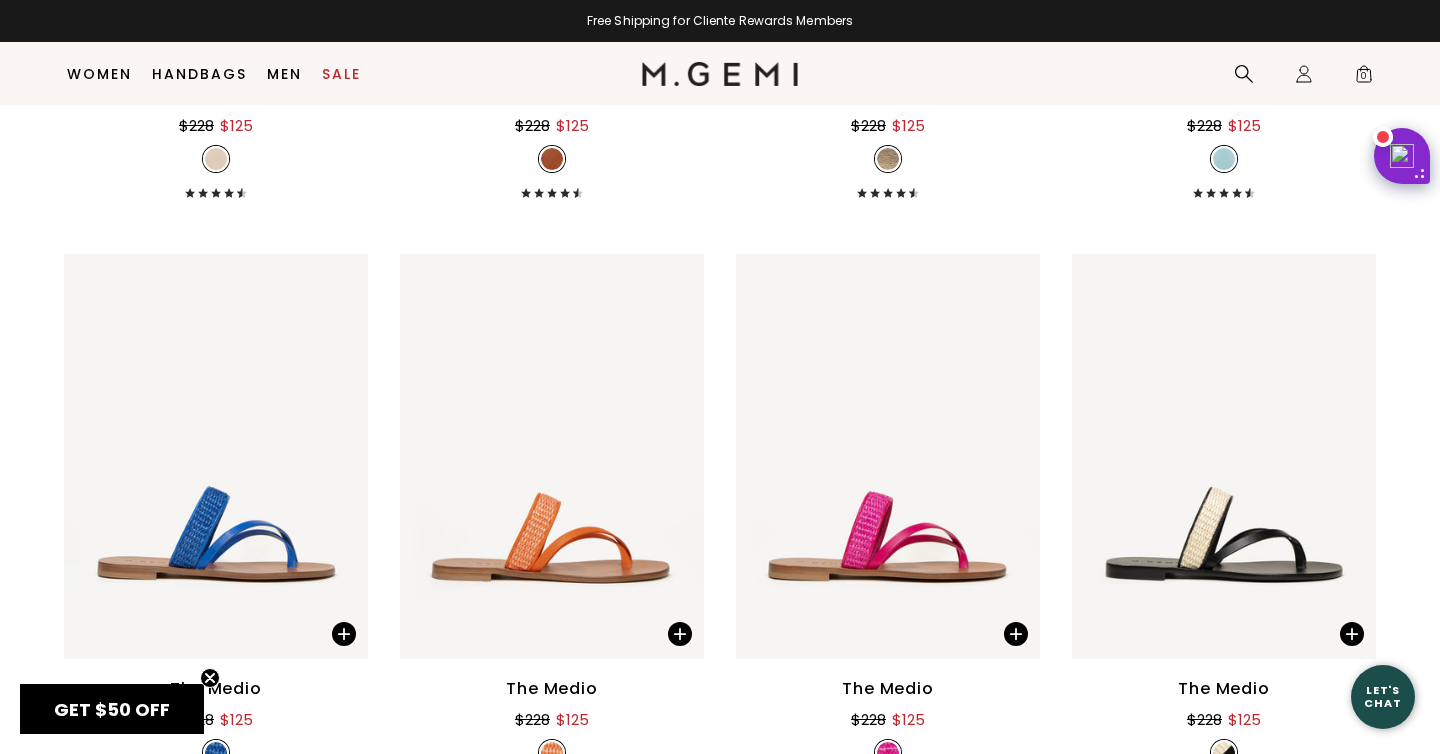 scroll, scrollTop: 1985, scrollLeft: 0, axis: vertical 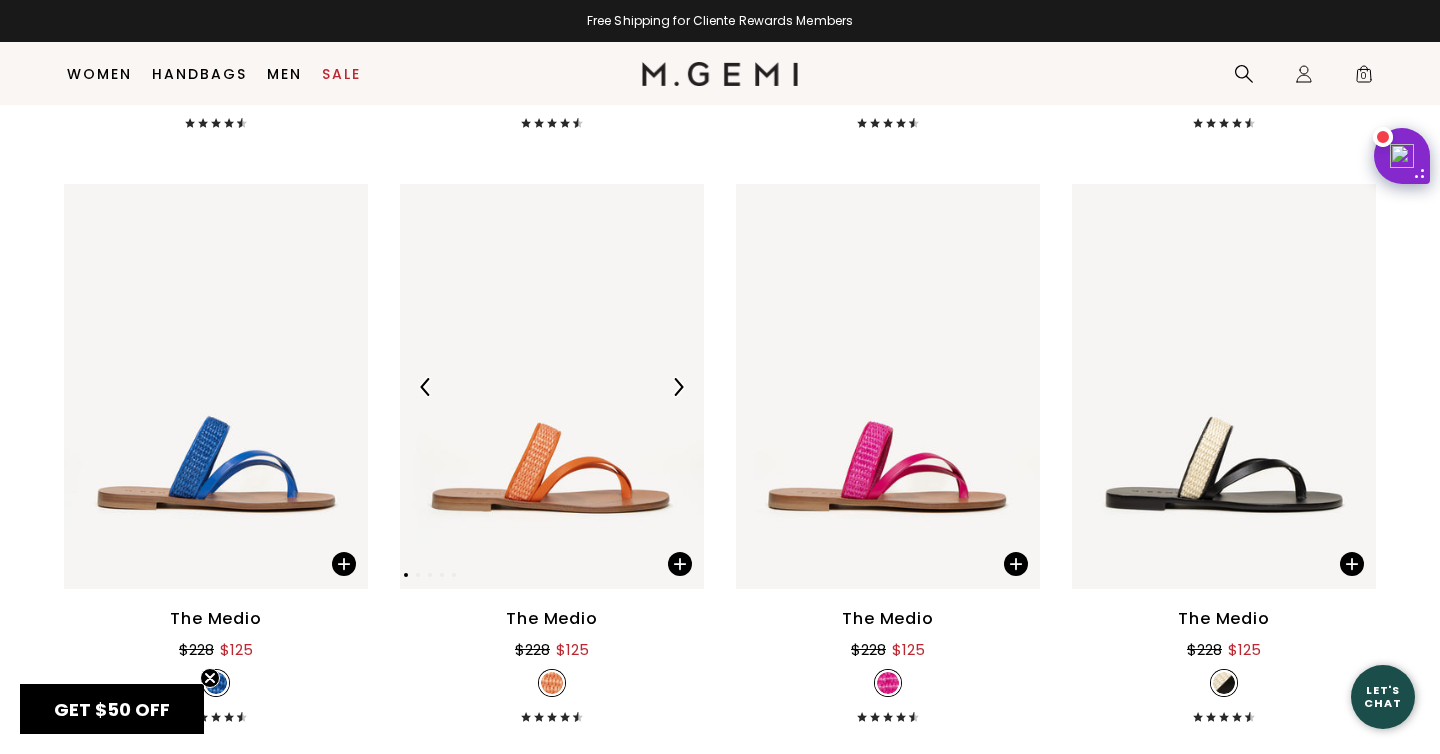 click at bounding box center (678, 387) 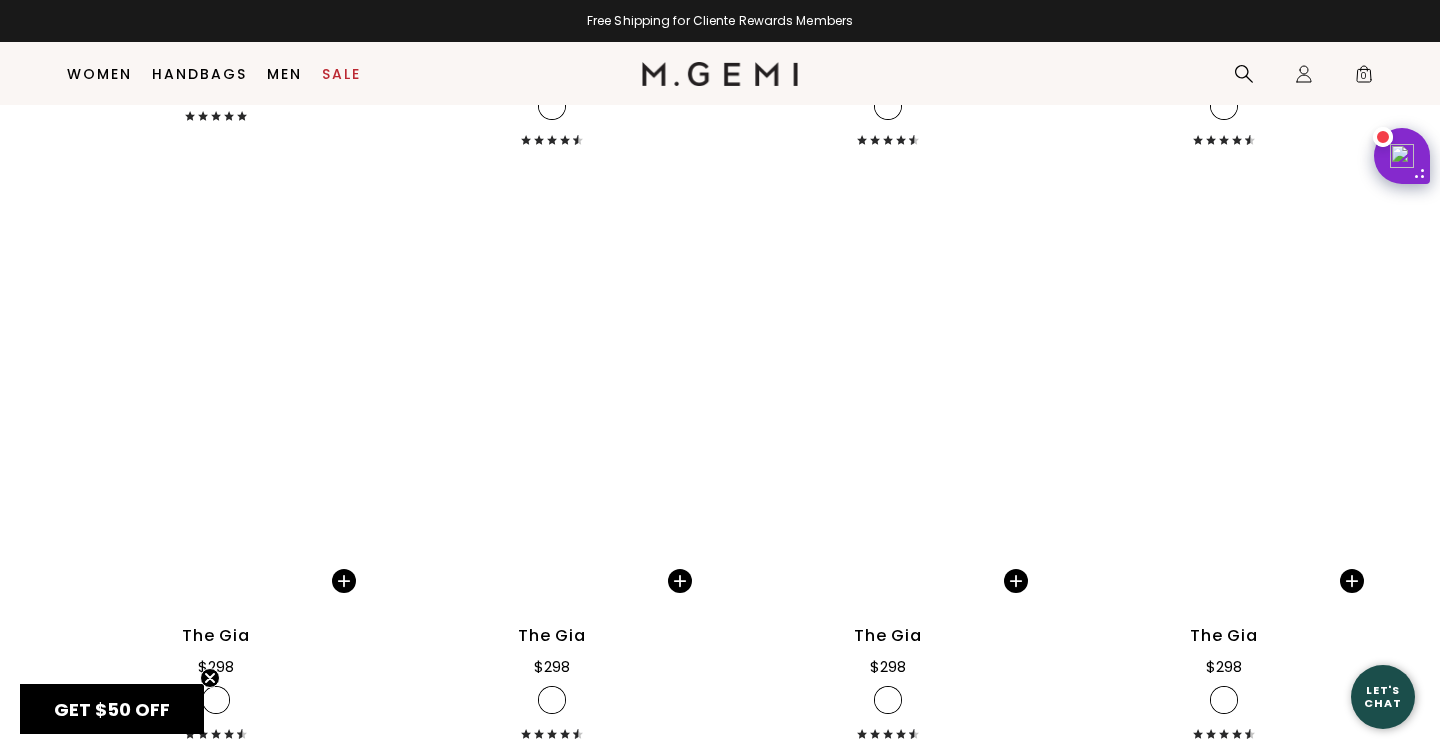 scroll, scrollTop: 10458, scrollLeft: 0, axis: vertical 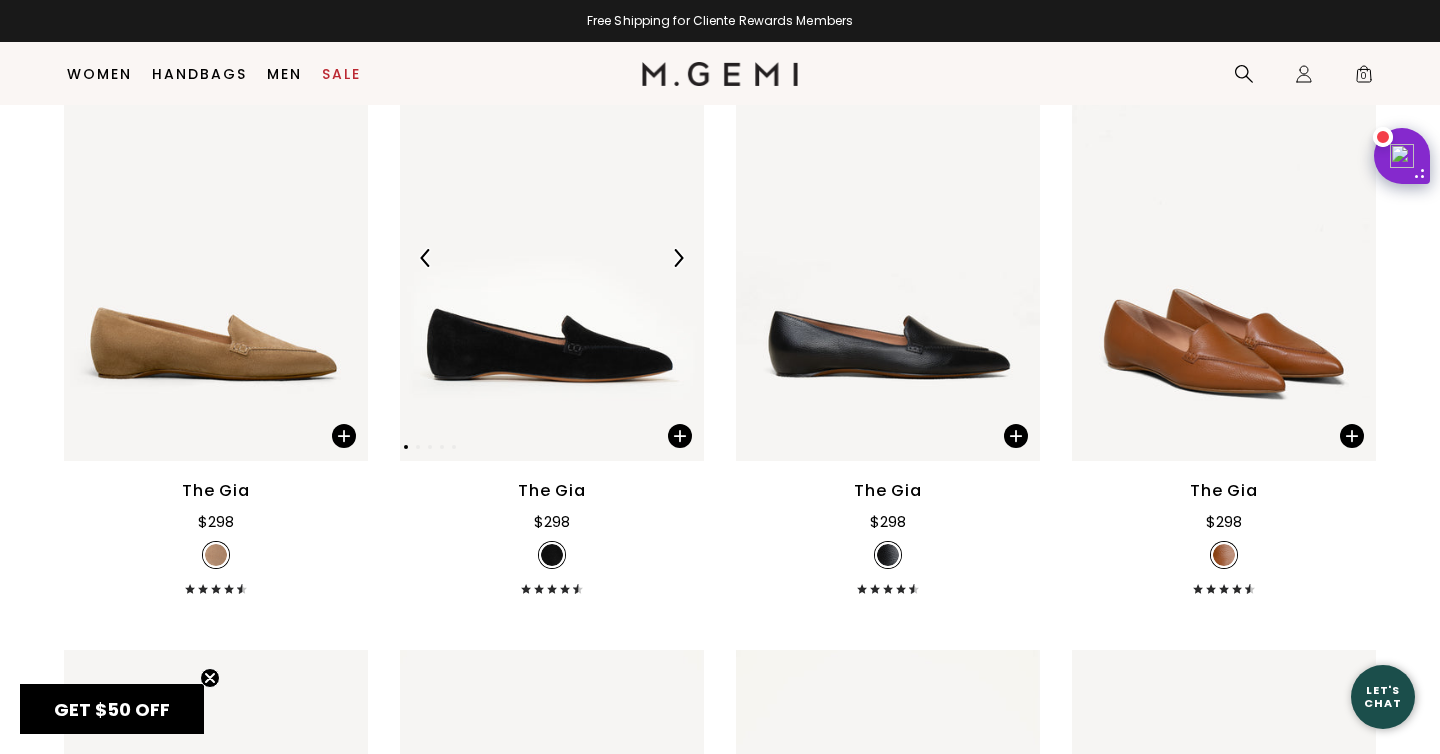 click at bounding box center (678, 258) 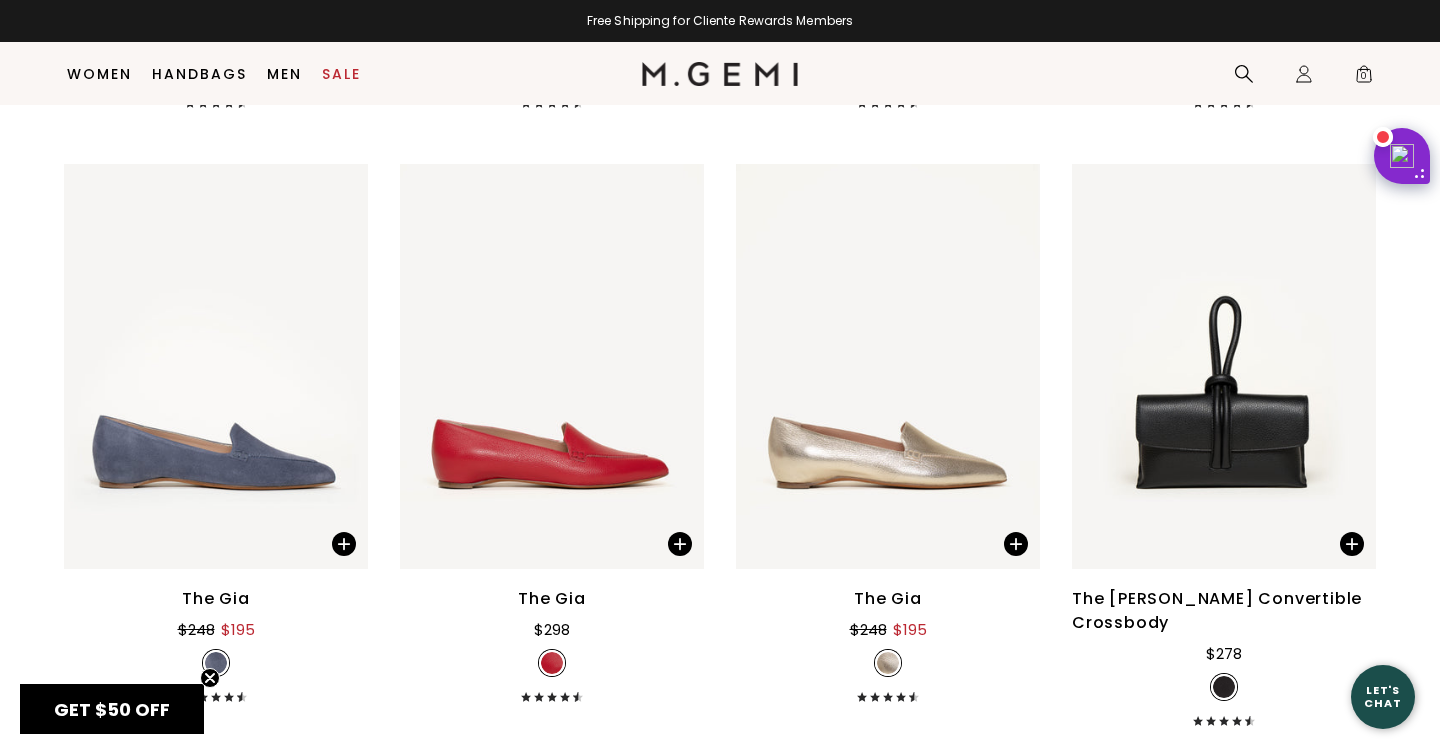 scroll, scrollTop: 11038, scrollLeft: 0, axis: vertical 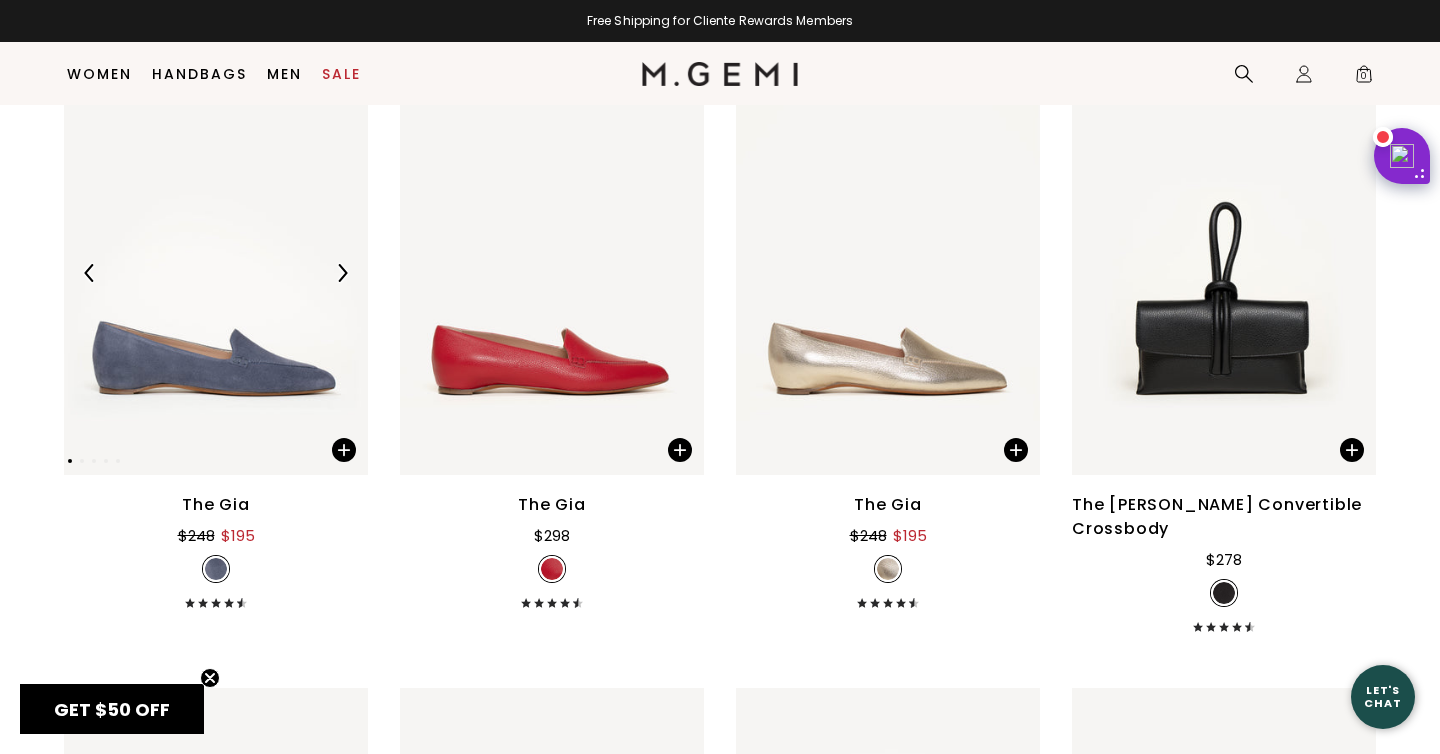 click at bounding box center [342, 273] 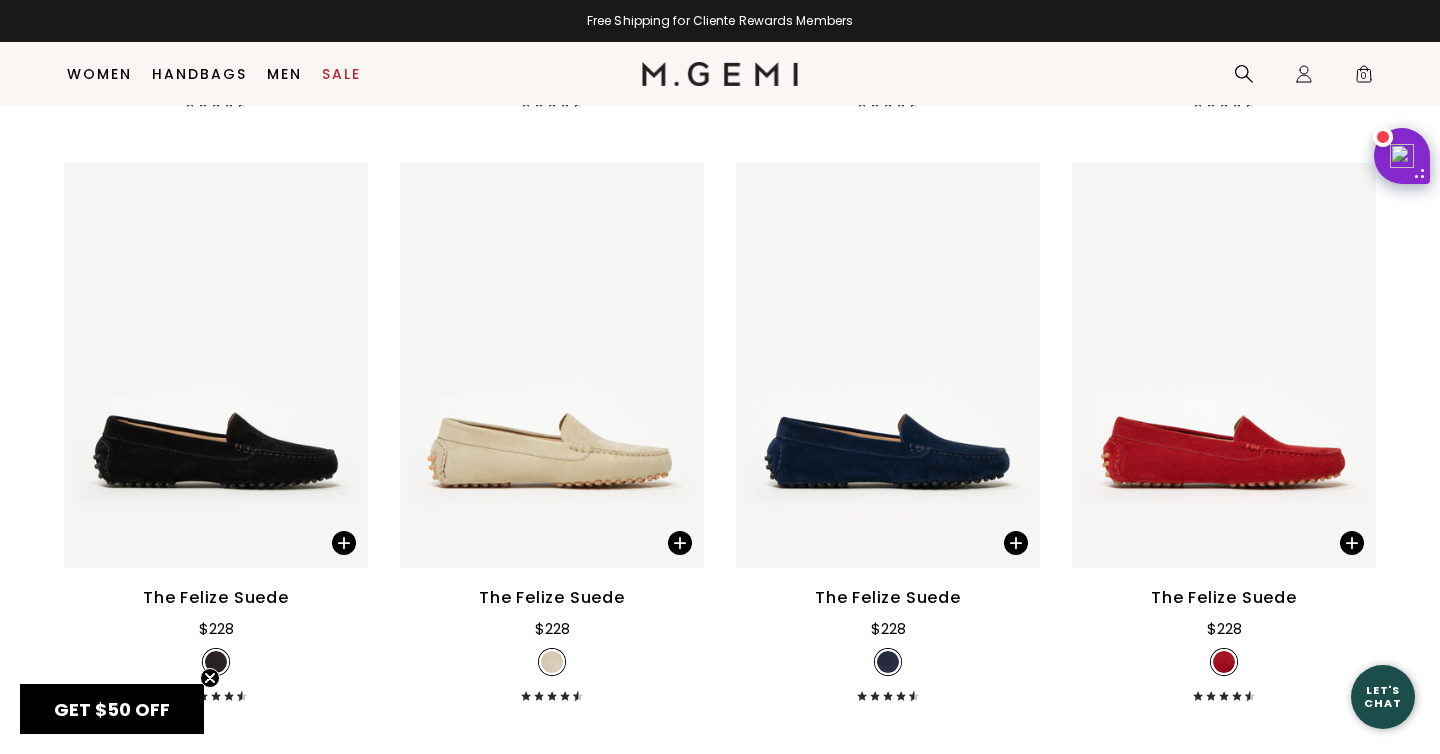 scroll, scrollTop: 12202, scrollLeft: 0, axis: vertical 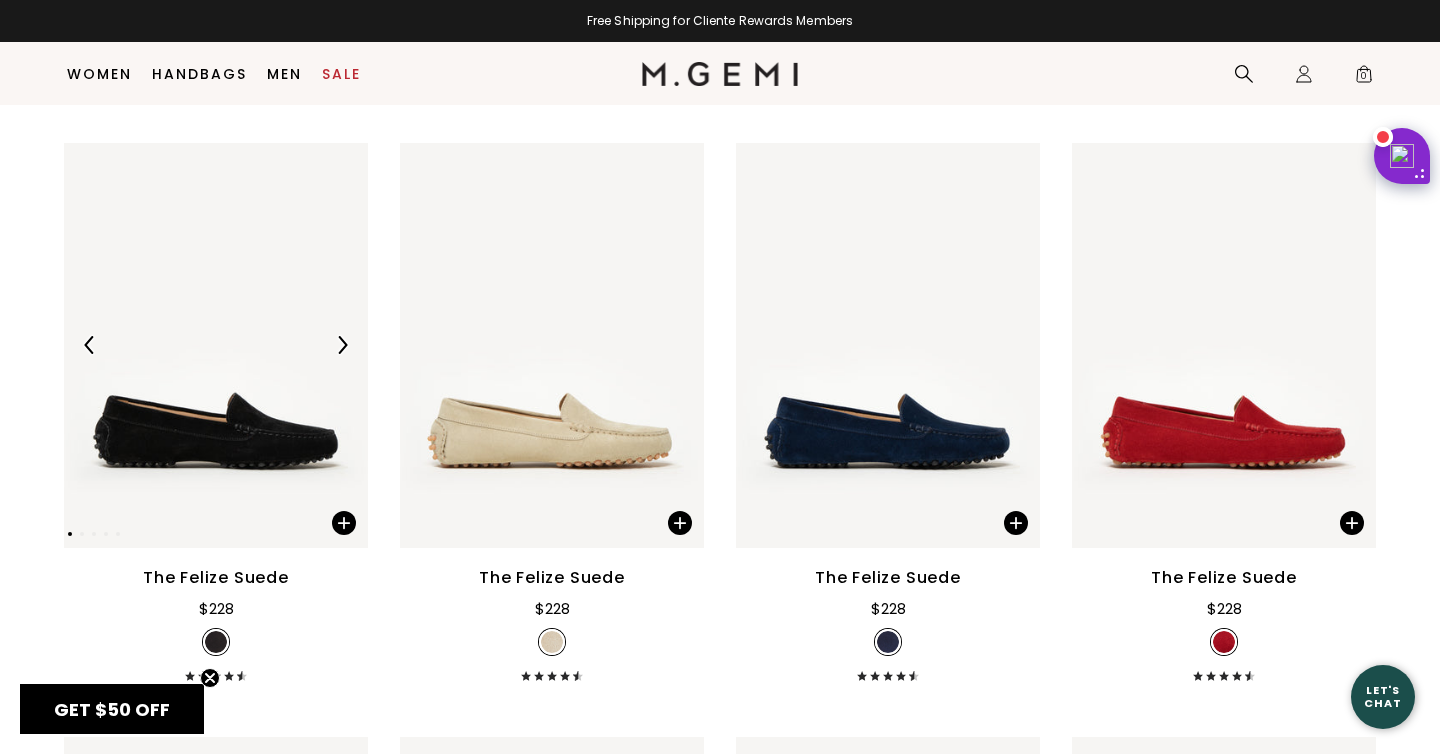 click at bounding box center (342, 345) 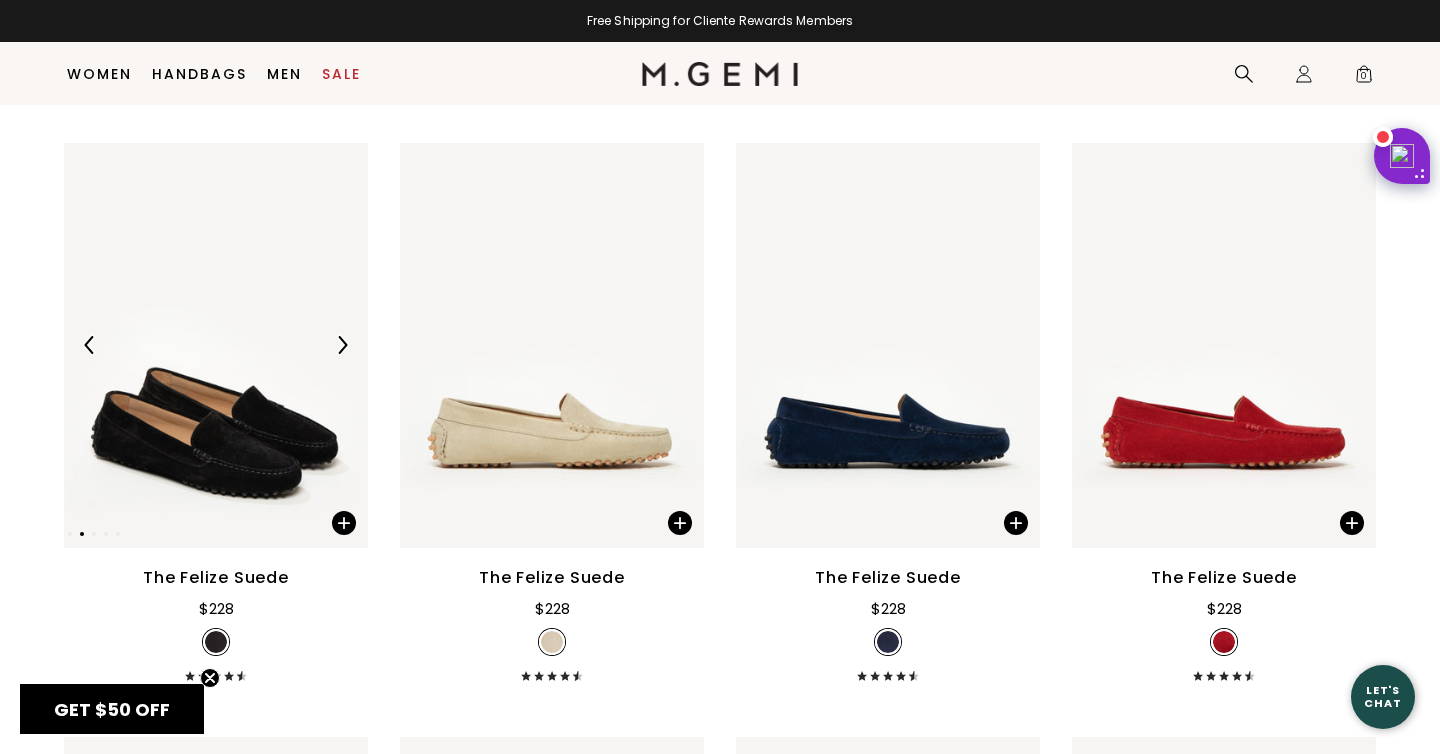click at bounding box center (342, 345) 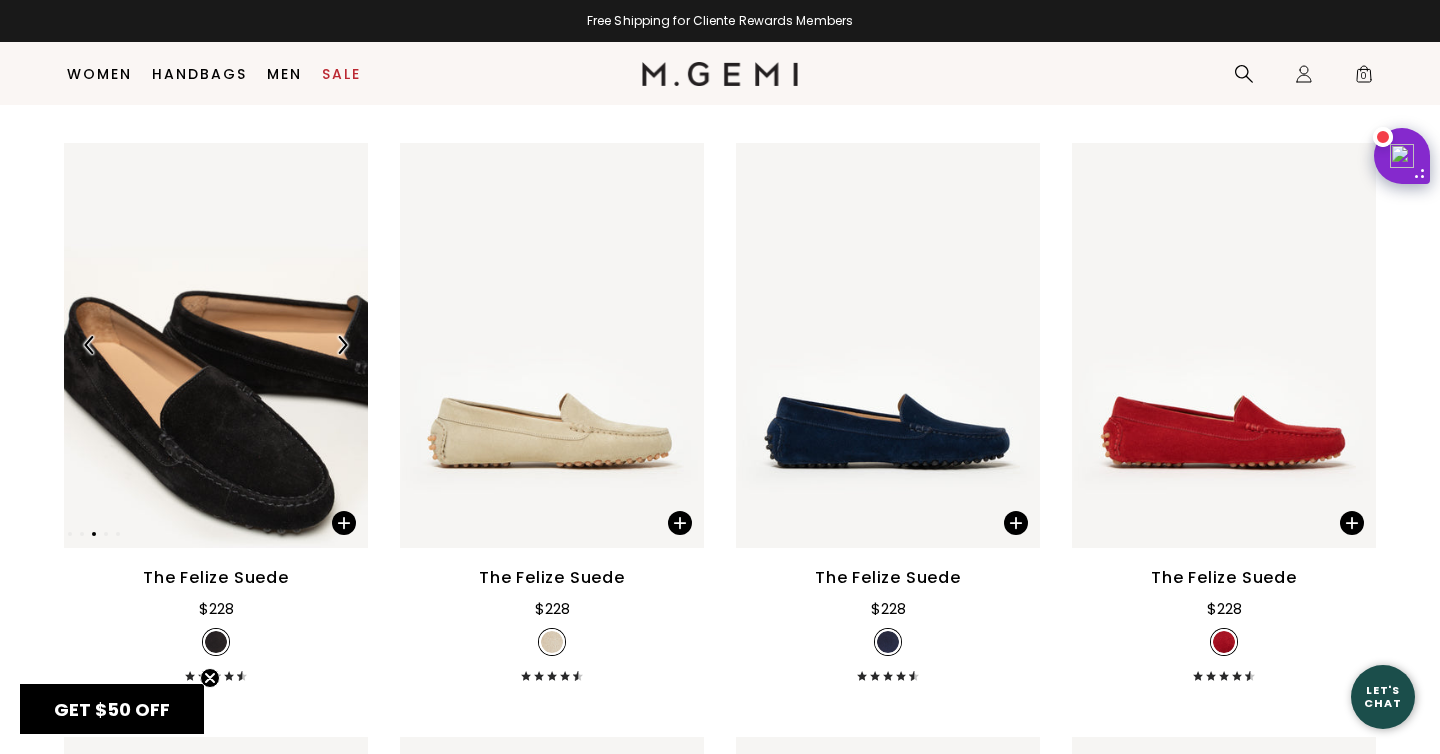 click at bounding box center [342, 345] 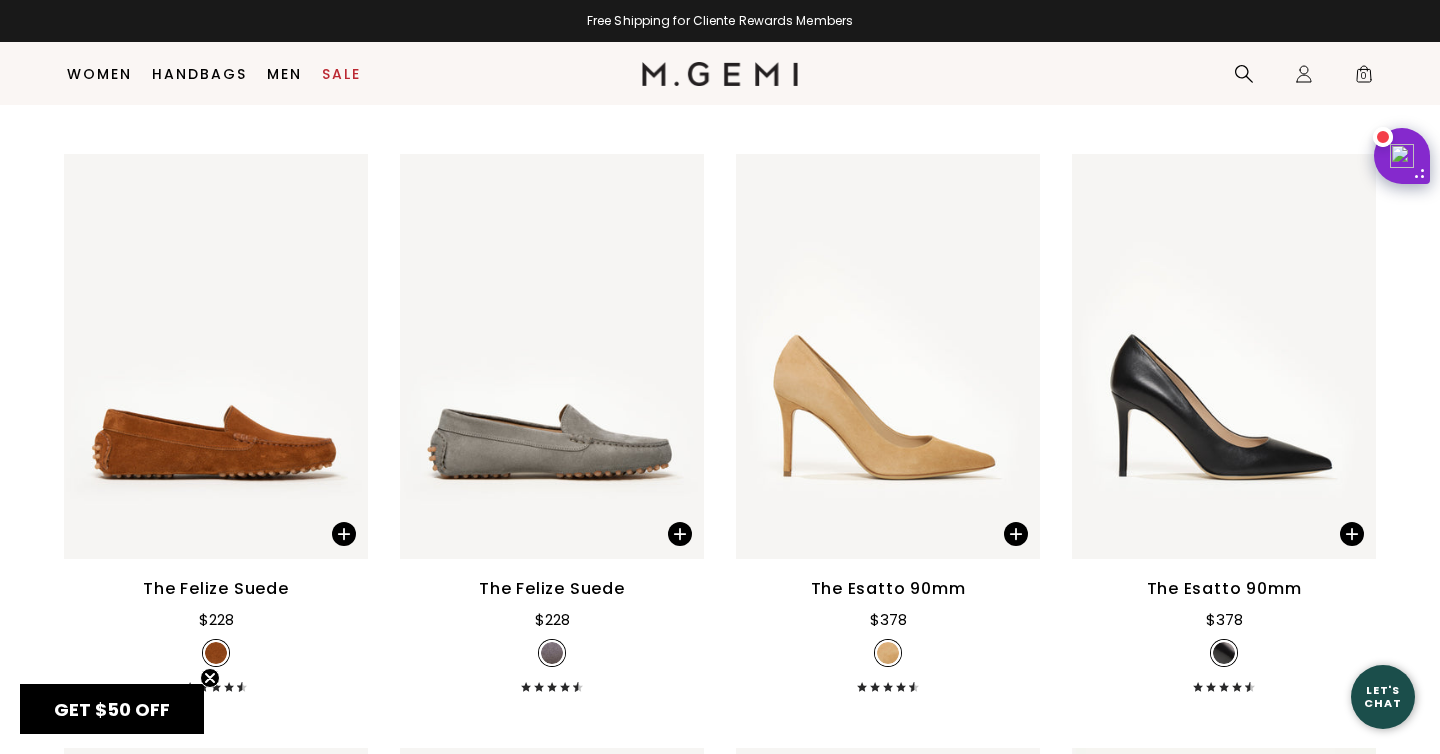scroll, scrollTop: 12874, scrollLeft: 0, axis: vertical 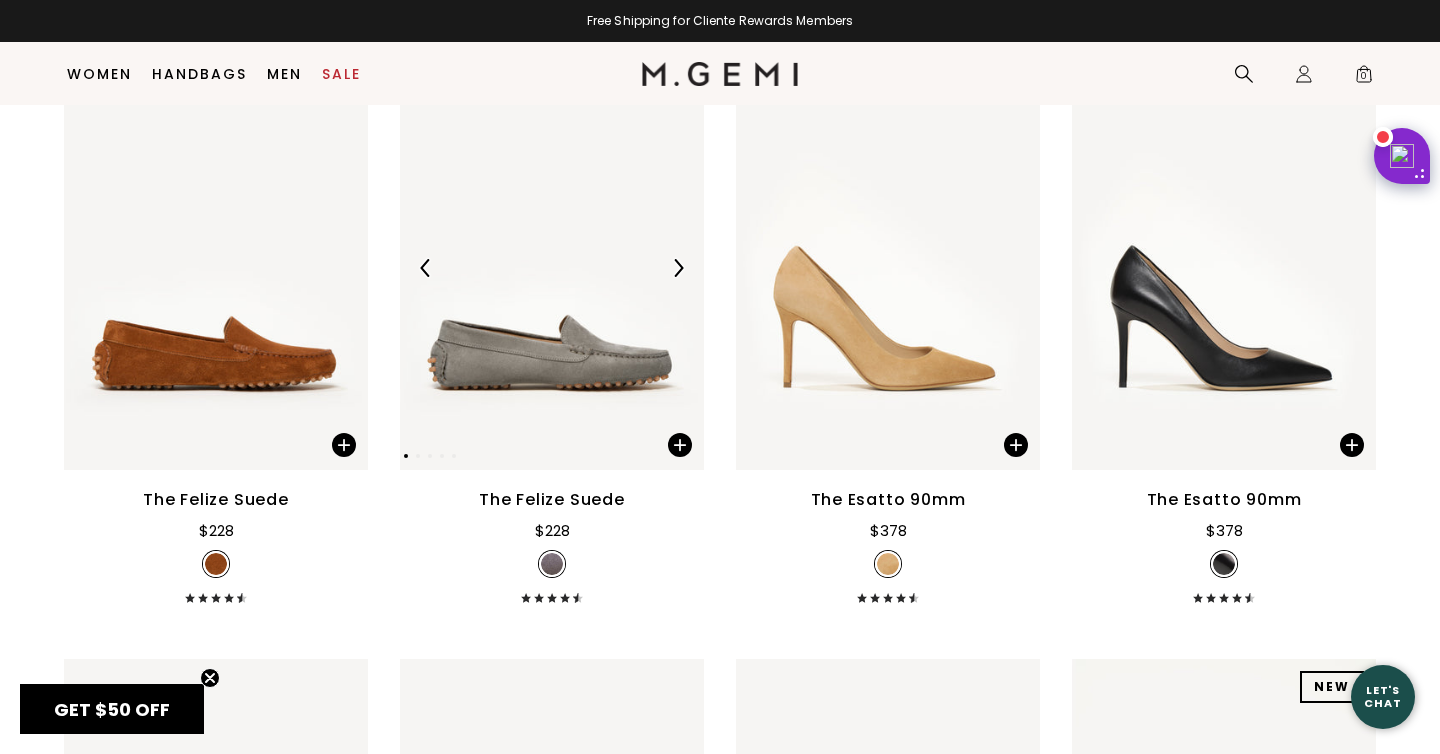 click at bounding box center (678, 268) 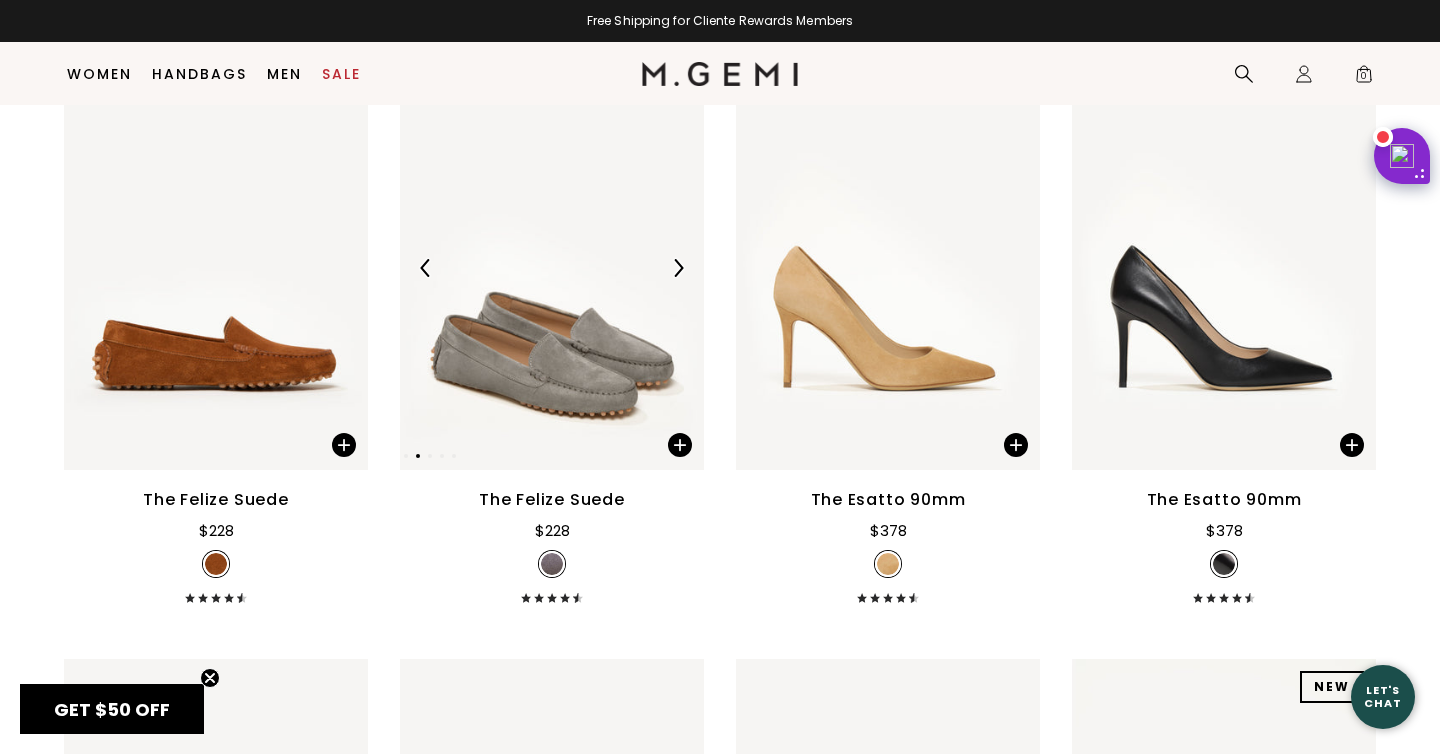 click at bounding box center (678, 268) 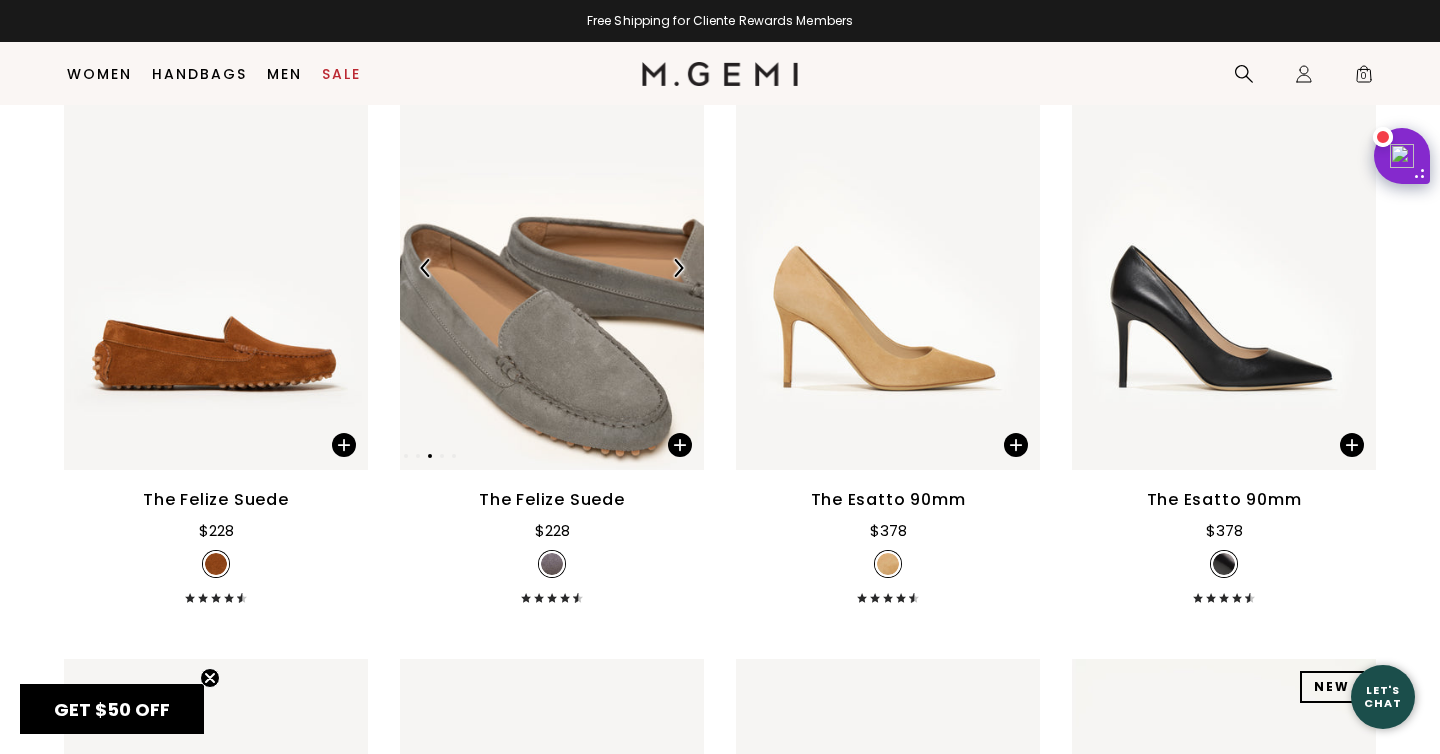 click at bounding box center [678, 268] 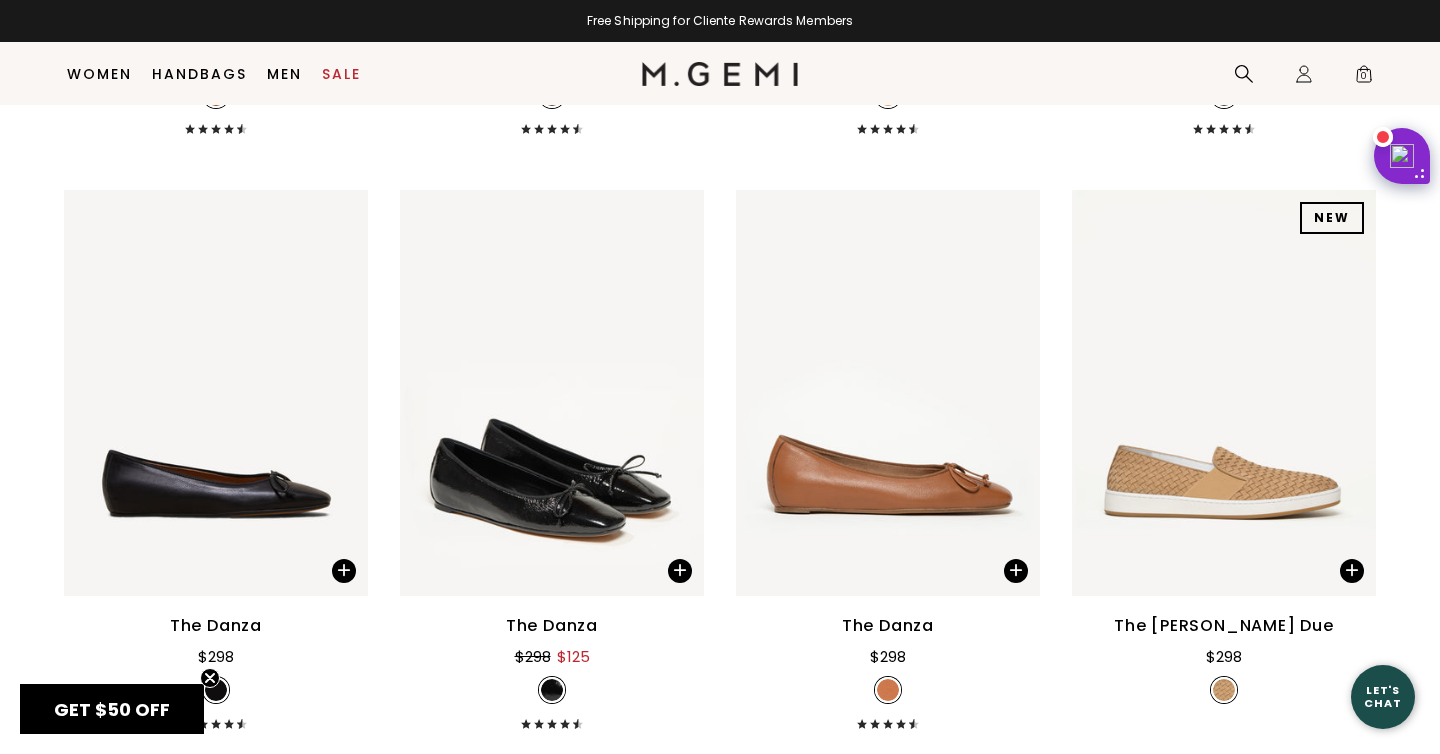 scroll, scrollTop: 13419, scrollLeft: 0, axis: vertical 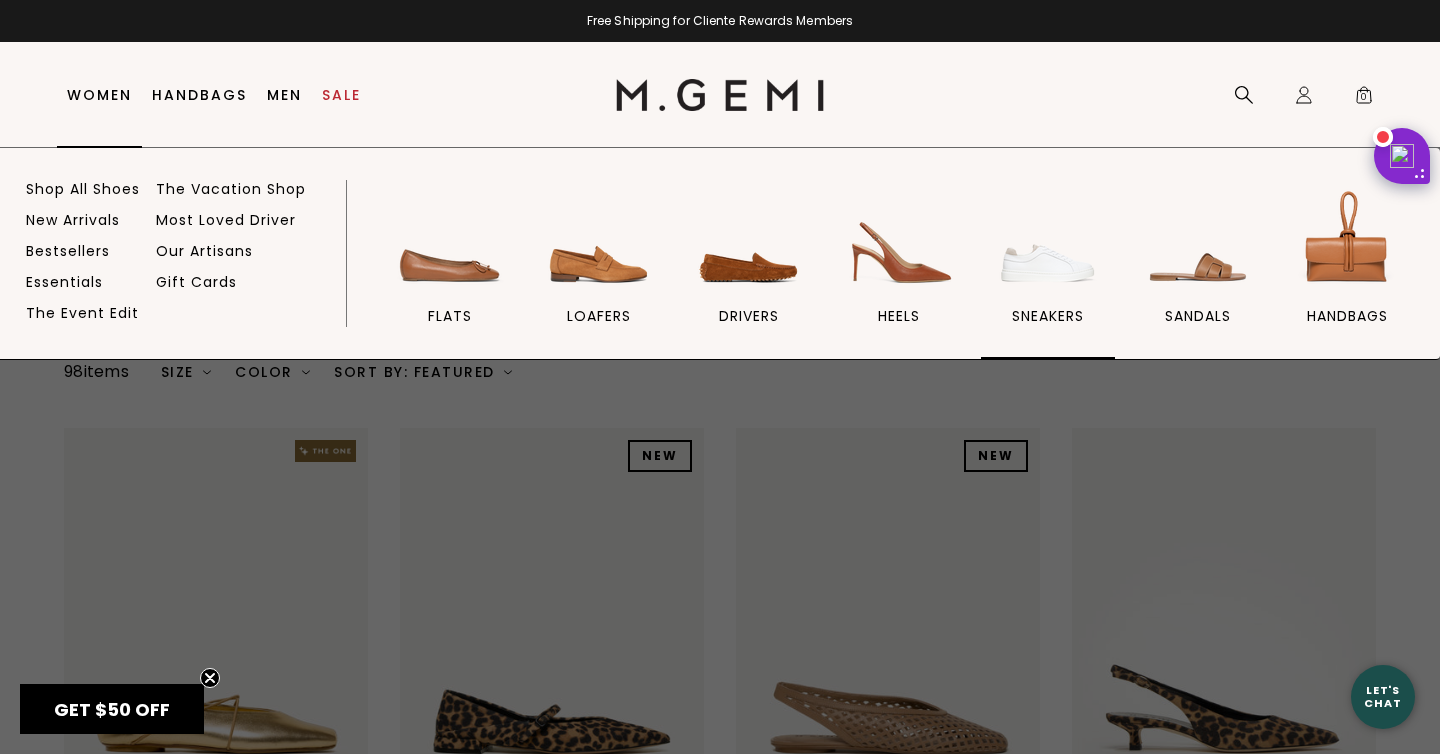 click at bounding box center [1048, 241] 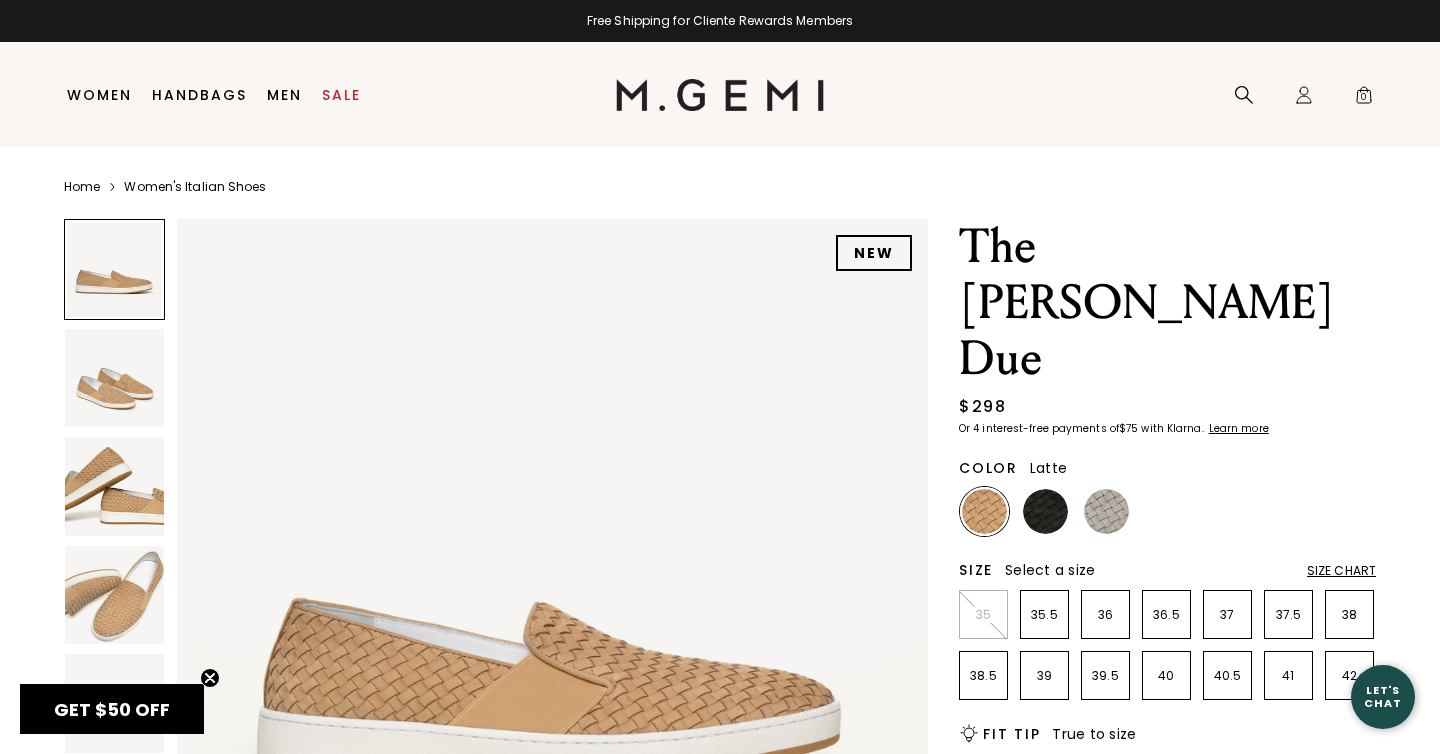 scroll, scrollTop: 0, scrollLeft: 0, axis: both 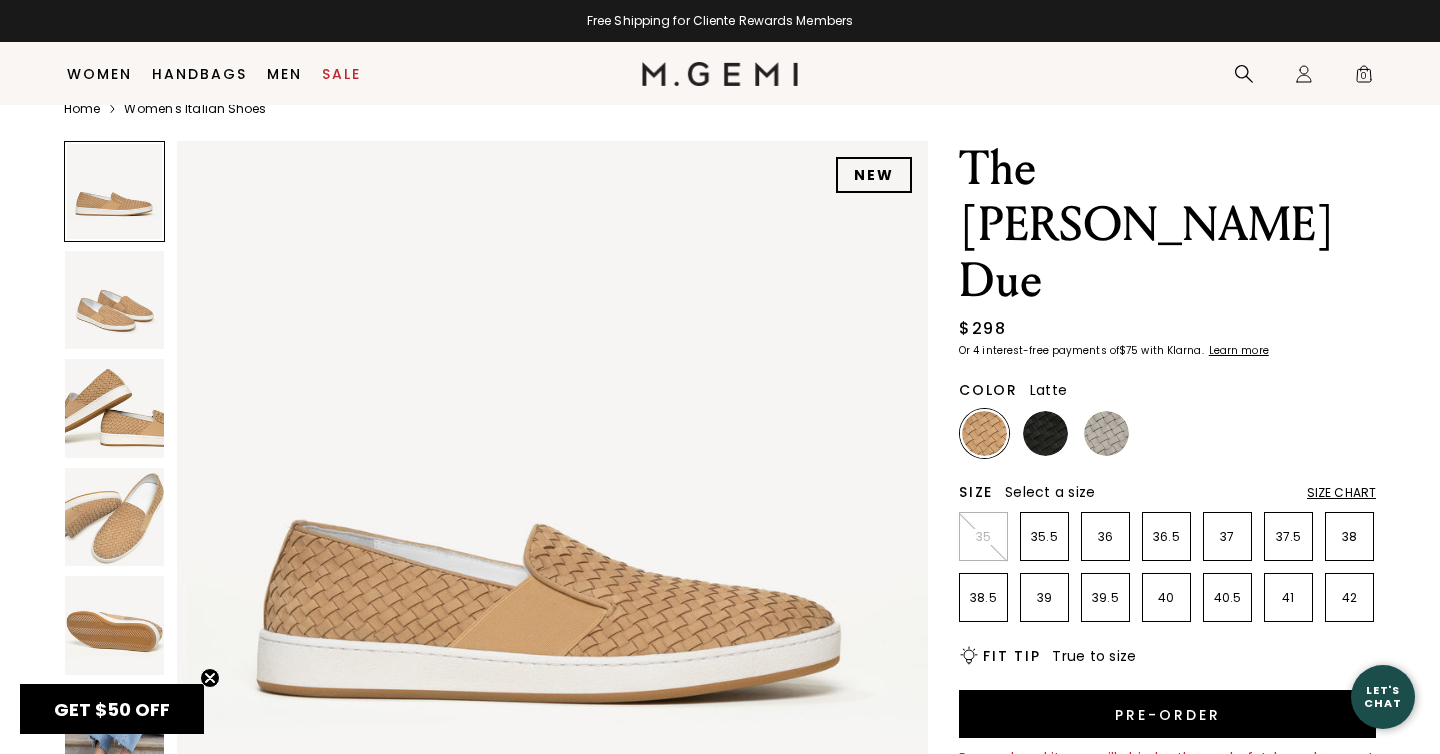 click at bounding box center [114, 300] 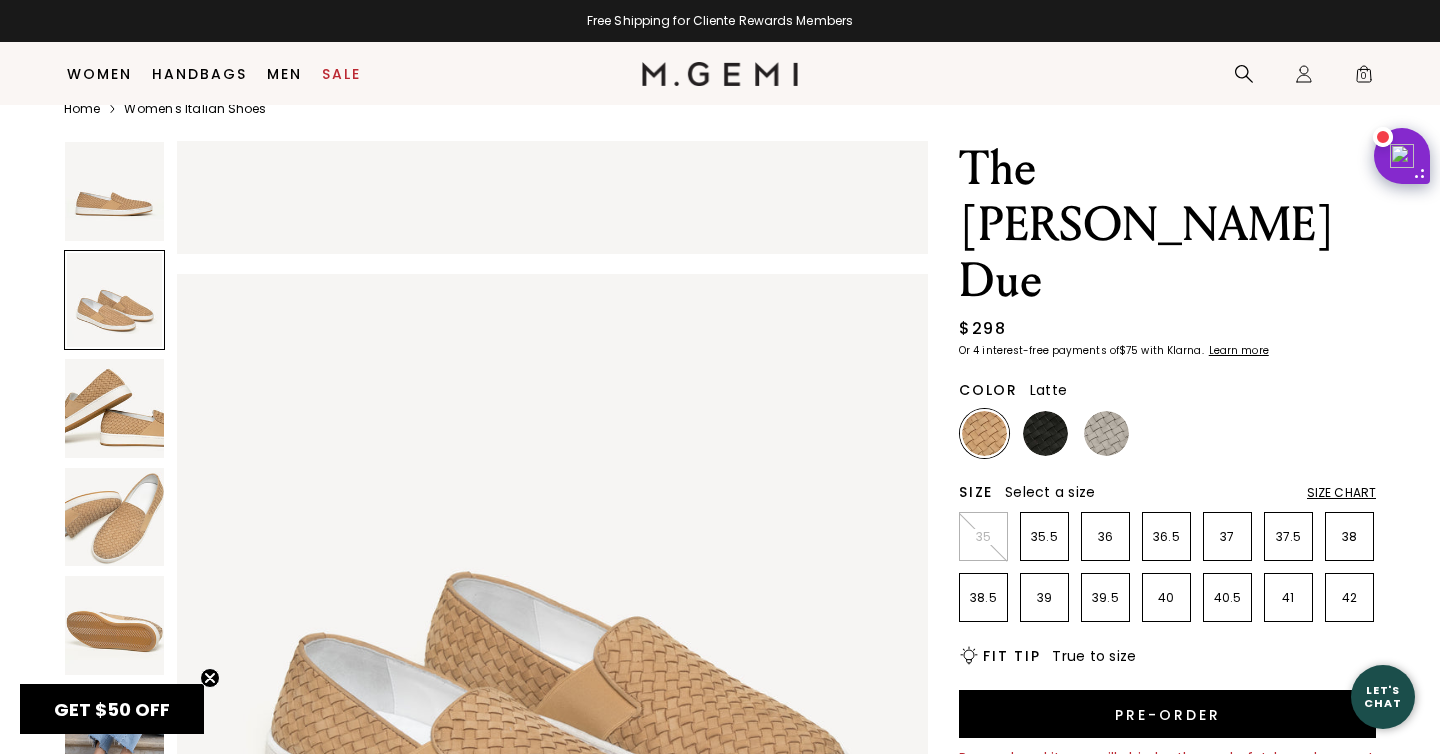 scroll, scrollTop: 772, scrollLeft: 0, axis: vertical 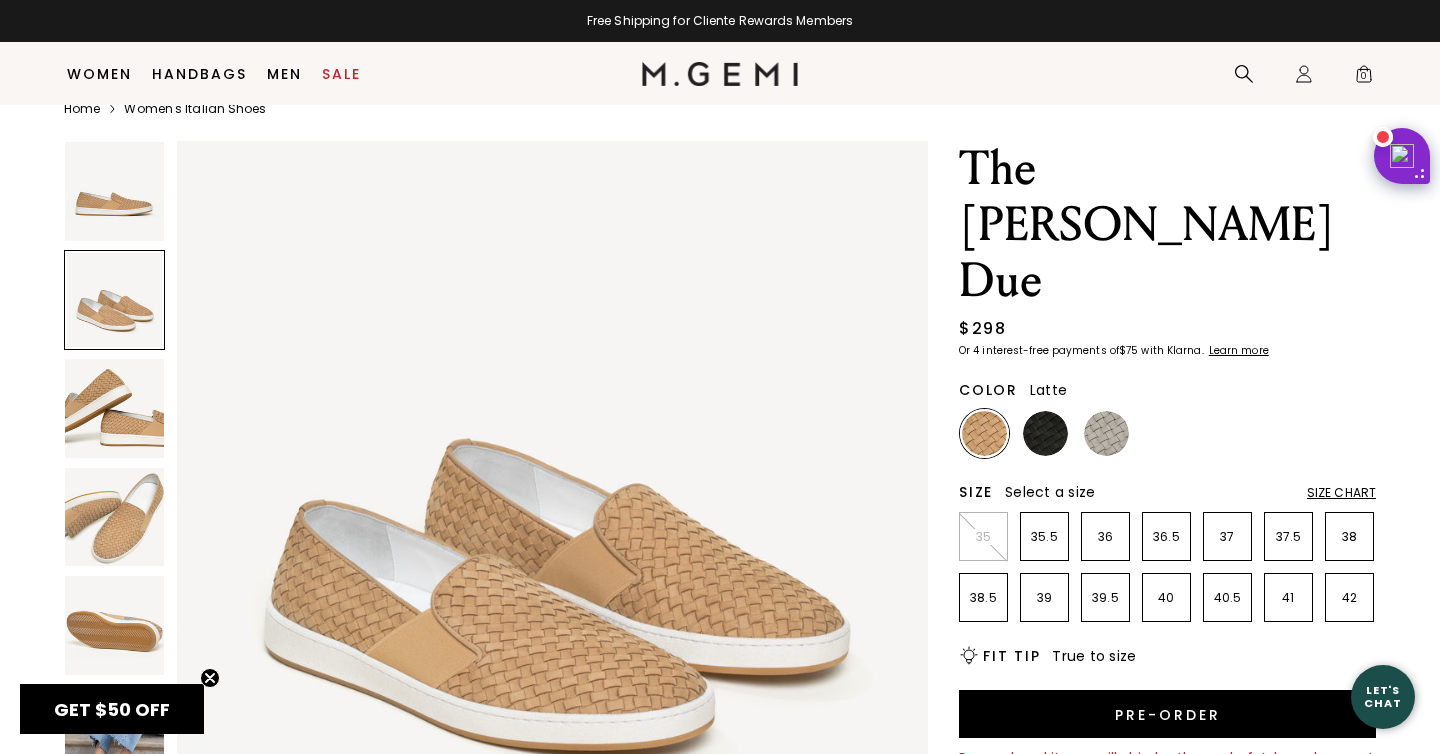 click at bounding box center [114, 408] 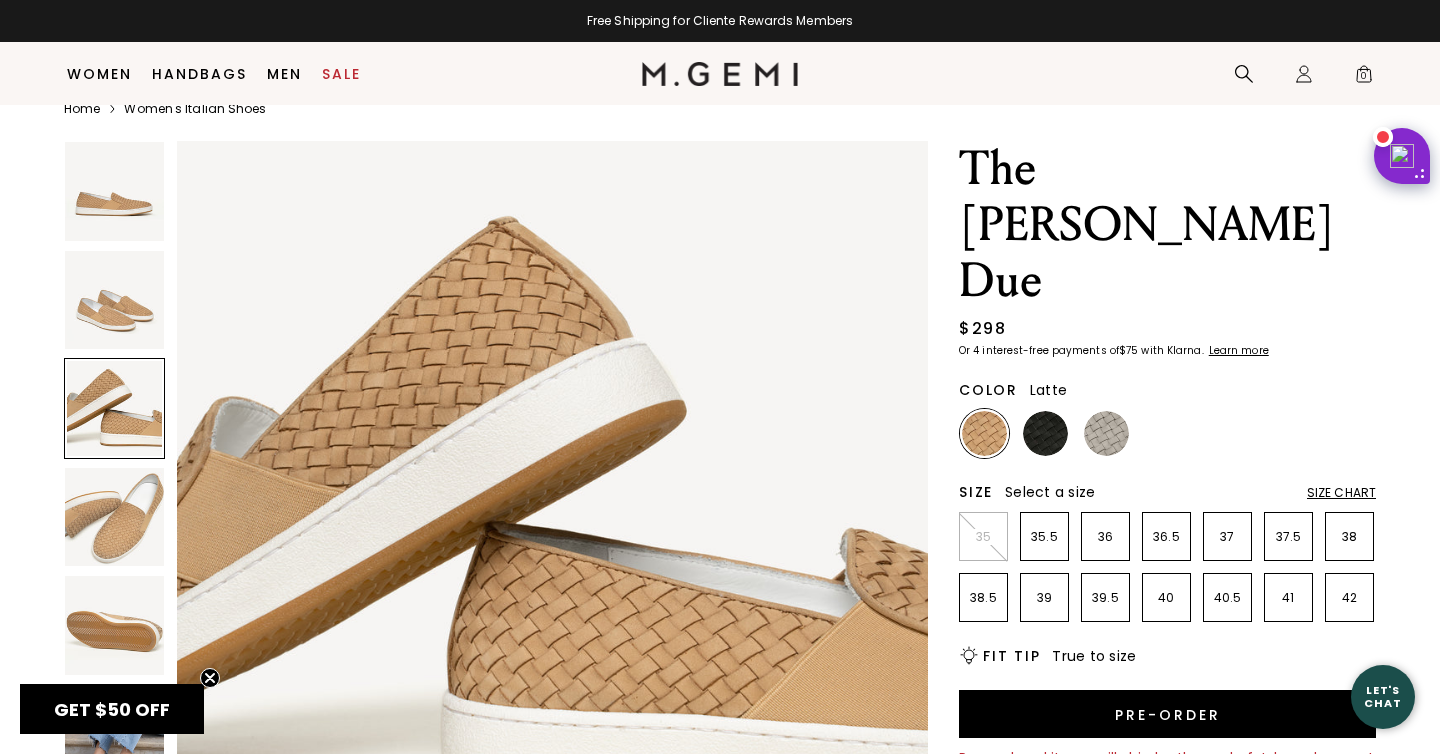 click at bounding box center [114, 517] 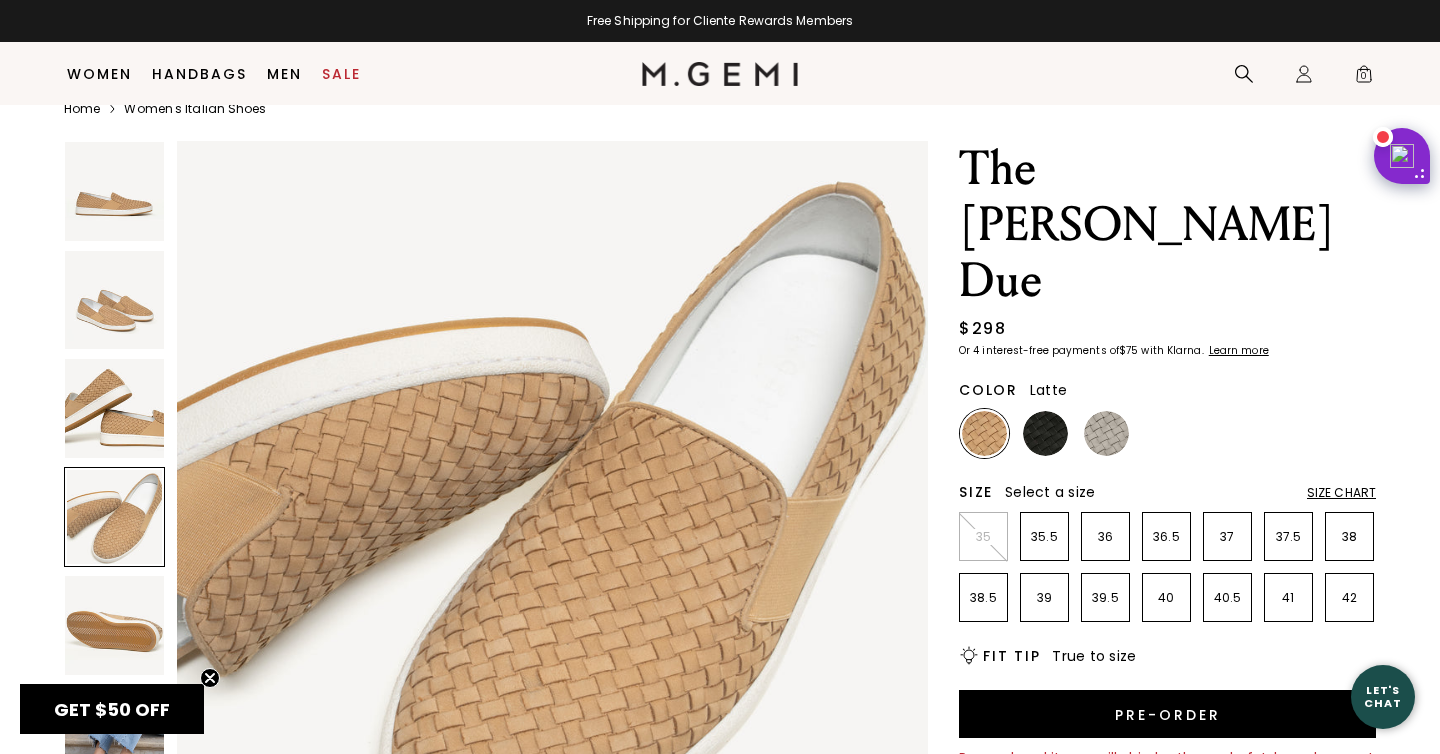 click at bounding box center (114, 625) 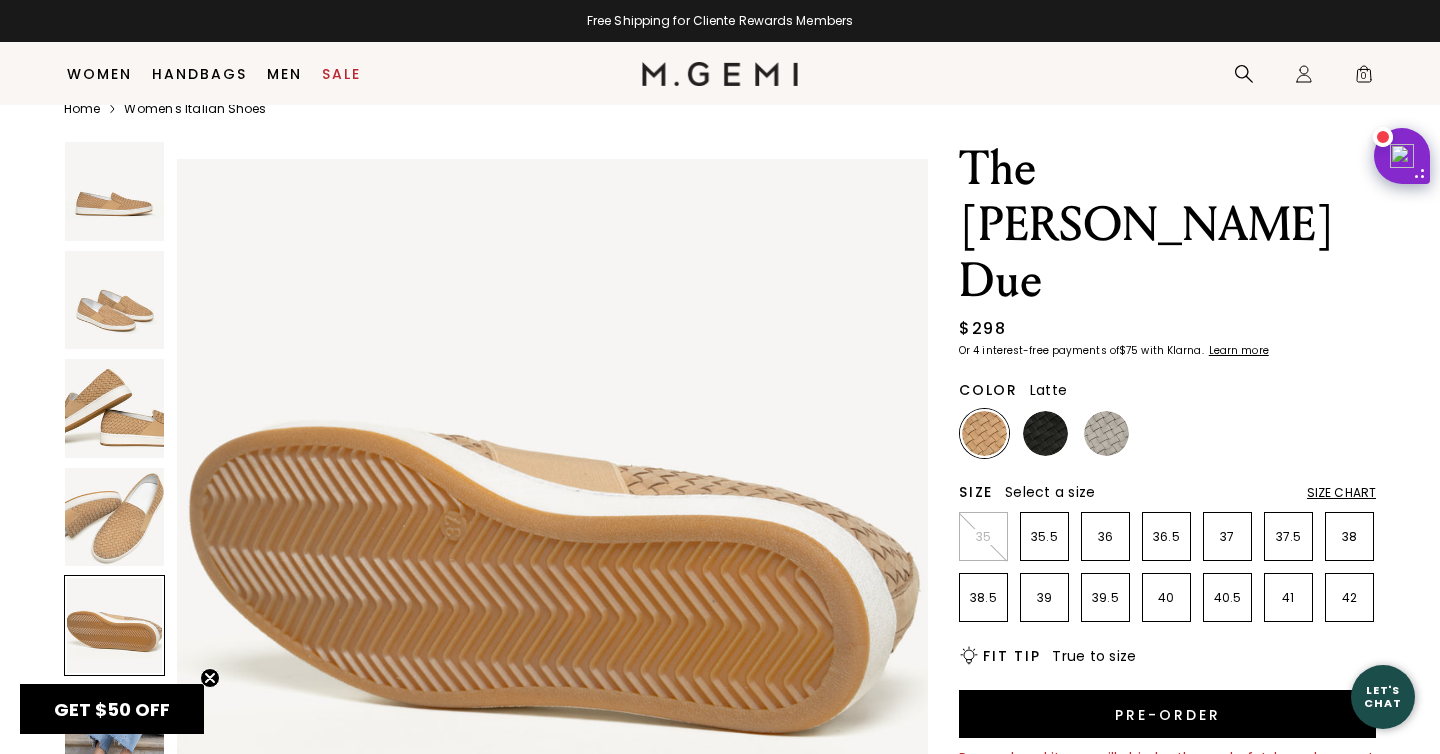 scroll, scrollTop: 3086, scrollLeft: 0, axis: vertical 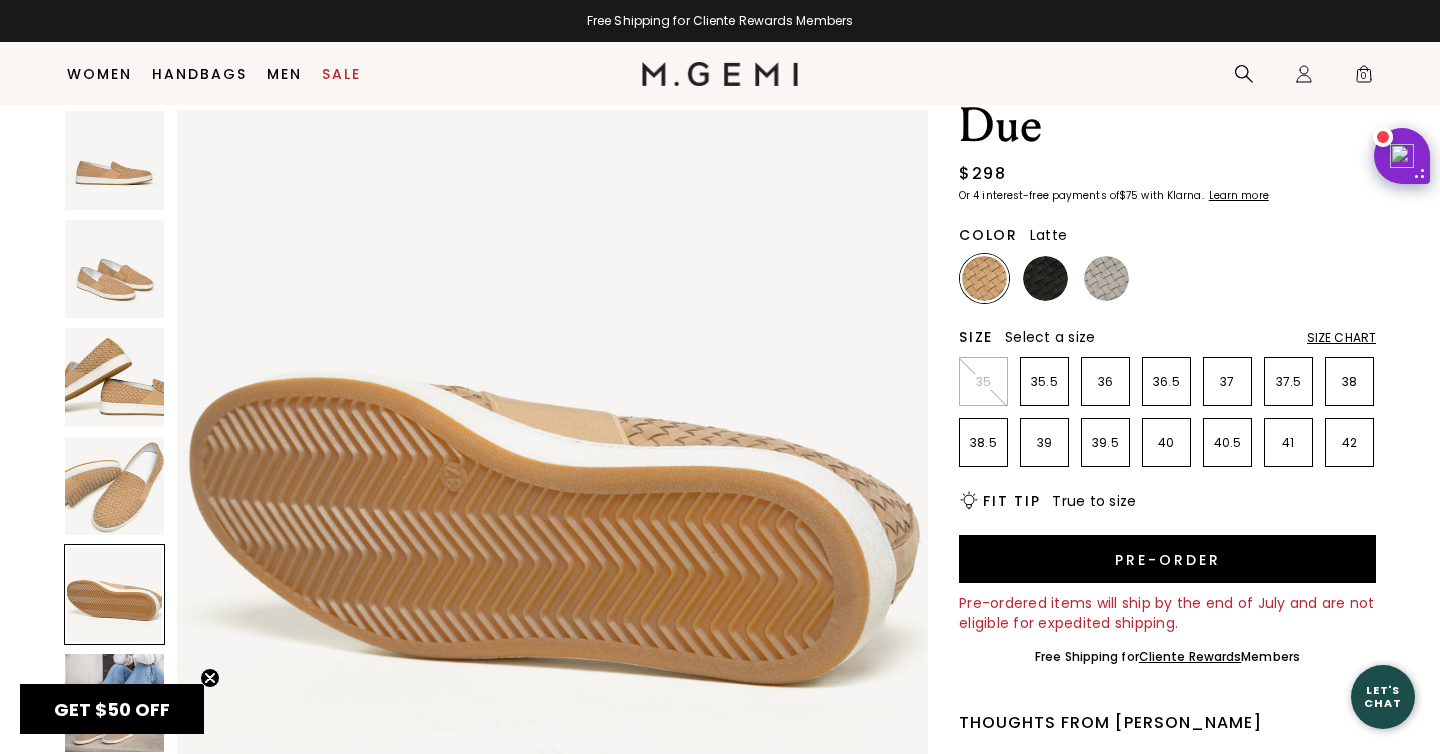click at bounding box center [114, 703] 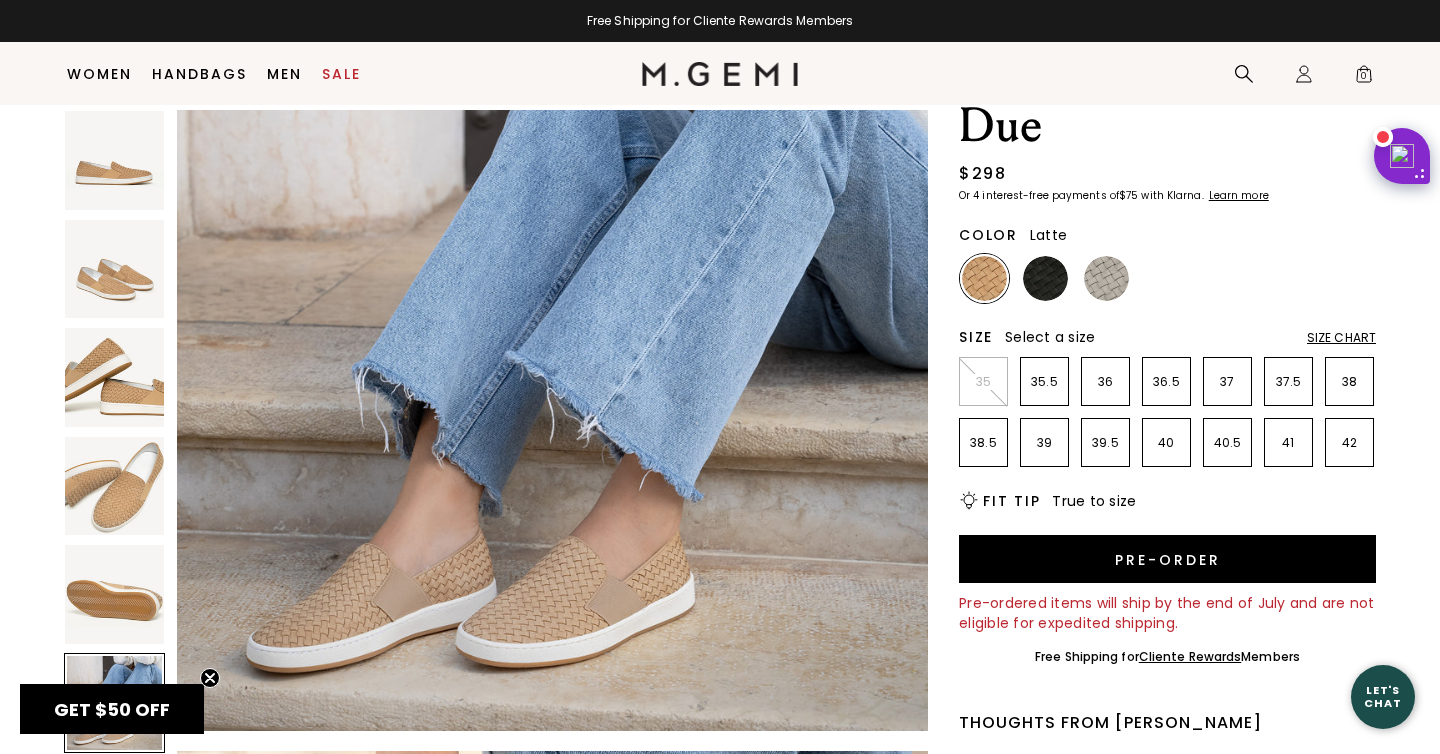 scroll, scrollTop: 3990, scrollLeft: 0, axis: vertical 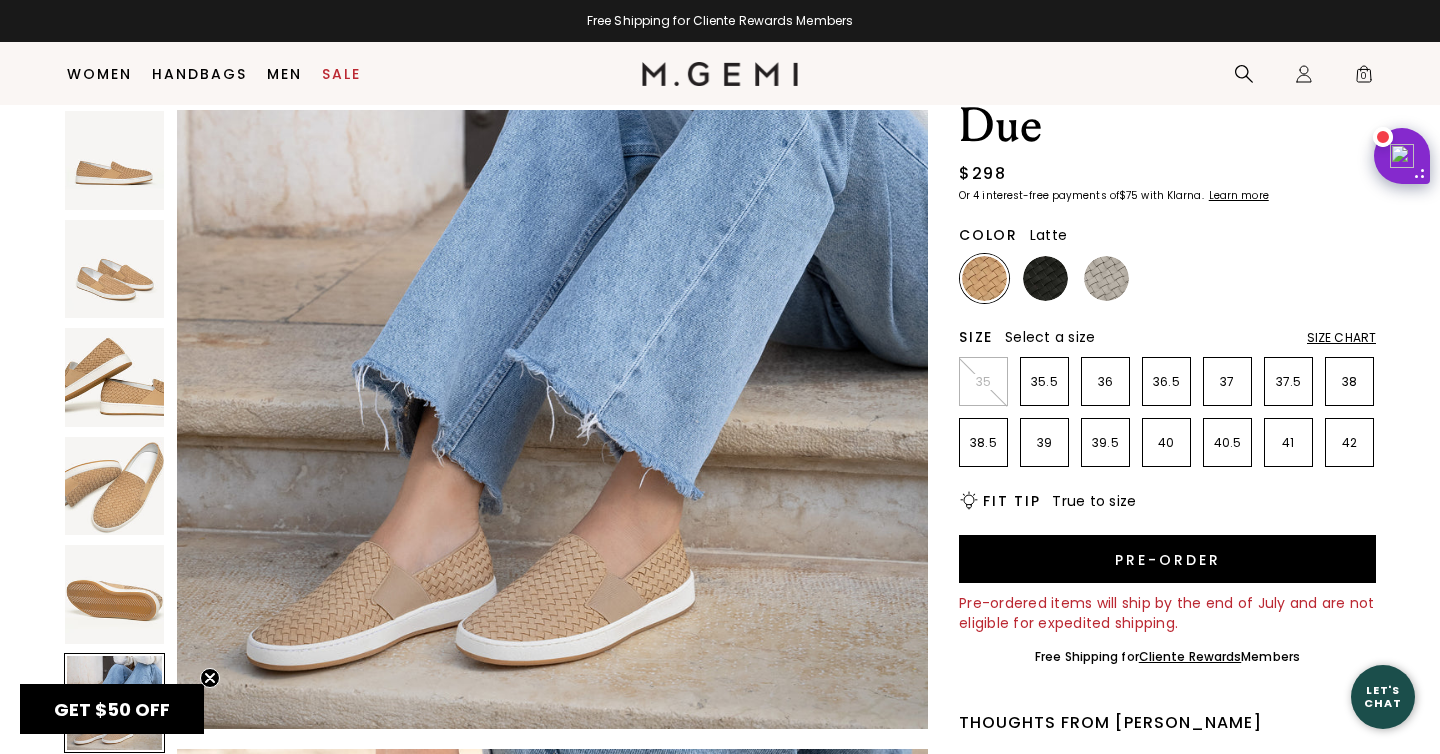 click at bounding box center [114, 160] 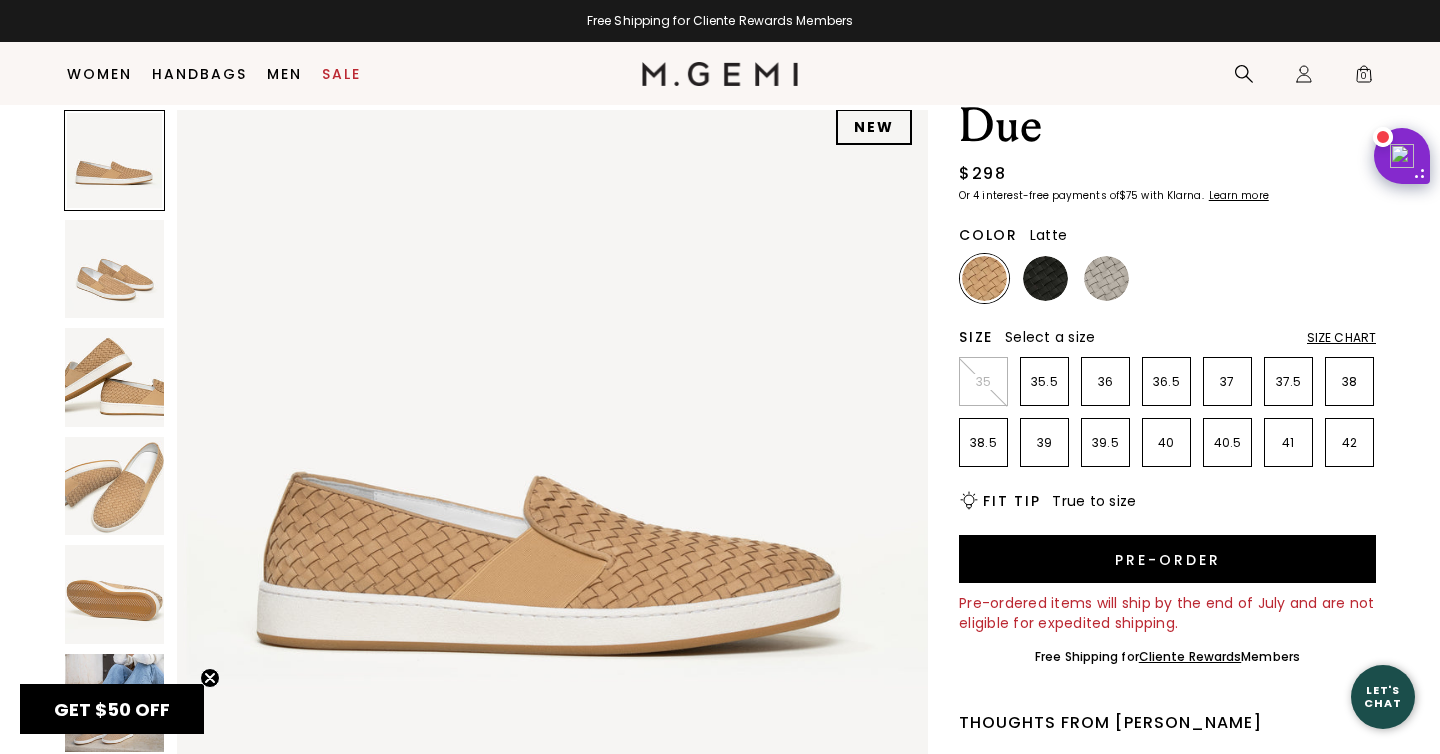 scroll, scrollTop: 0, scrollLeft: 0, axis: both 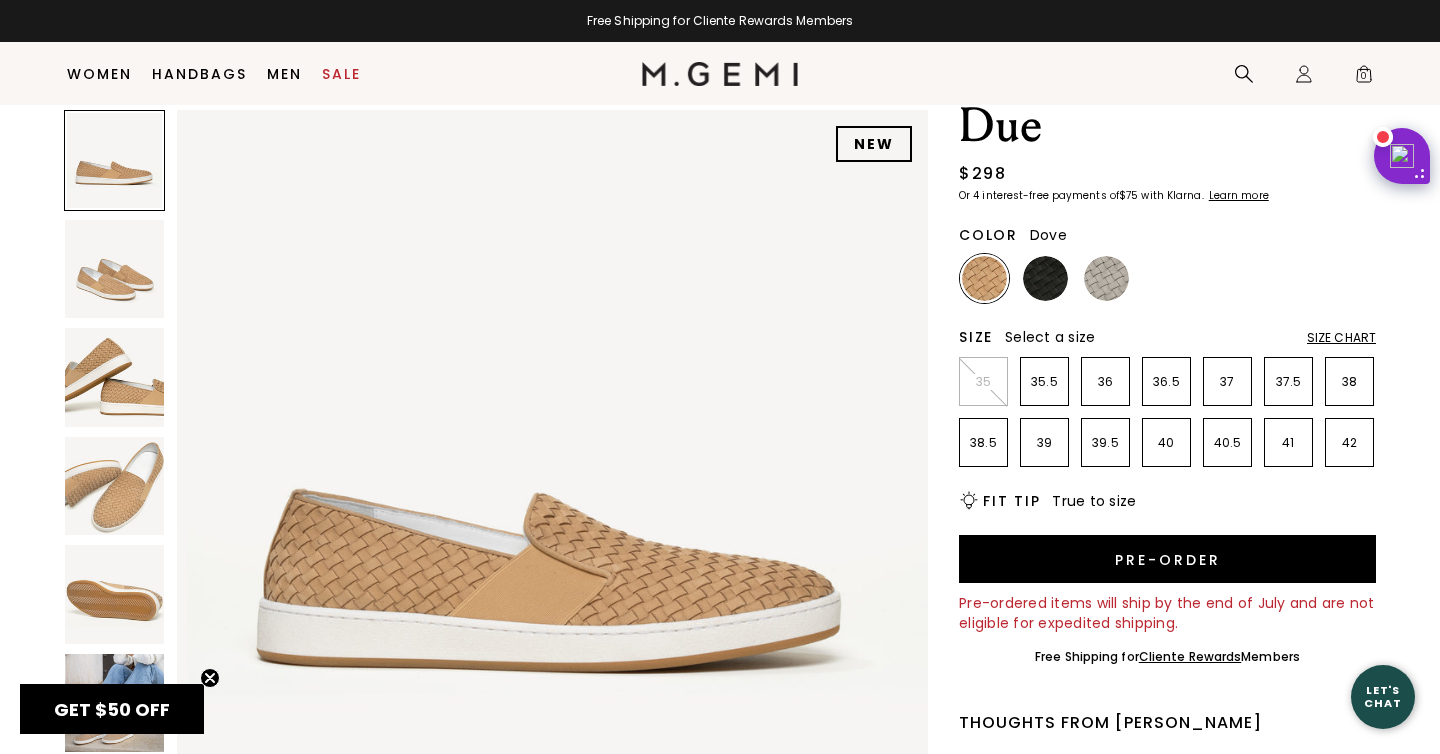 click at bounding box center (1106, 278) 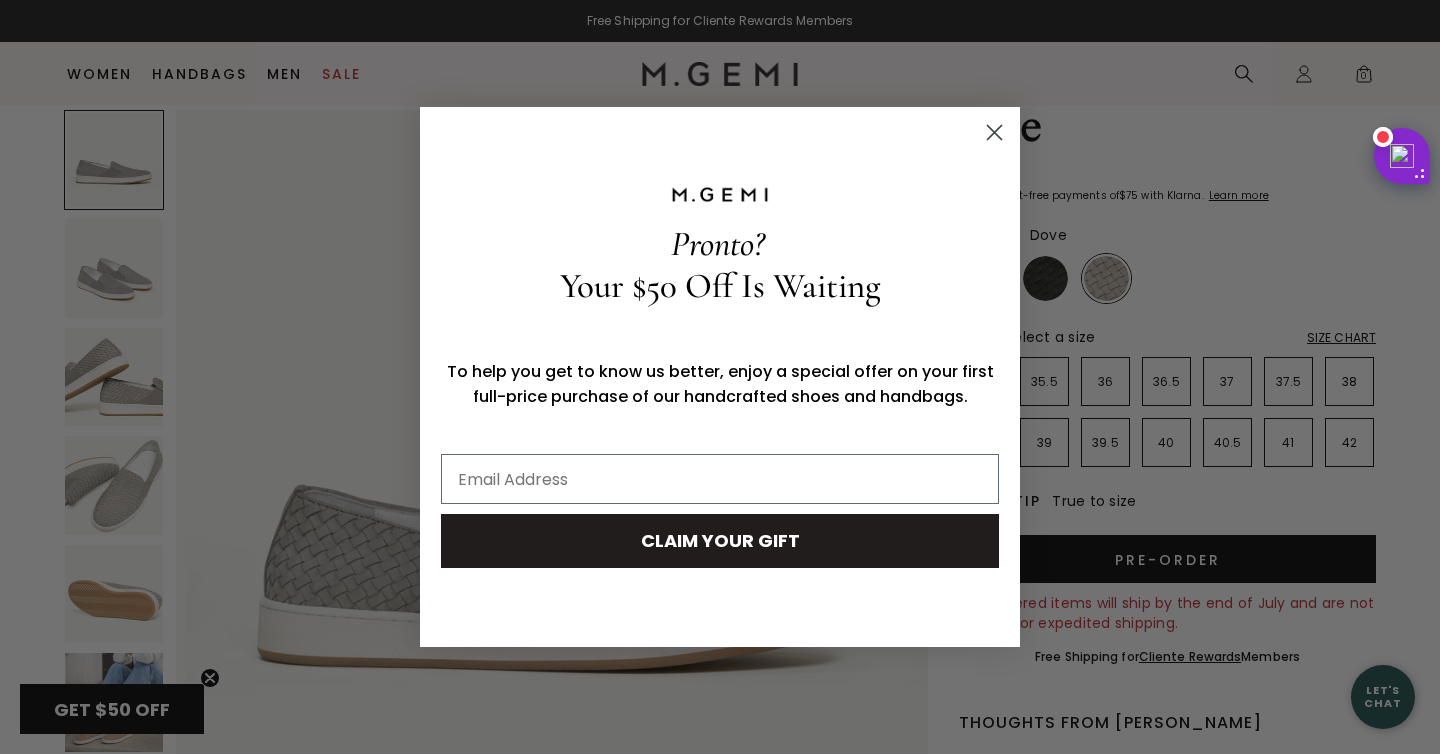 scroll, scrollTop: 0, scrollLeft: 0, axis: both 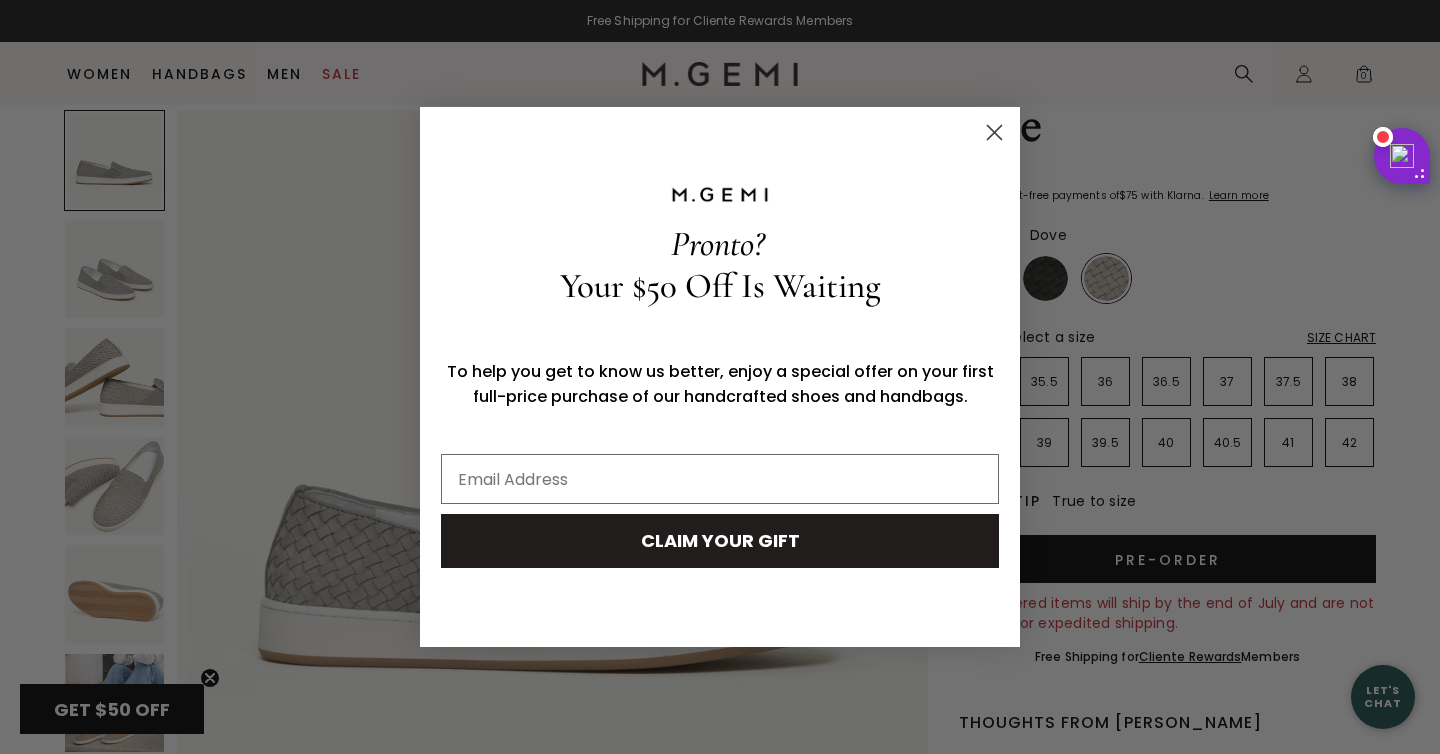 click 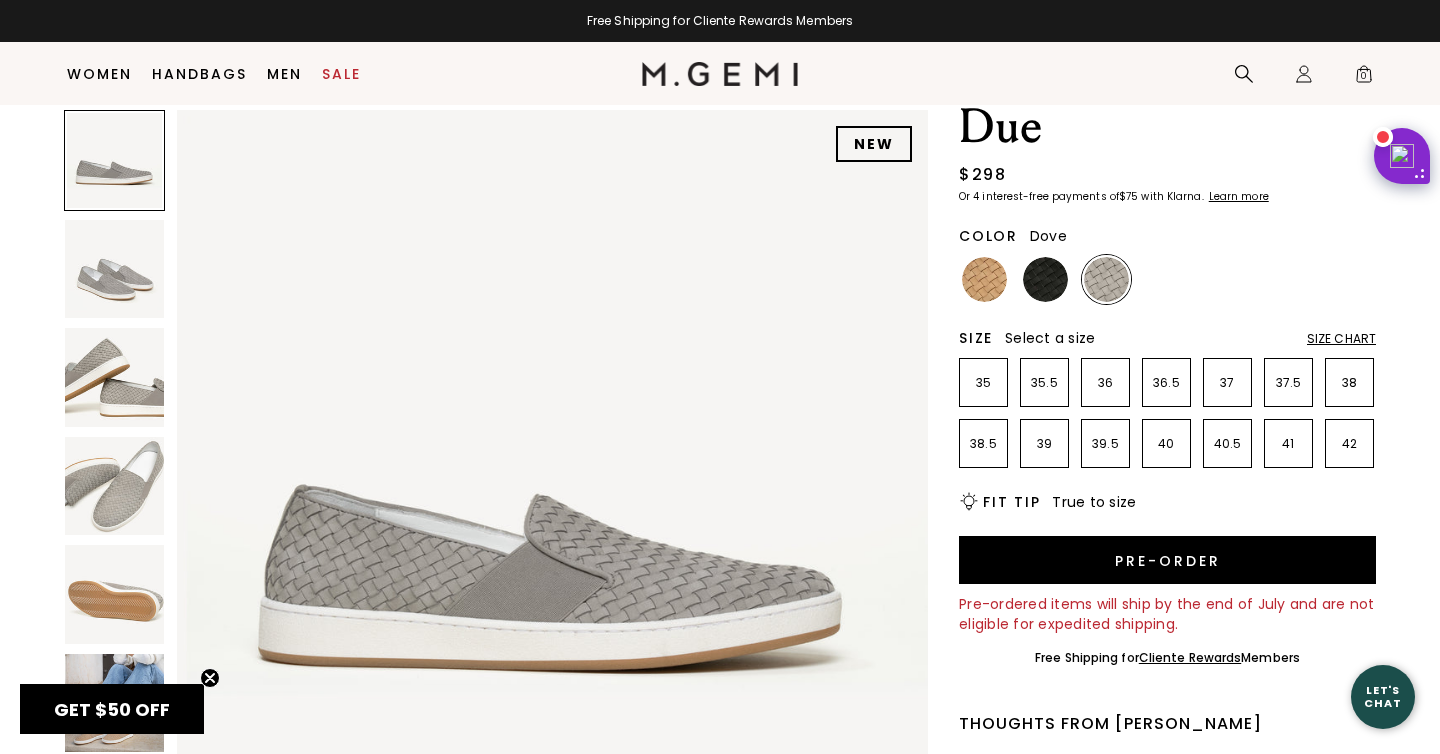 scroll, scrollTop: 0, scrollLeft: 0, axis: both 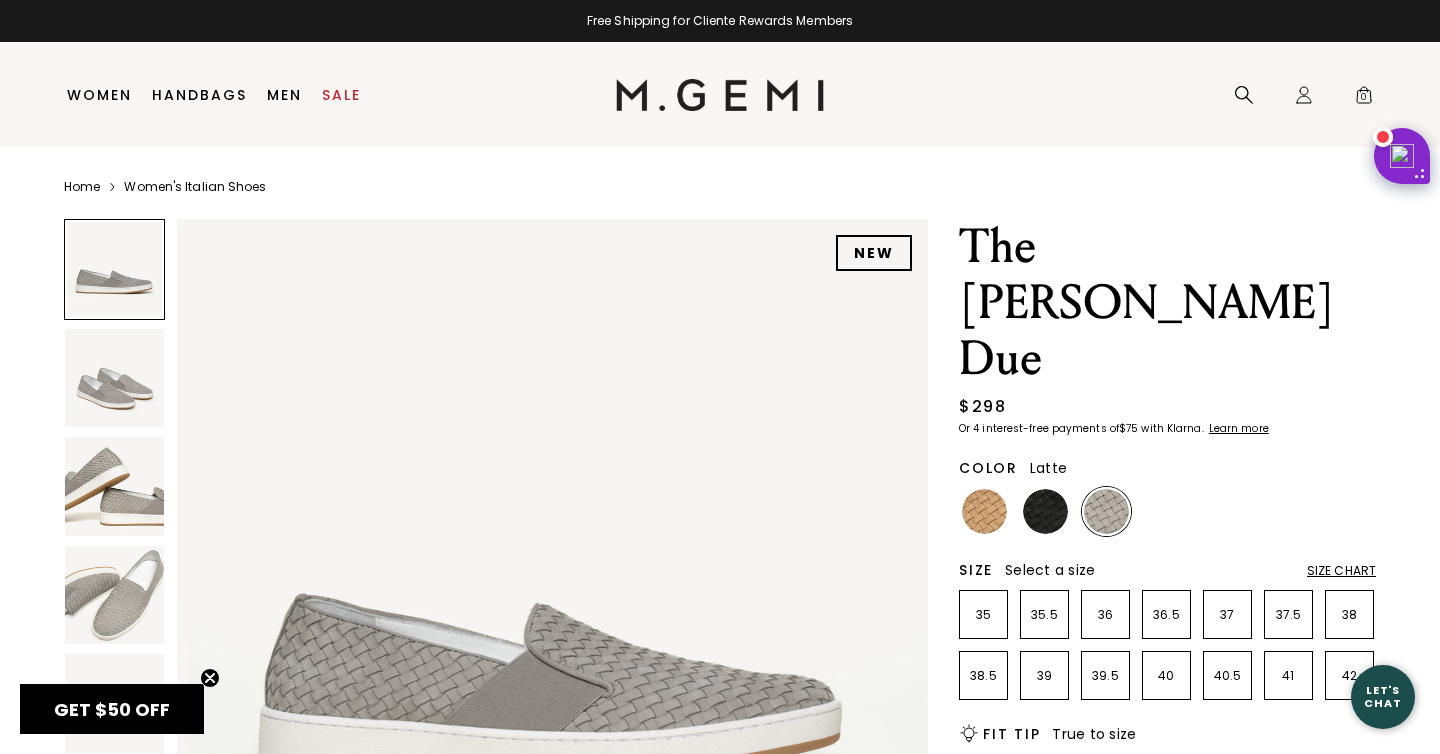 click at bounding box center (984, 511) 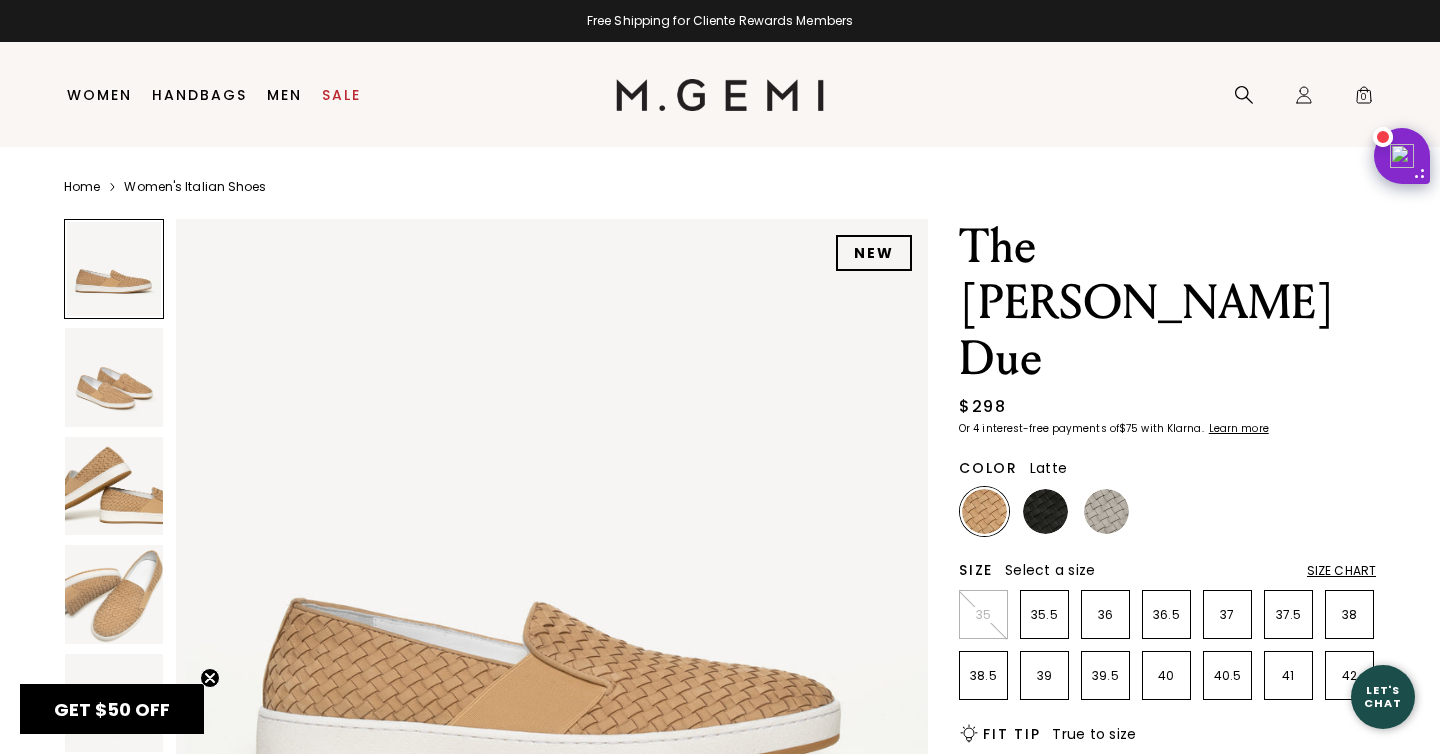 scroll, scrollTop: 0, scrollLeft: 0, axis: both 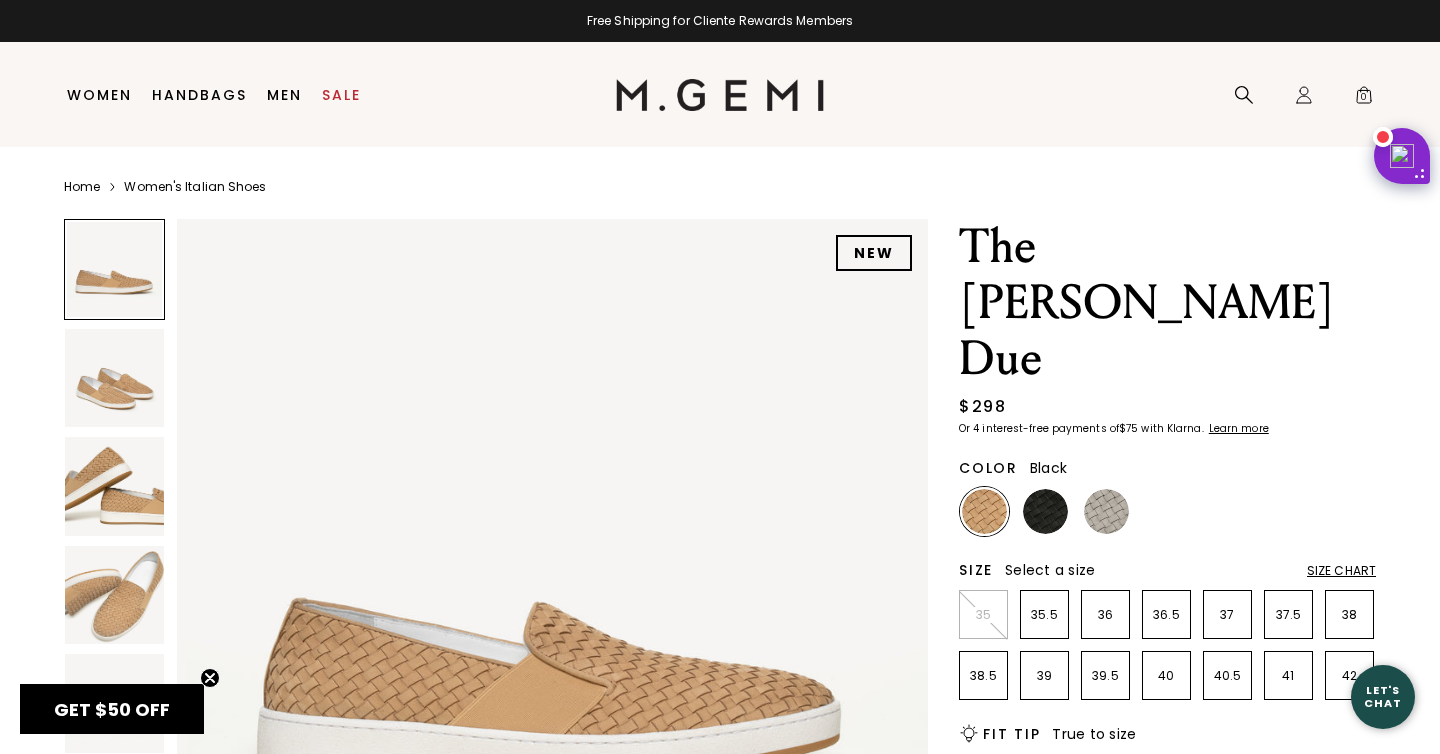 click at bounding box center [1045, 511] 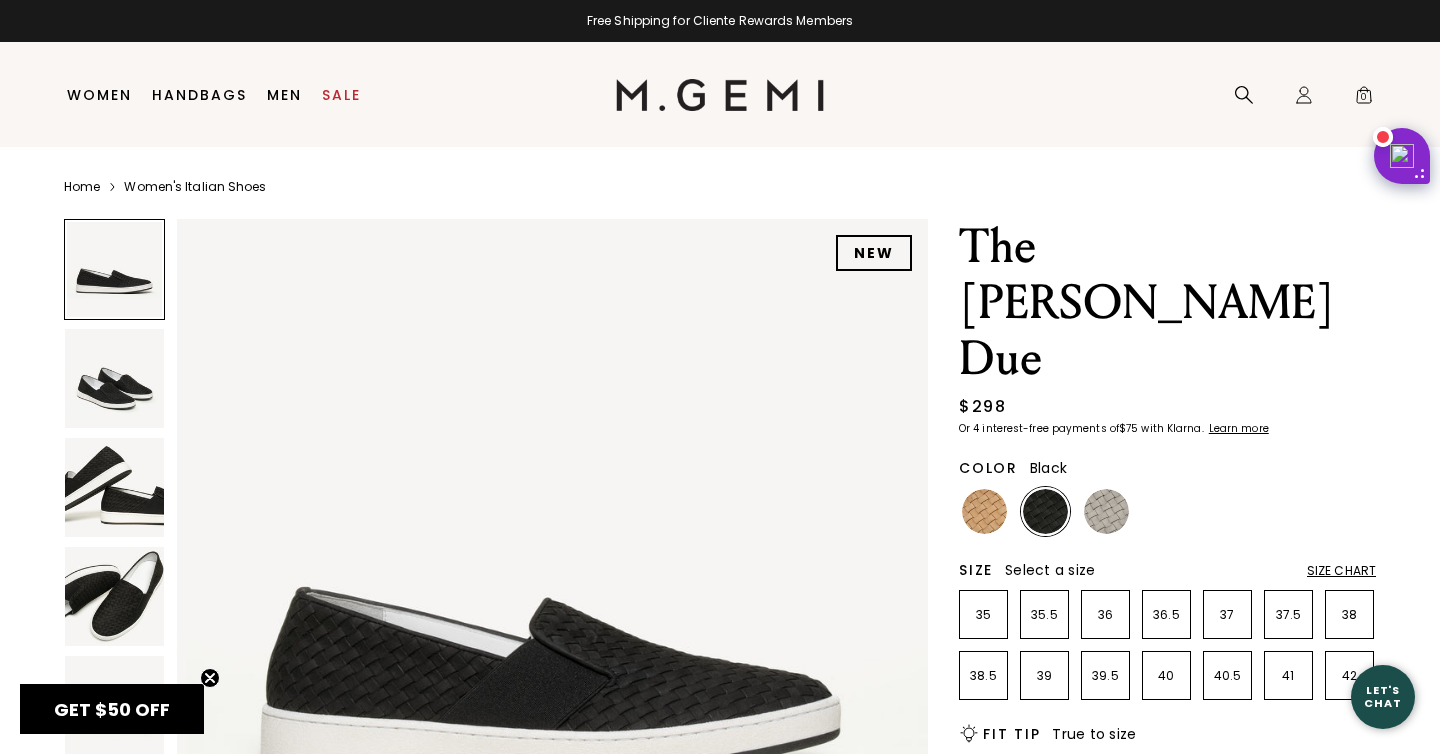 scroll, scrollTop: 0, scrollLeft: 0, axis: both 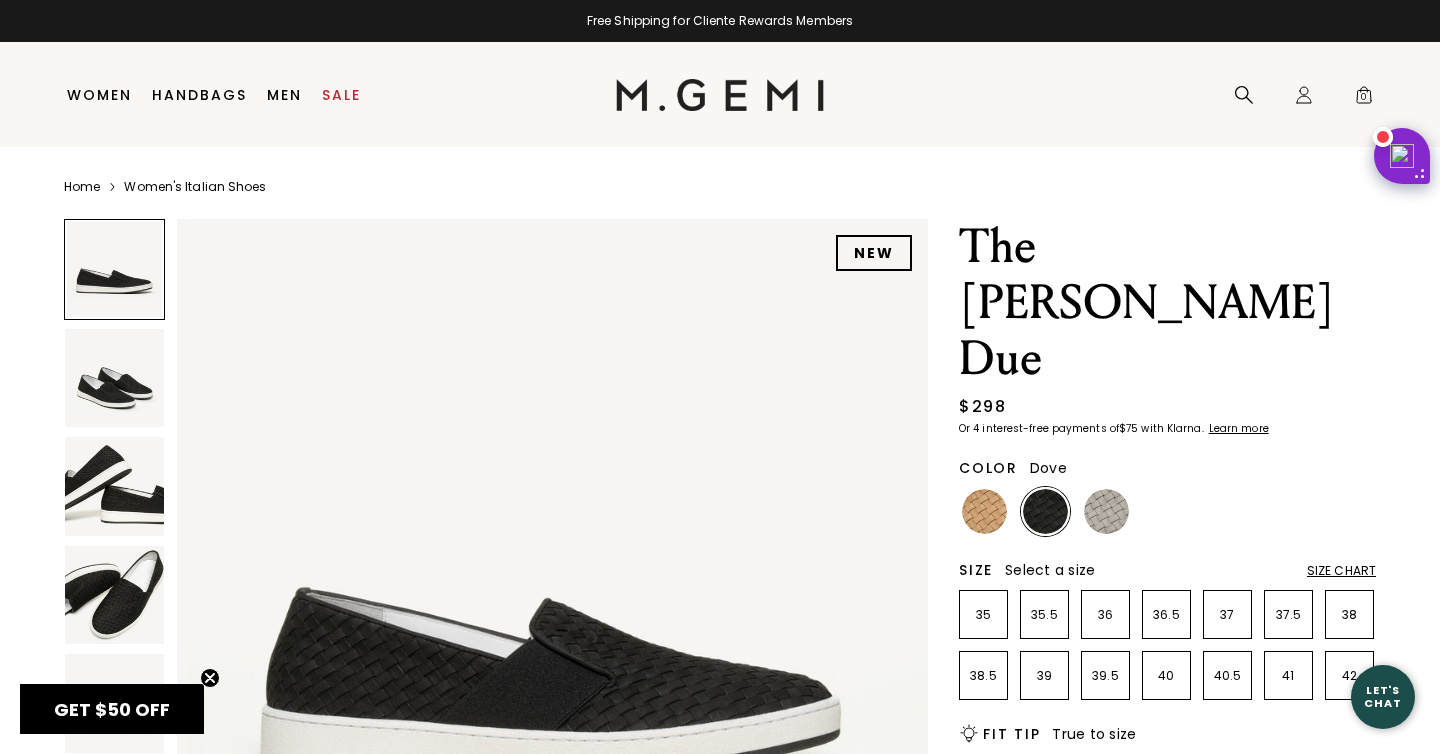 click at bounding box center [1106, 511] 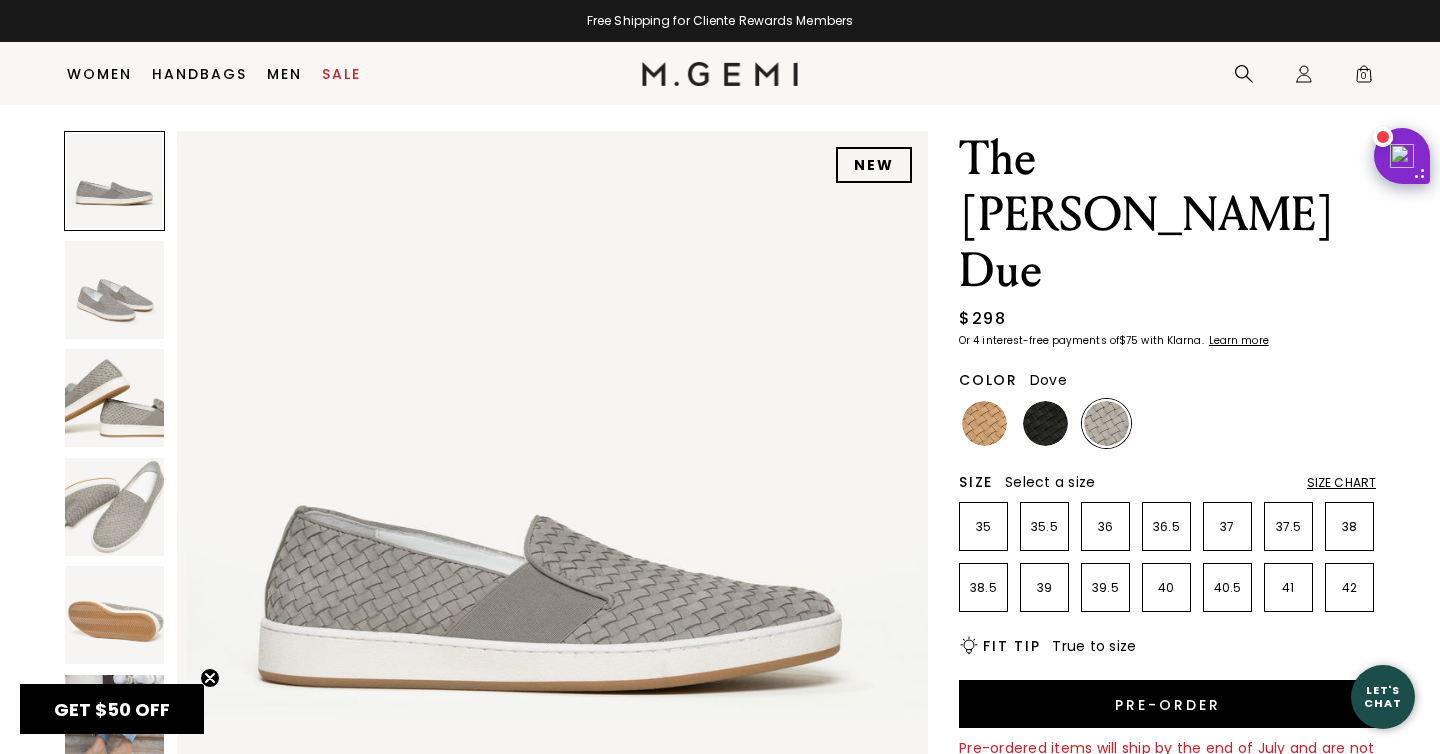 scroll, scrollTop: 0, scrollLeft: 0, axis: both 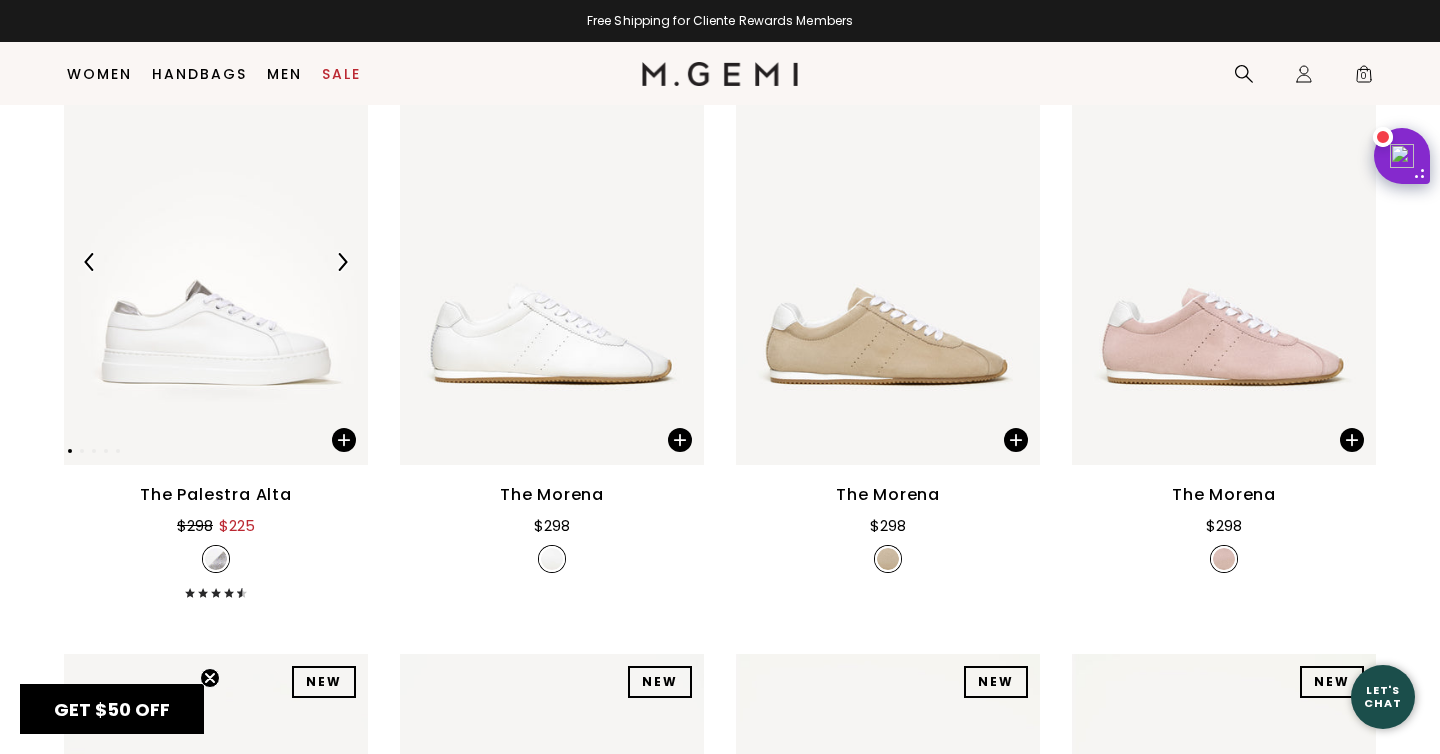 click at bounding box center [342, 262] 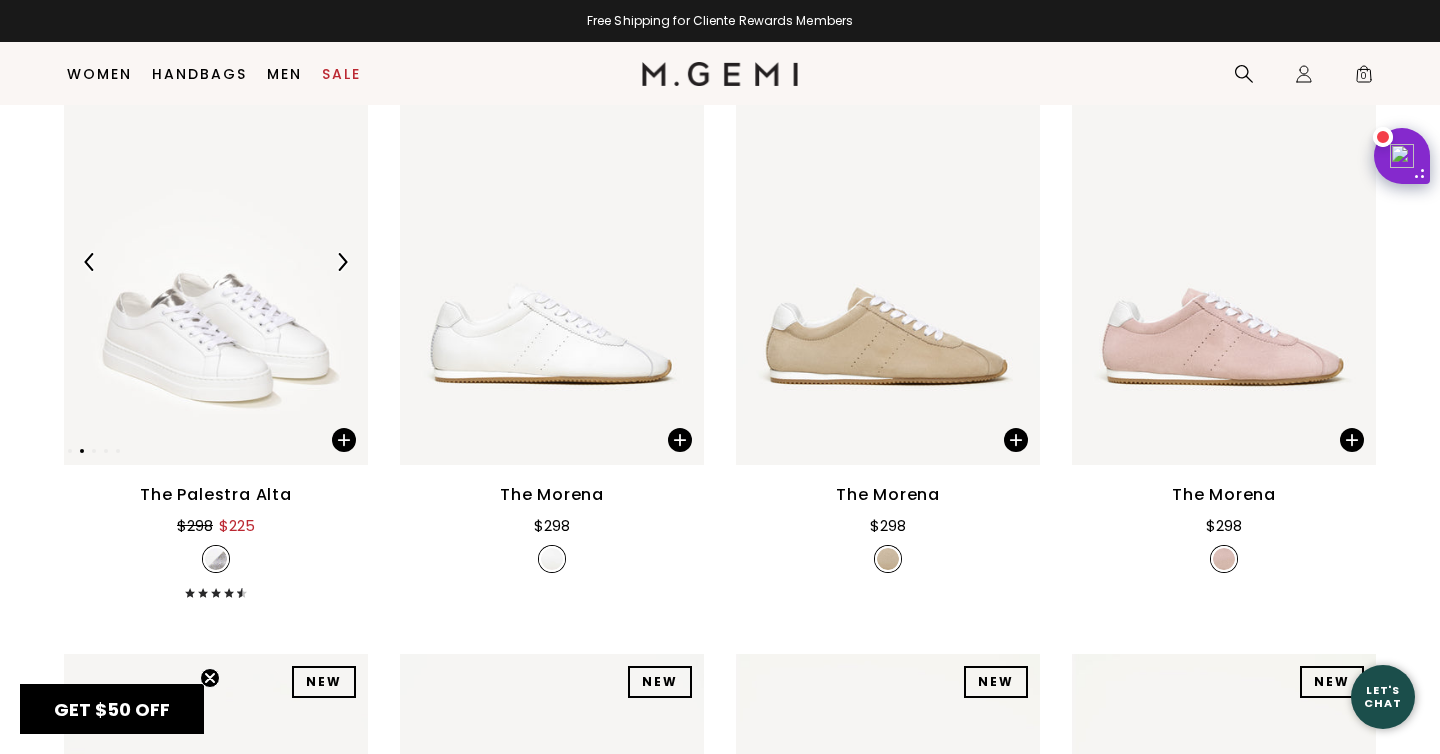 click at bounding box center (342, 262) 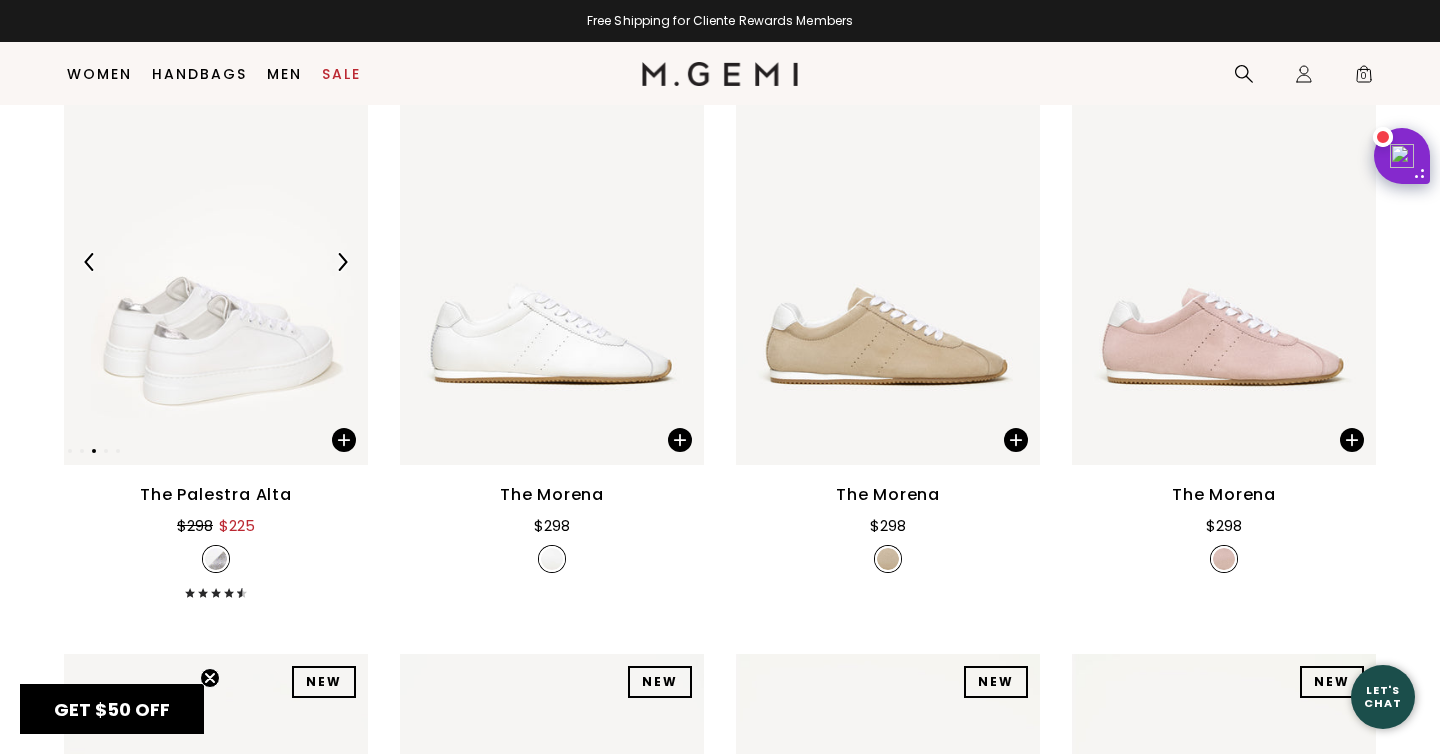 click at bounding box center [342, 262] 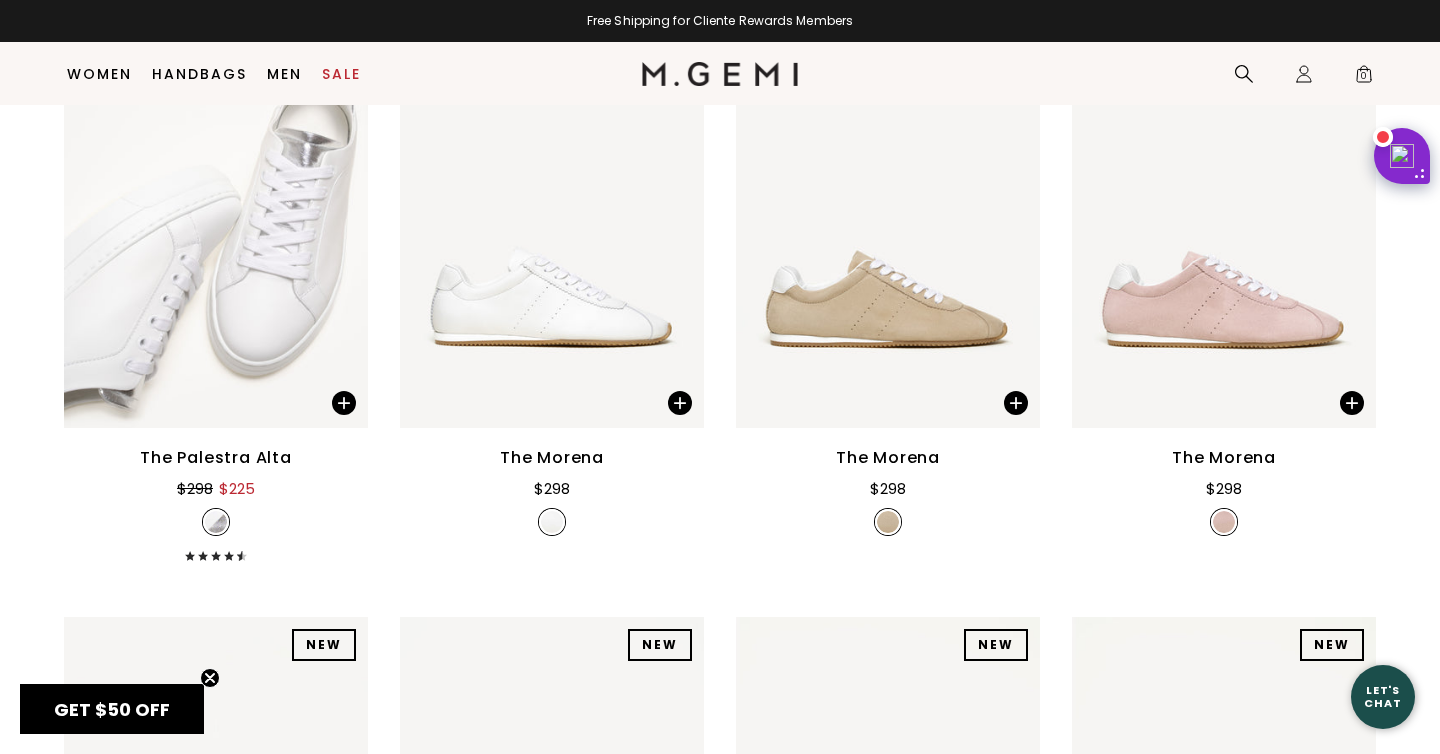 scroll, scrollTop: 1484, scrollLeft: 0, axis: vertical 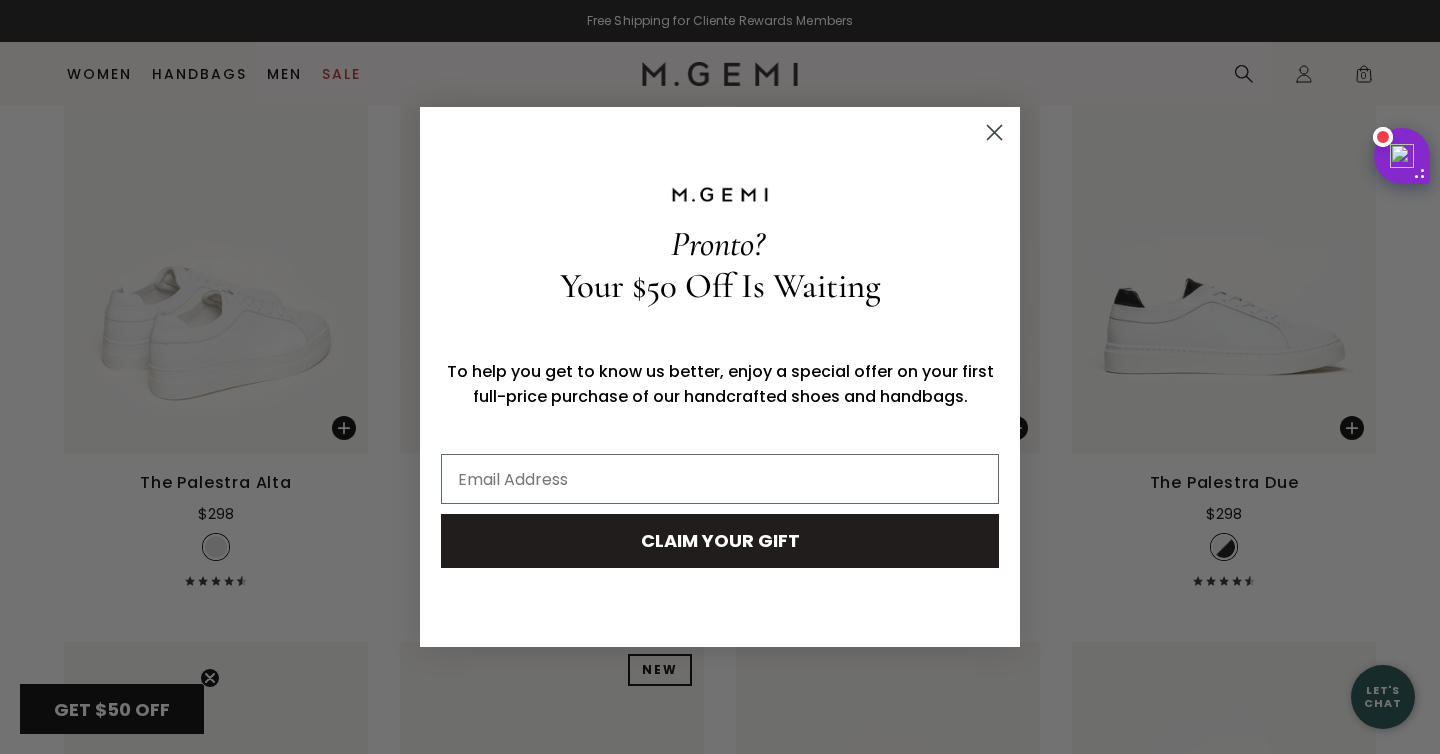 click 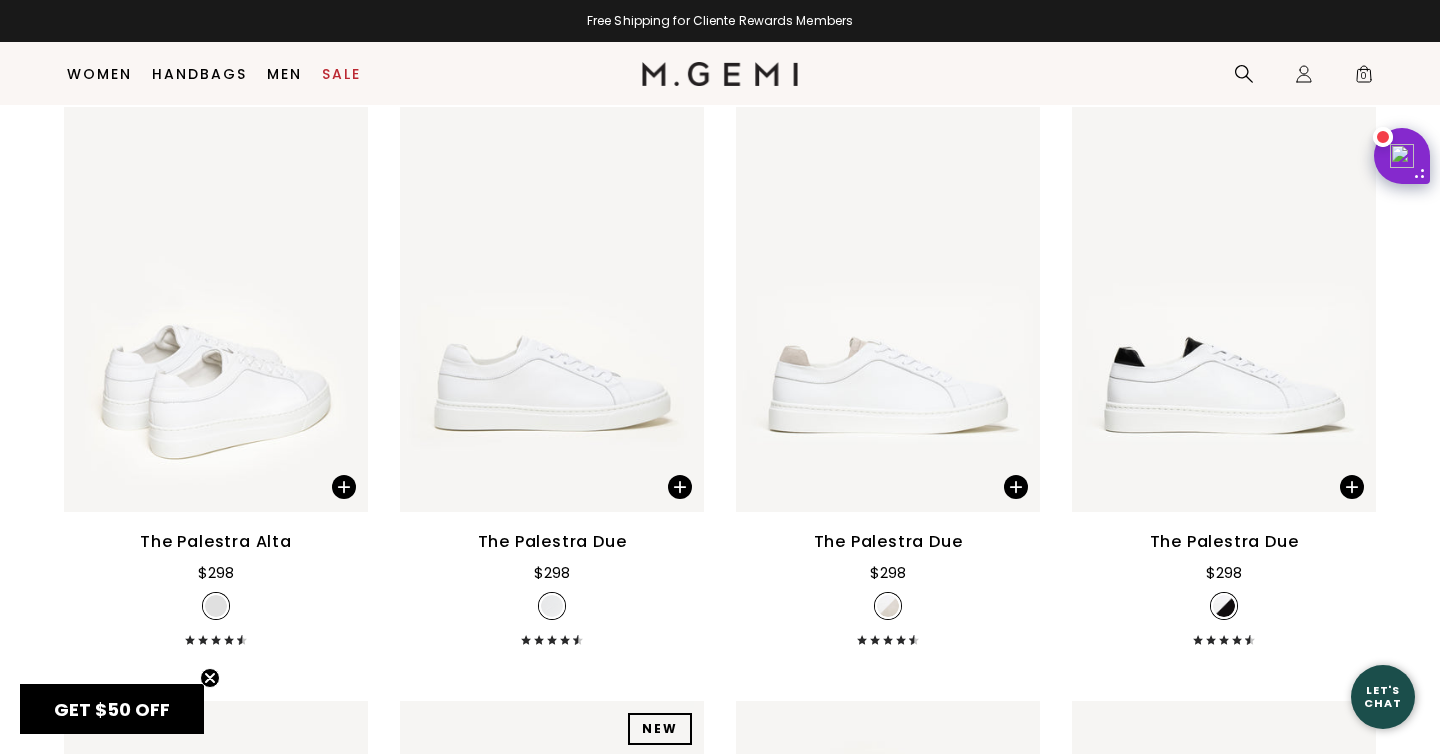 scroll, scrollTop: 281, scrollLeft: 0, axis: vertical 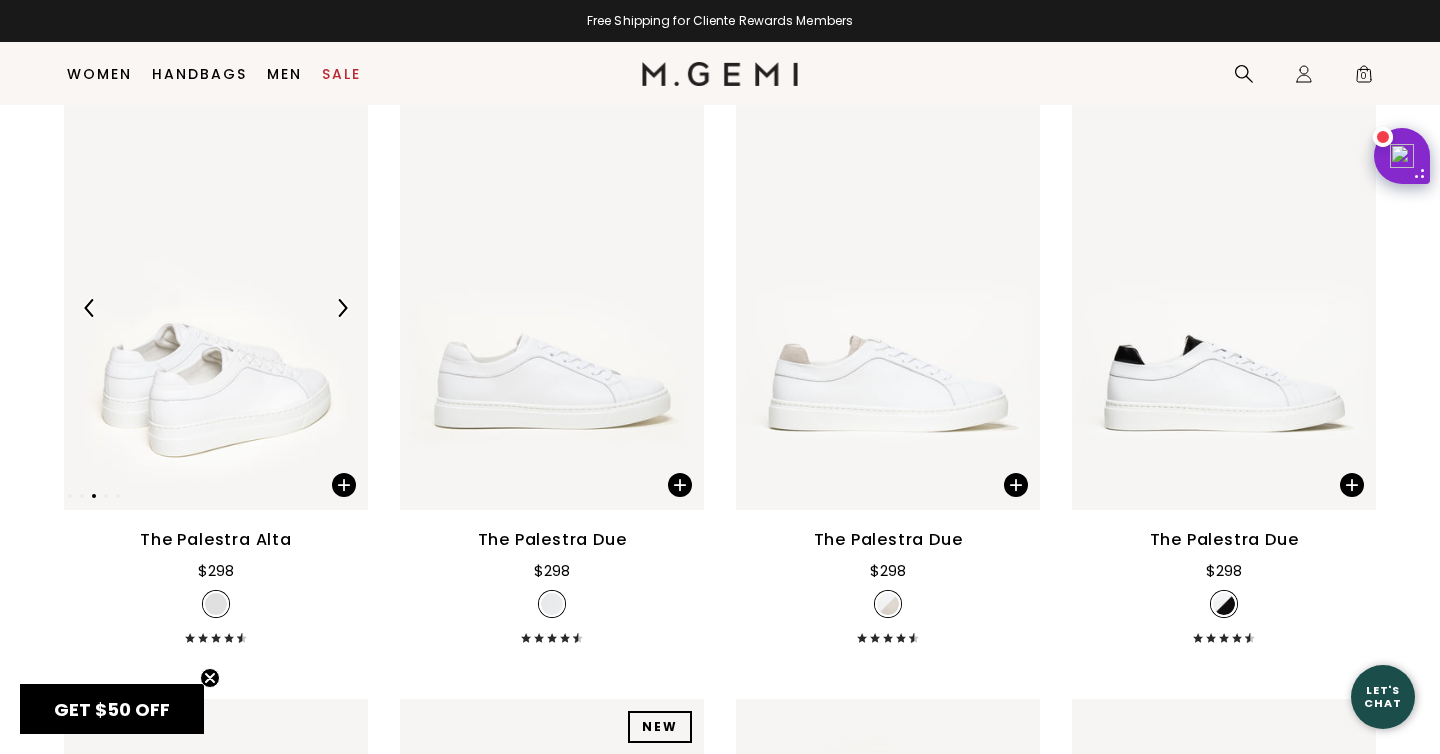 click at bounding box center [342, 308] 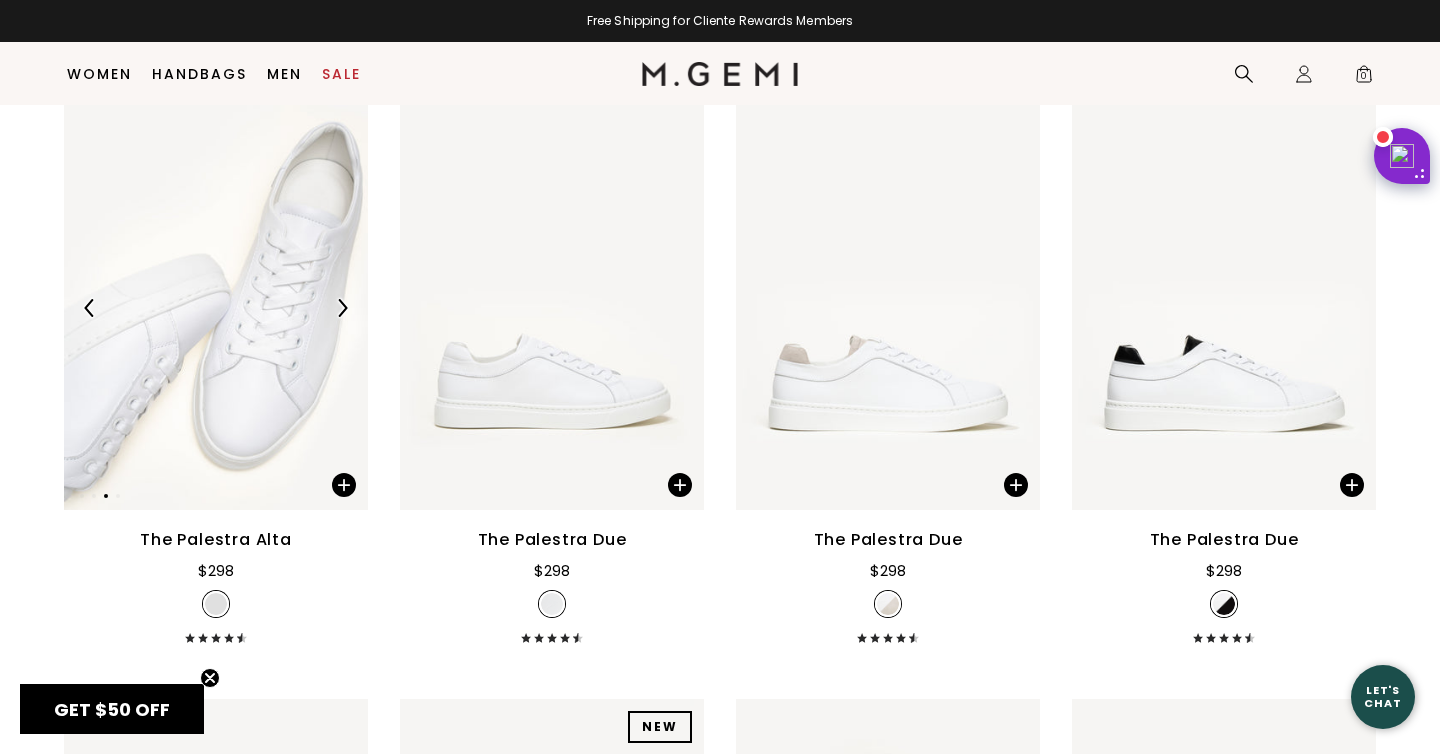 click at bounding box center (342, 308) 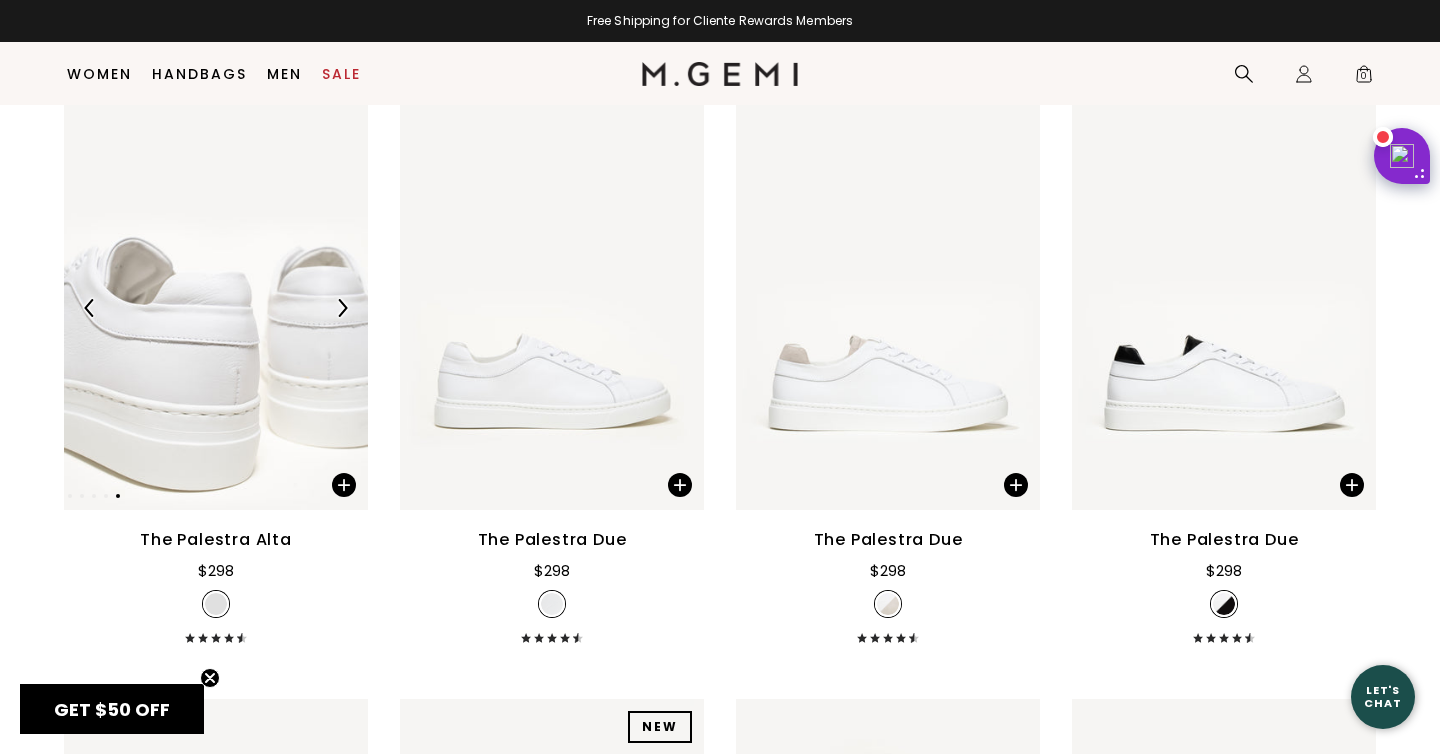 click at bounding box center [342, 308] 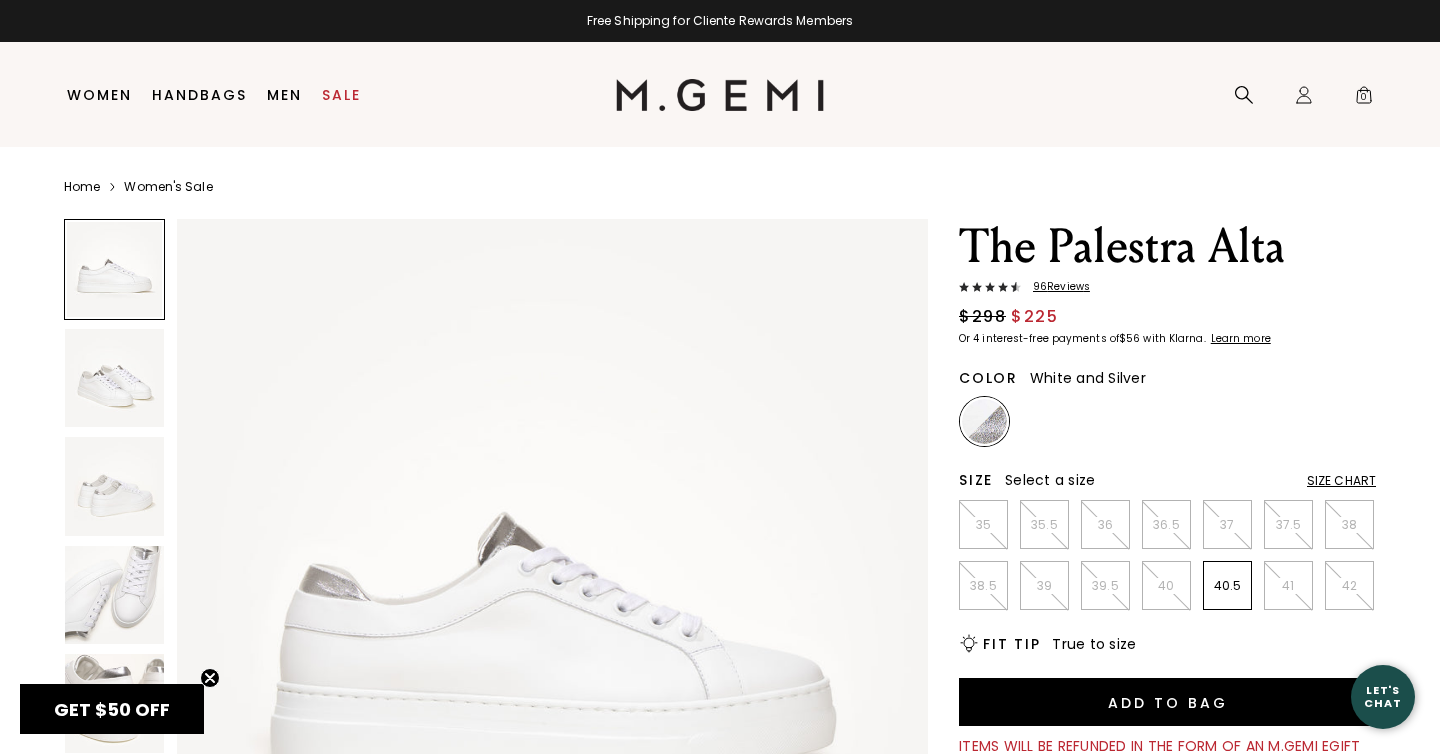scroll, scrollTop: 0, scrollLeft: 0, axis: both 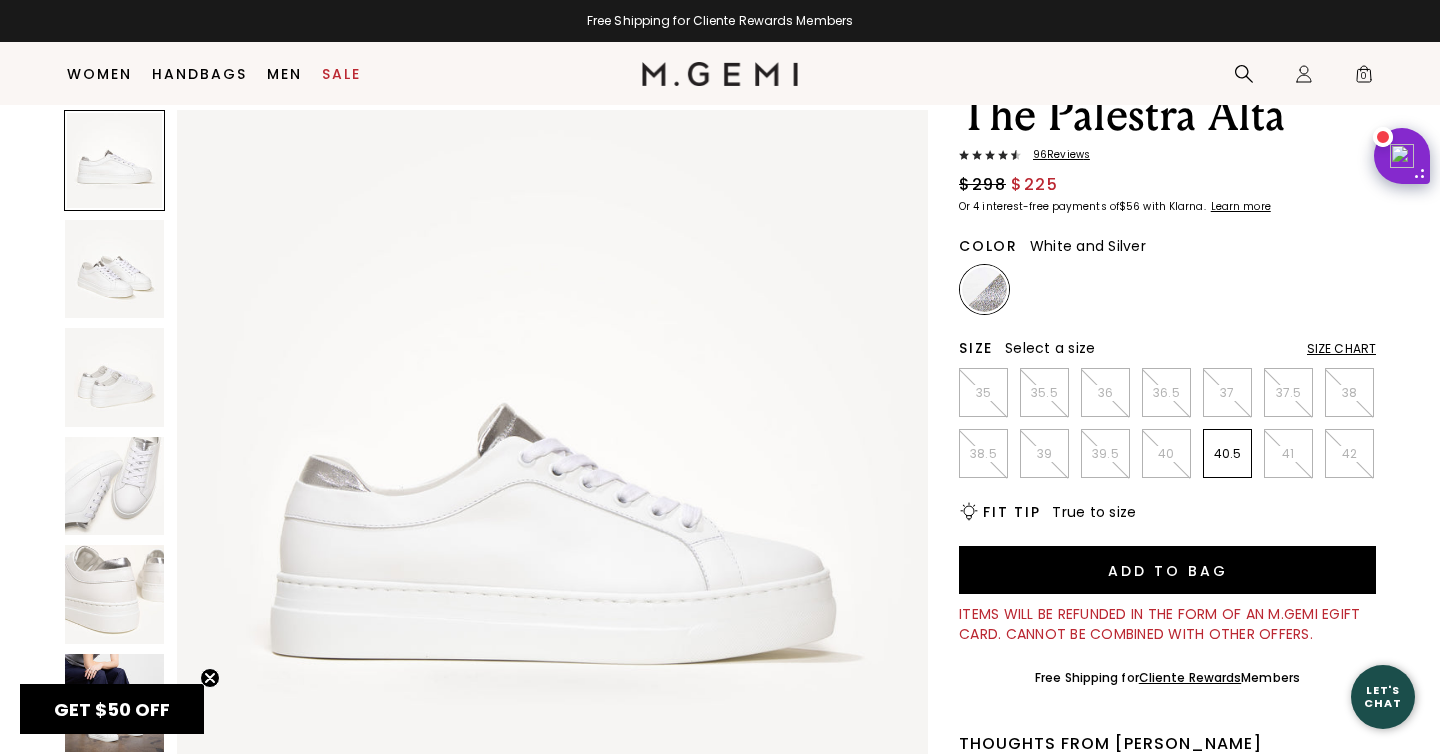 click at bounding box center (114, 269) 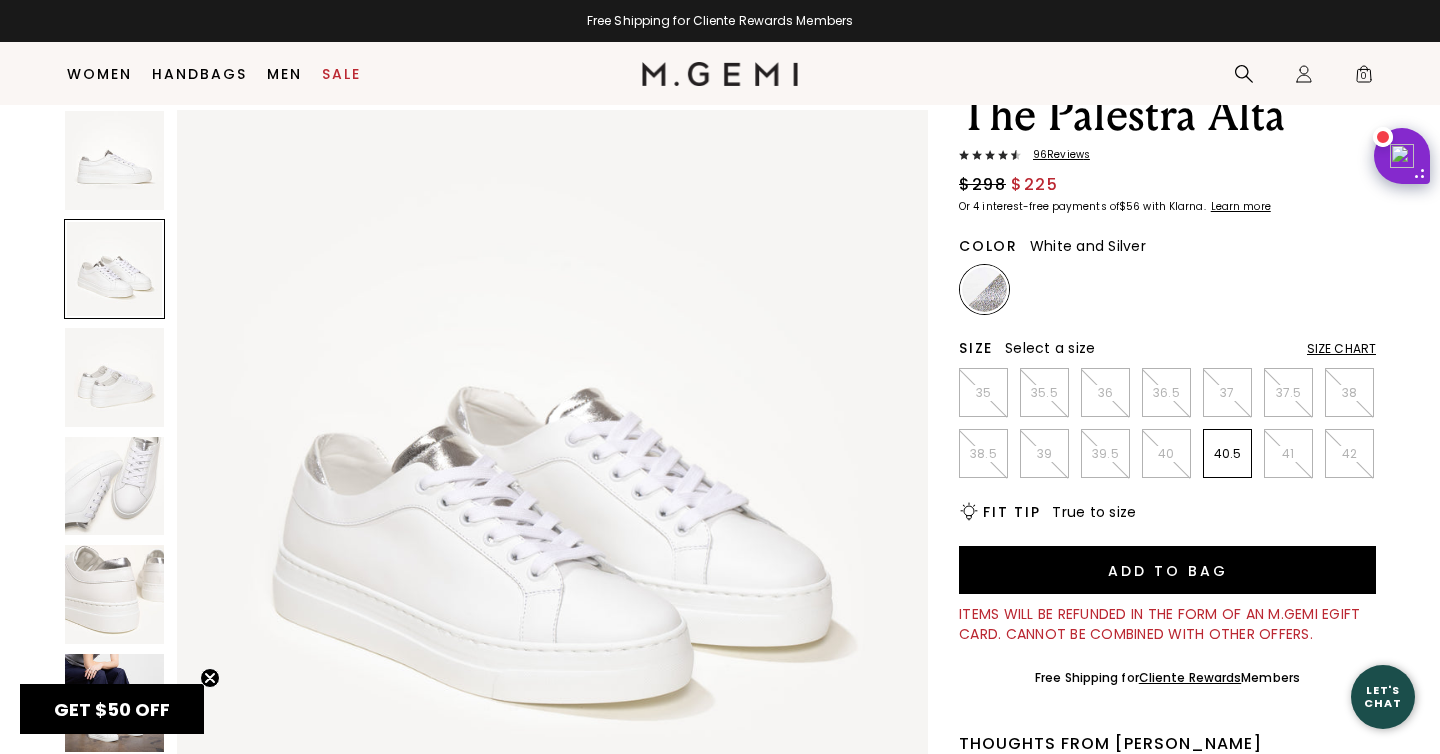 click at bounding box center [114, 377] 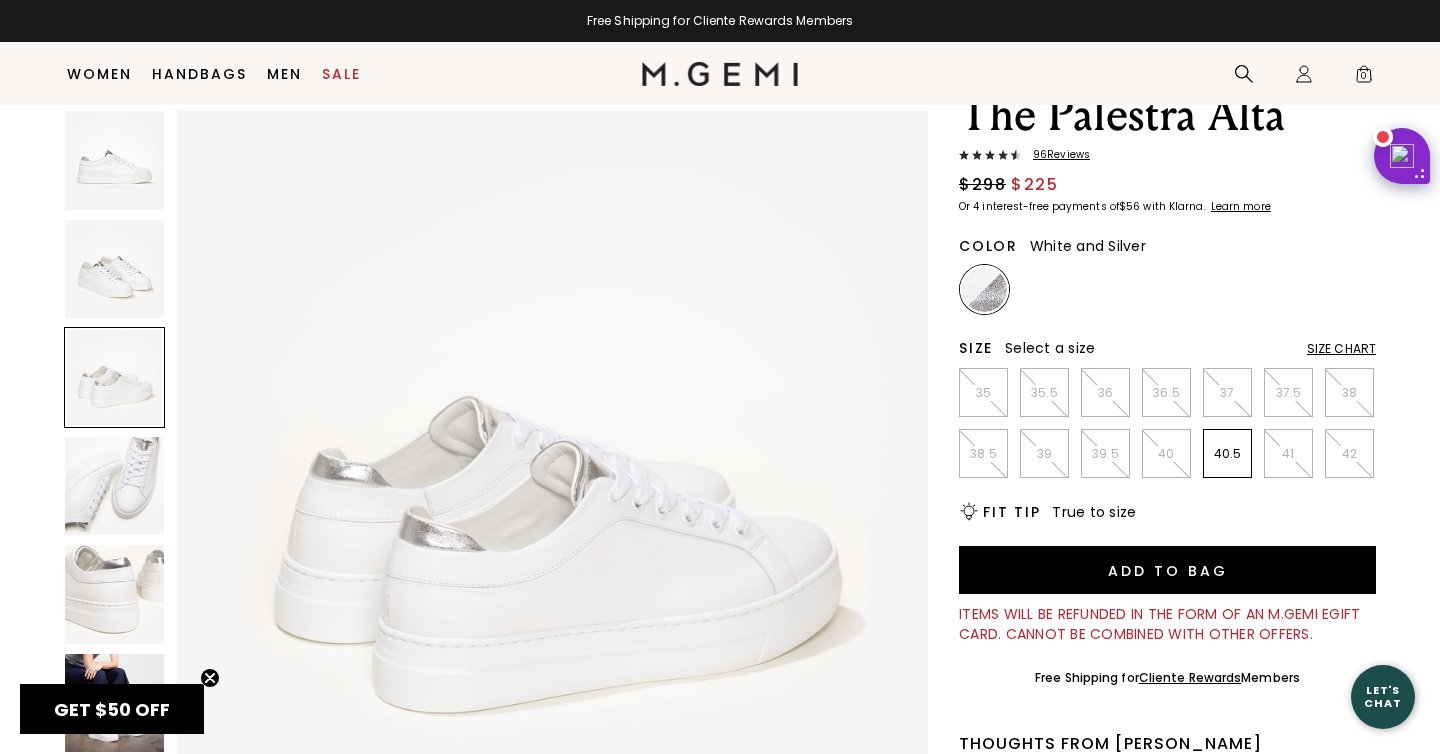 click at bounding box center [114, 486] 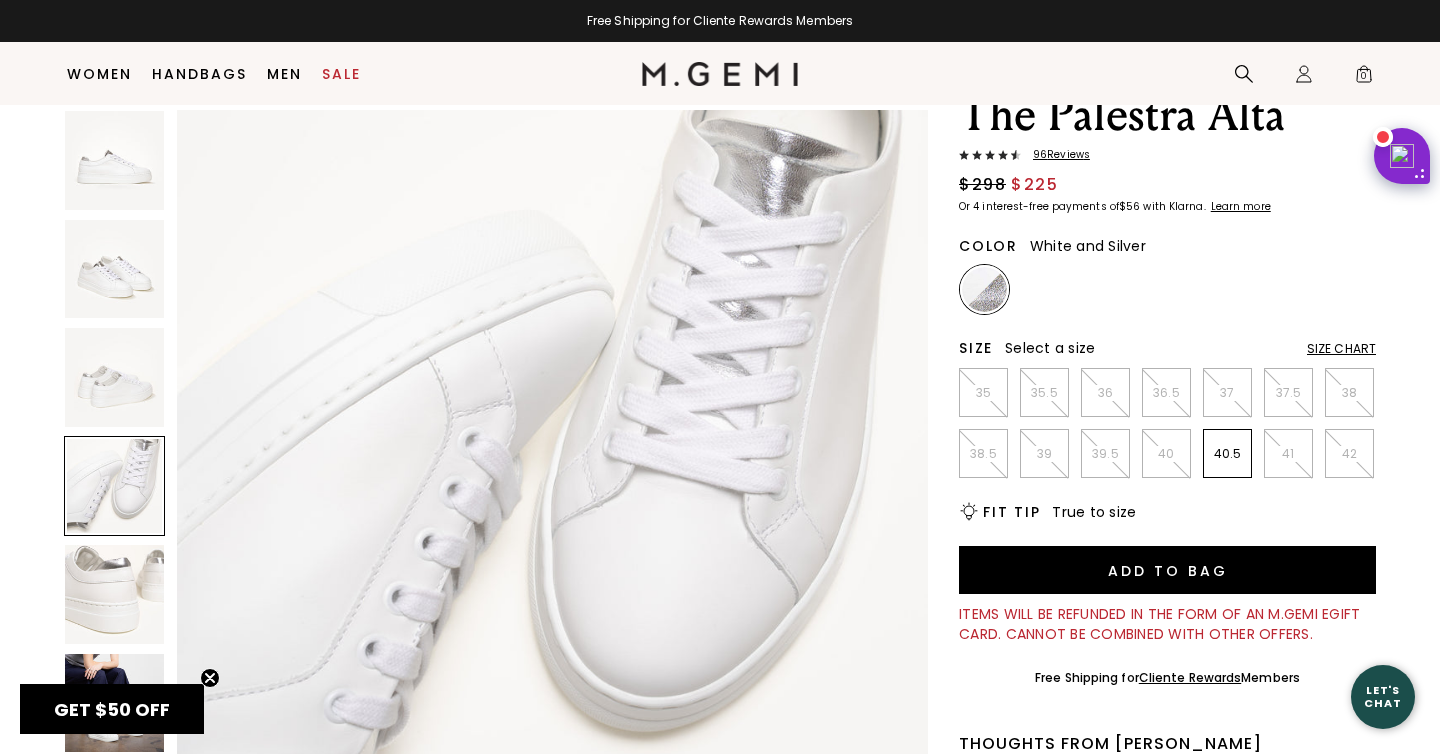 click at bounding box center [114, 594] 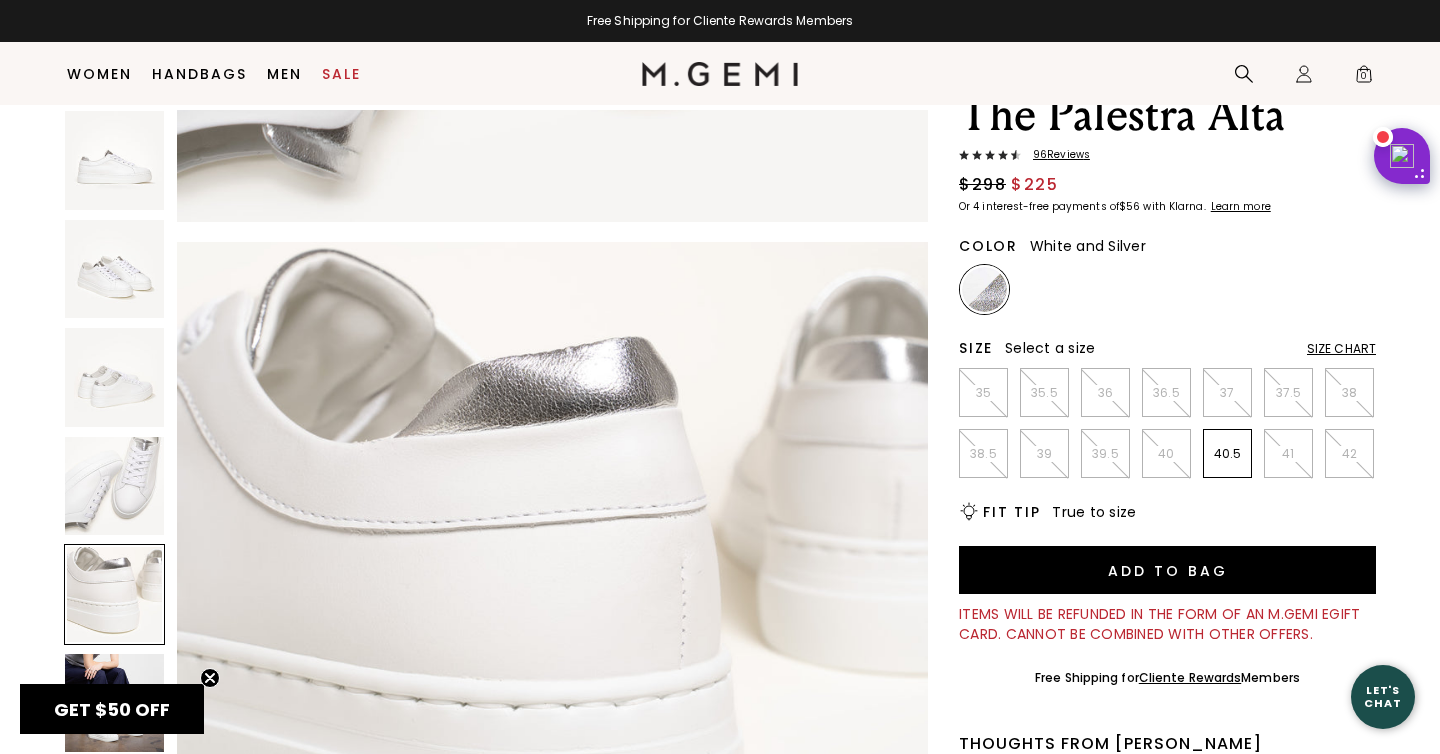 scroll, scrollTop: 3086, scrollLeft: 0, axis: vertical 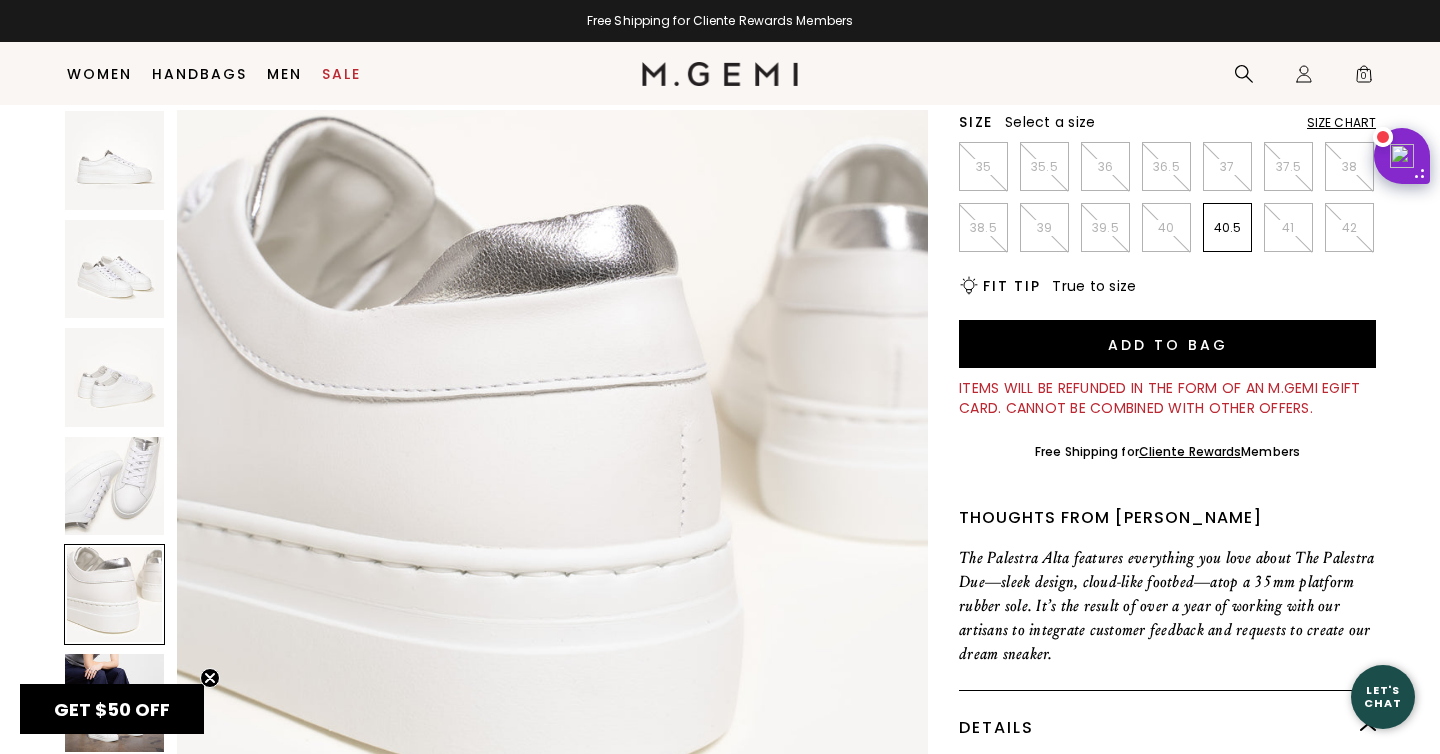 click at bounding box center (114, 703) 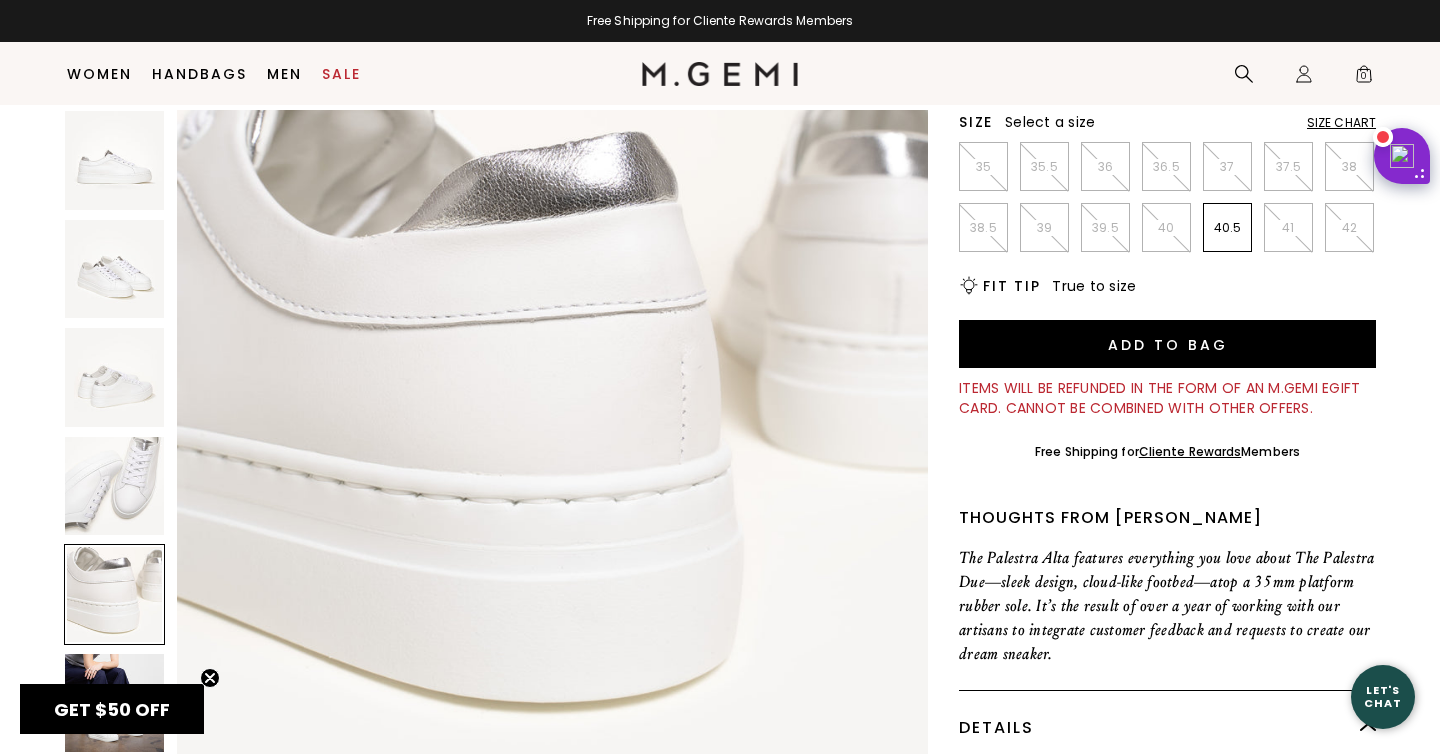 scroll, scrollTop: 3131, scrollLeft: 0, axis: vertical 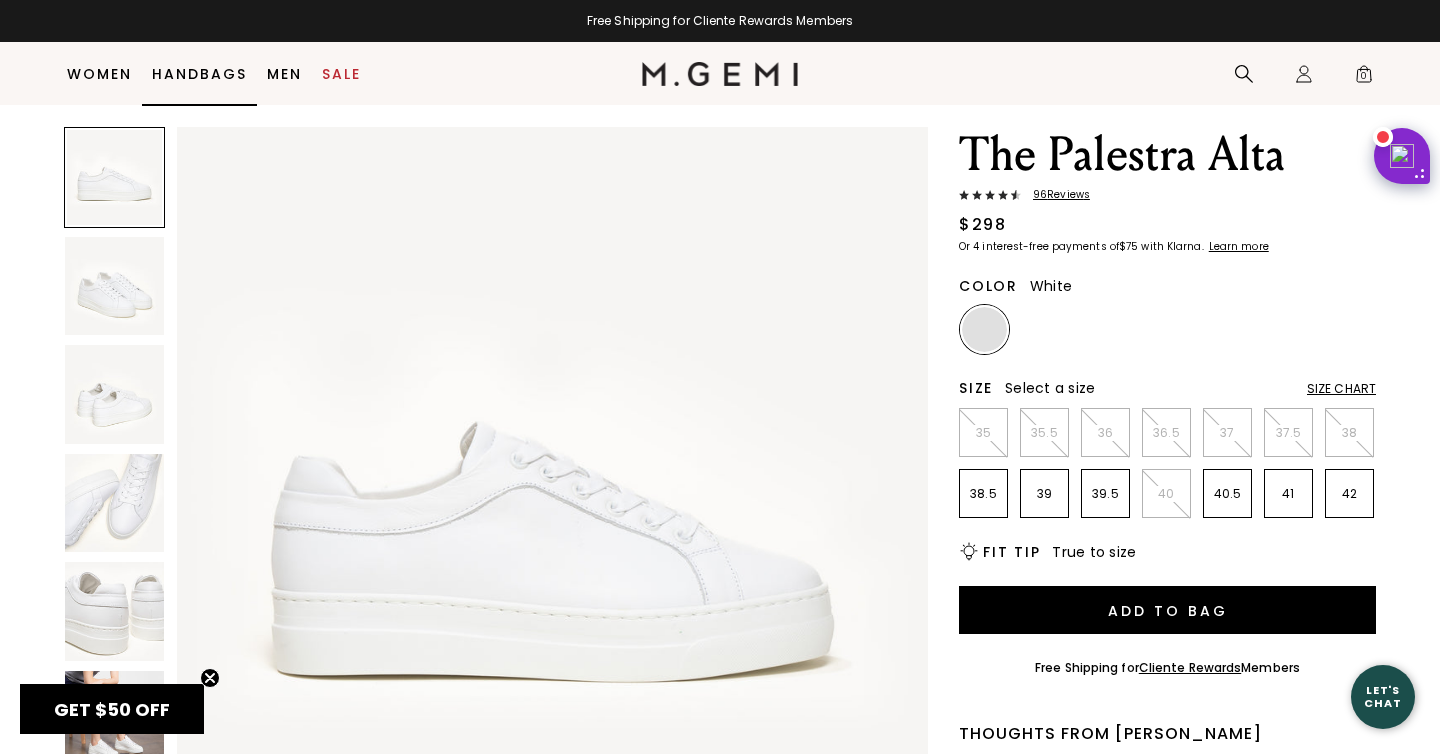 click on "Handbags" at bounding box center [199, 74] 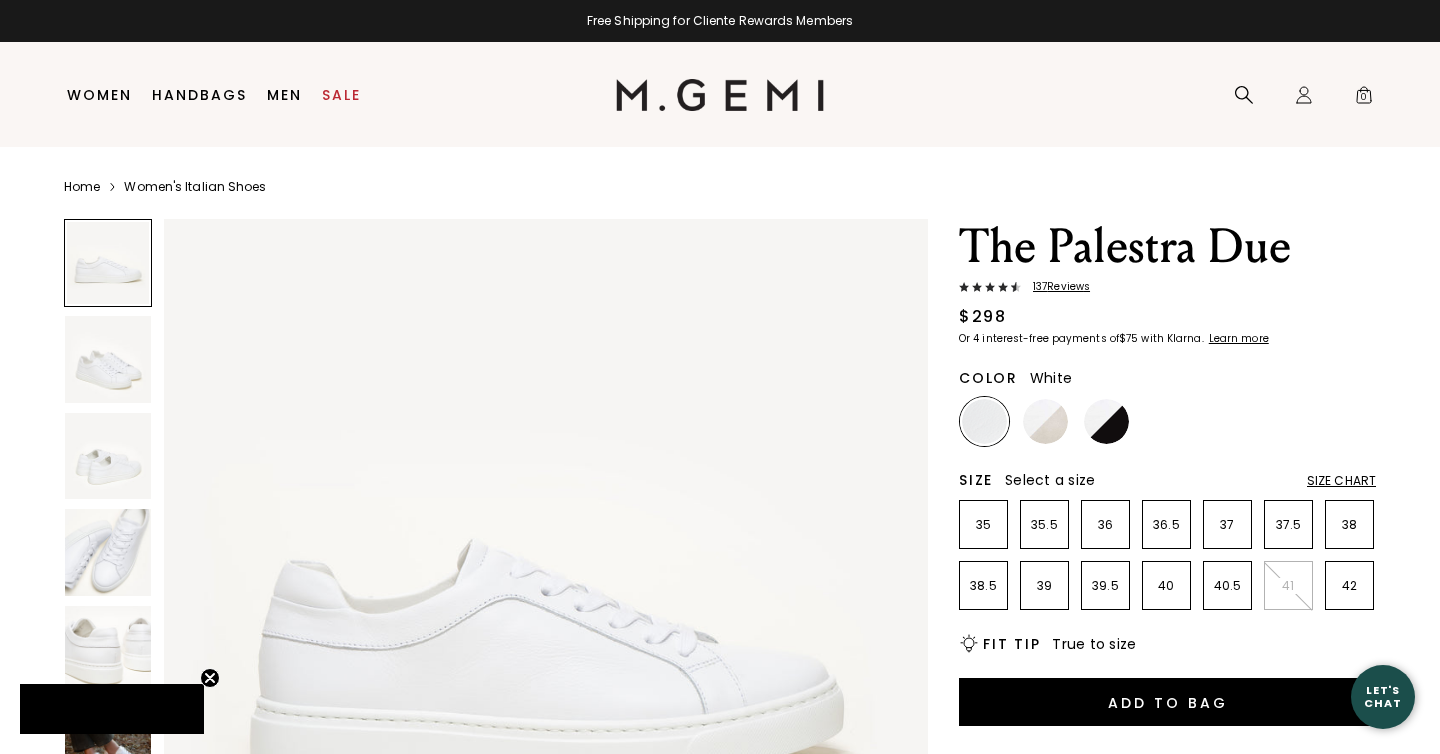 scroll, scrollTop: 0, scrollLeft: 0, axis: both 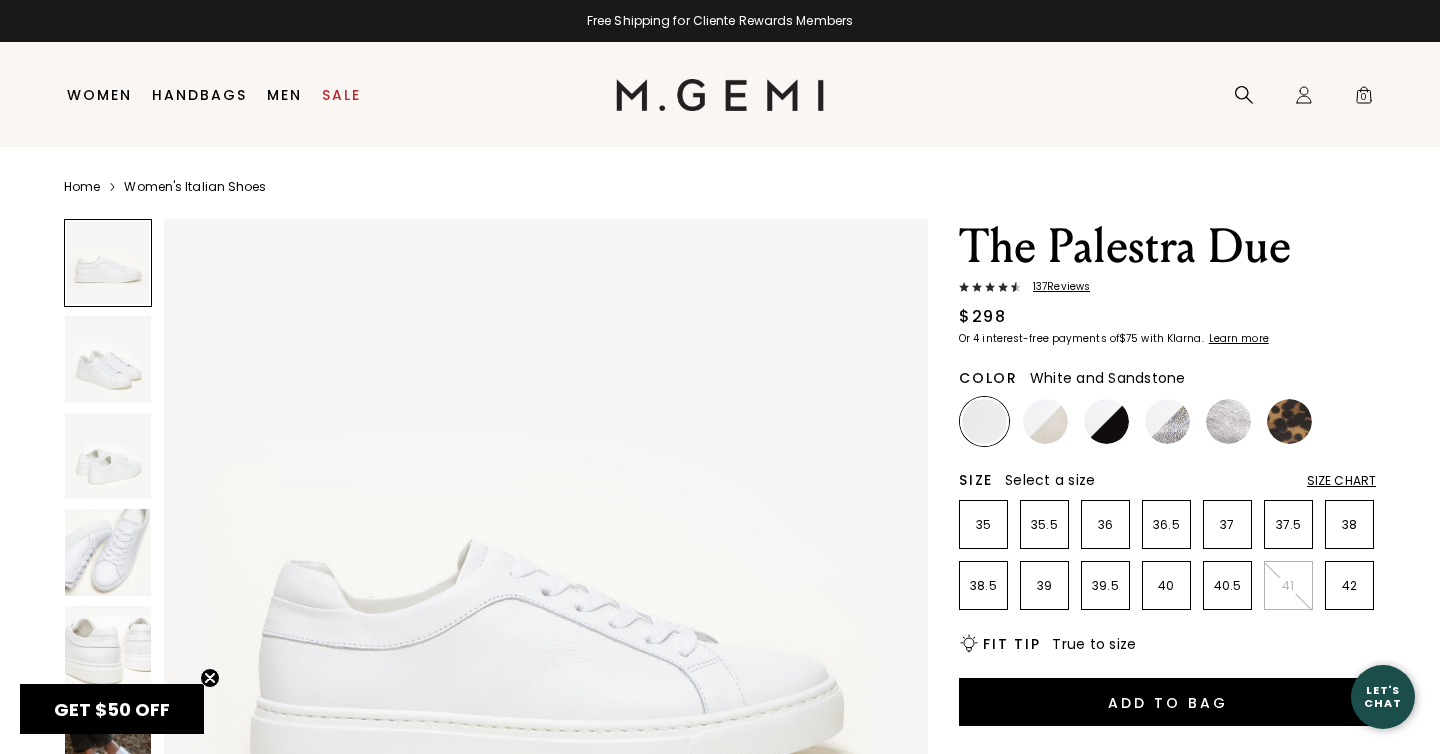 click at bounding box center (1045, 421) 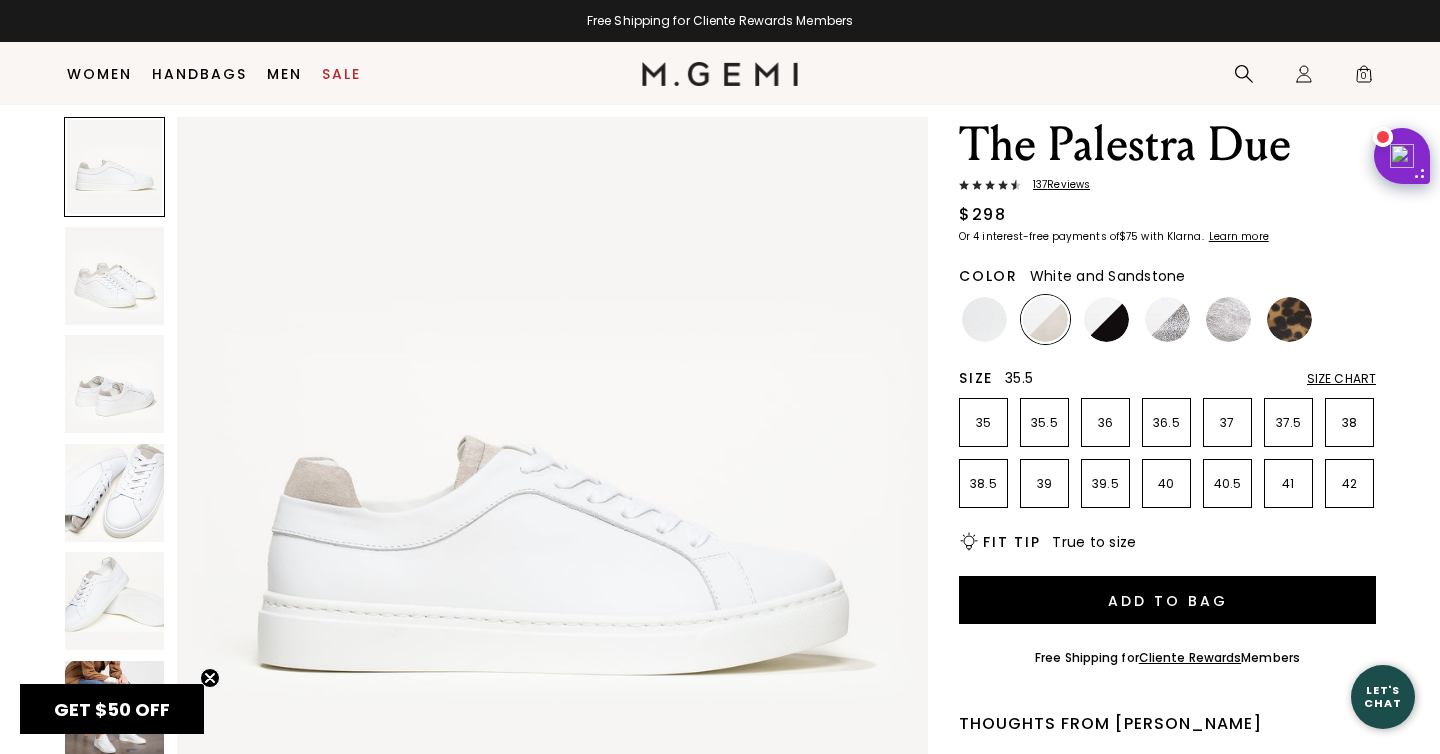 scroll, scrollTop: 47, scrollLeft: 0, axis: vertical 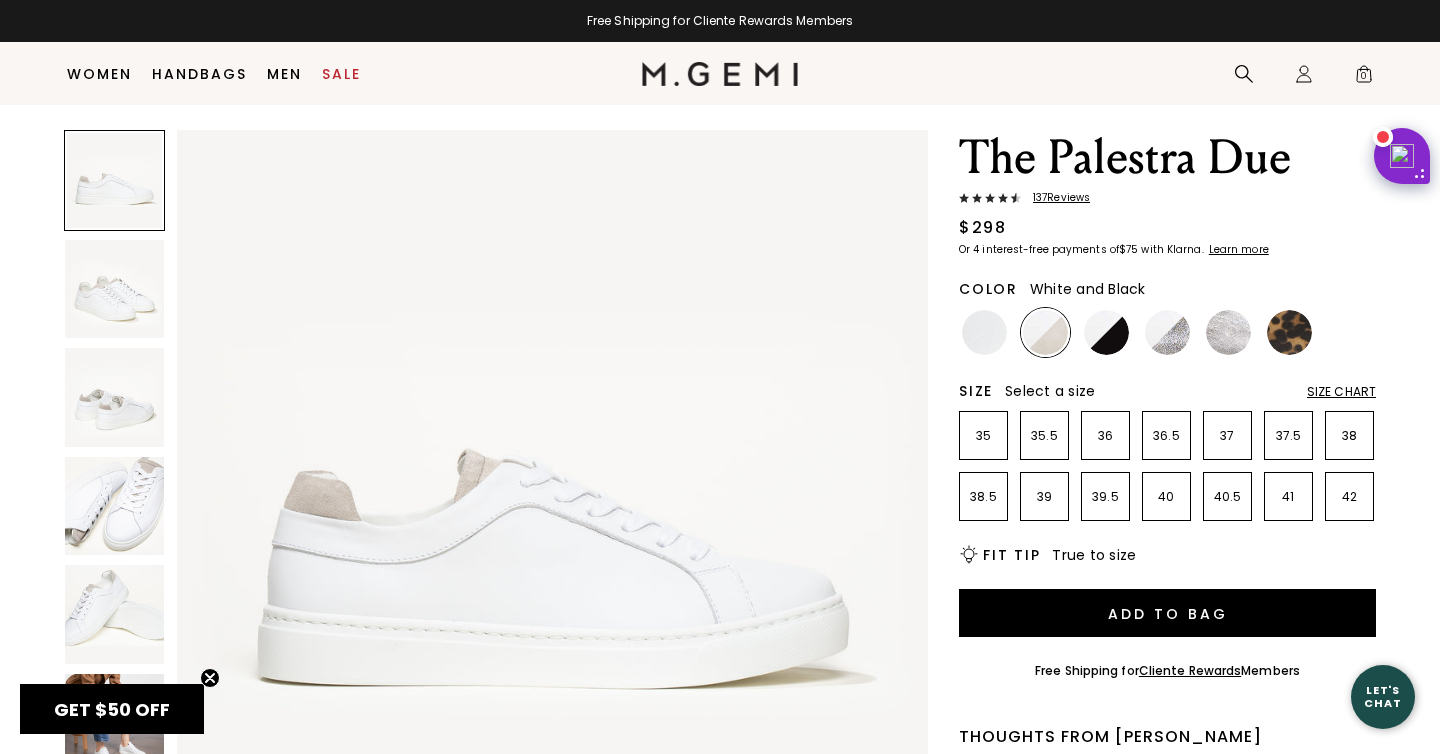 click at bounding box center [1106, 332] 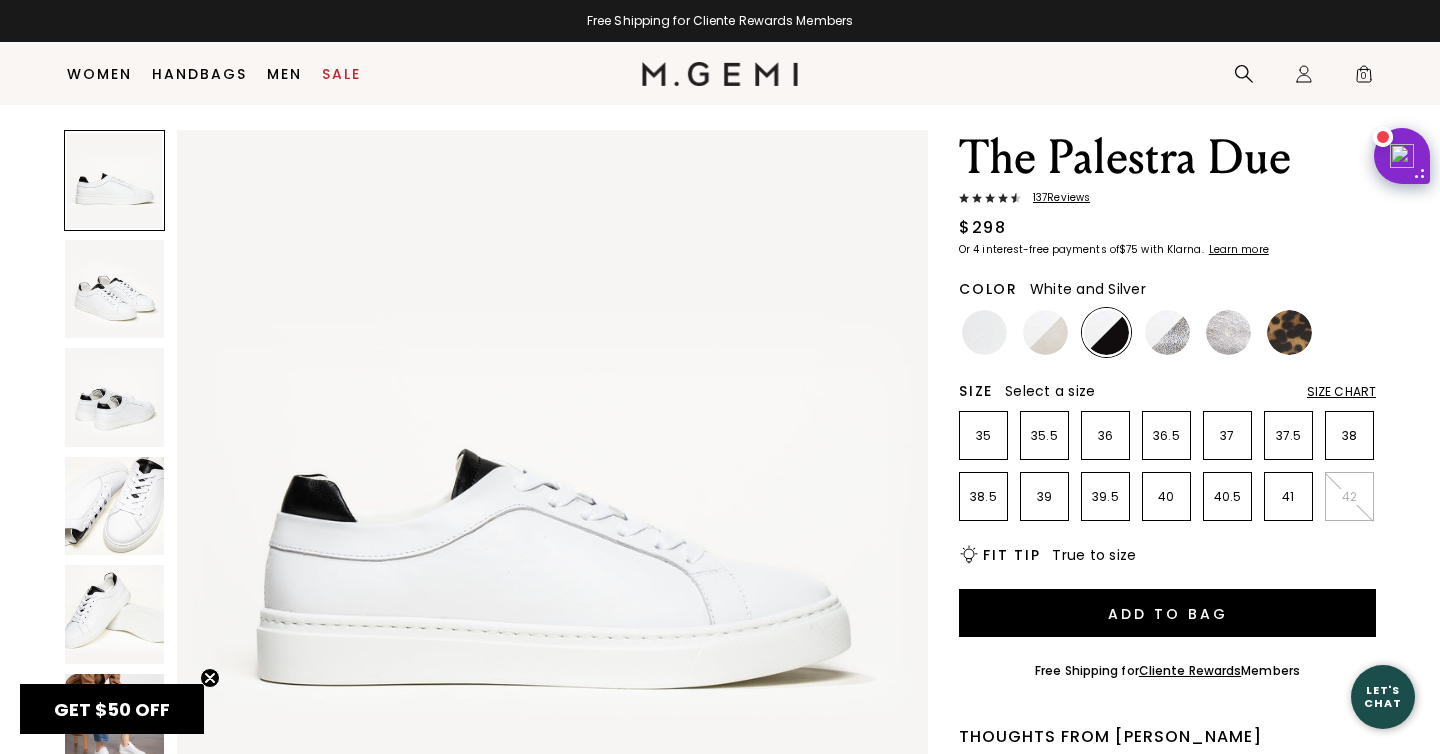 click at bounding box center [1167, 332] 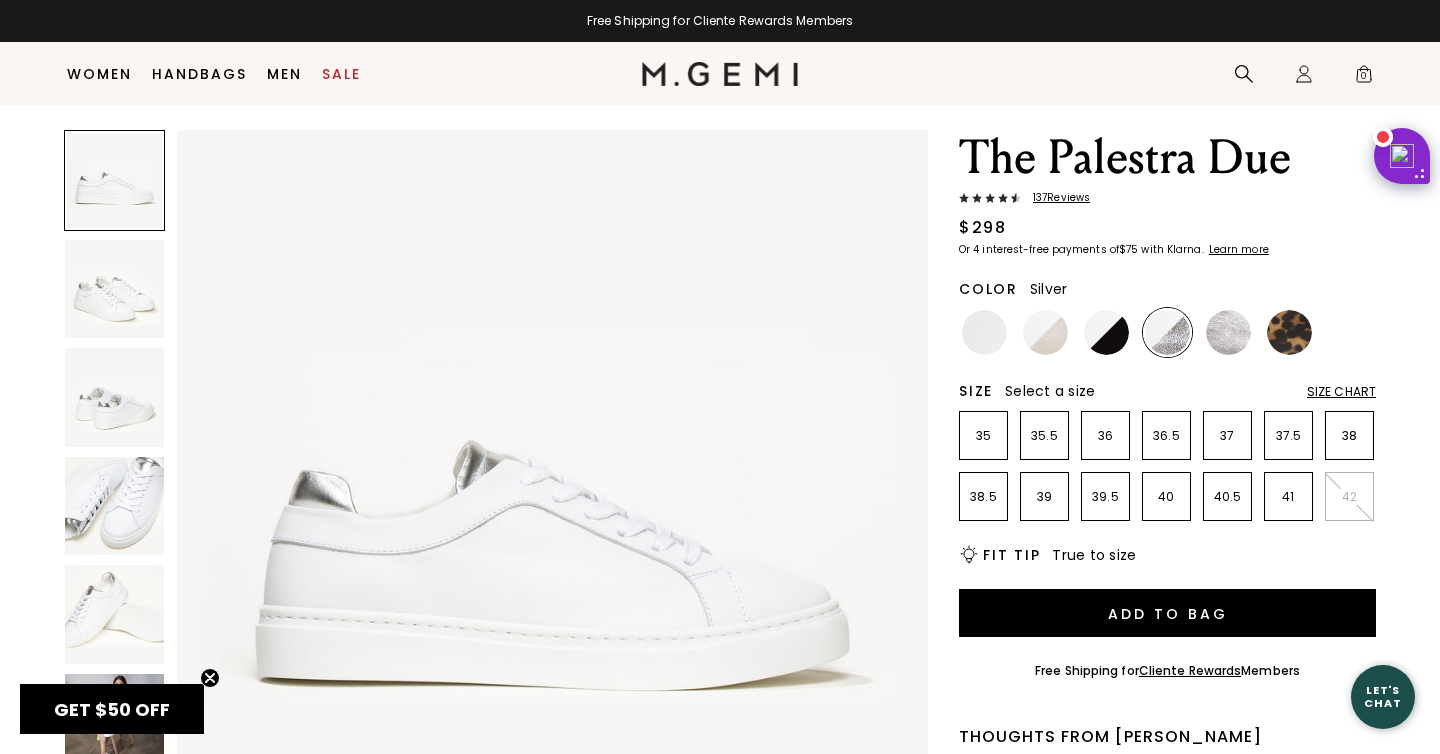 click at bounding box center (1228, 332) 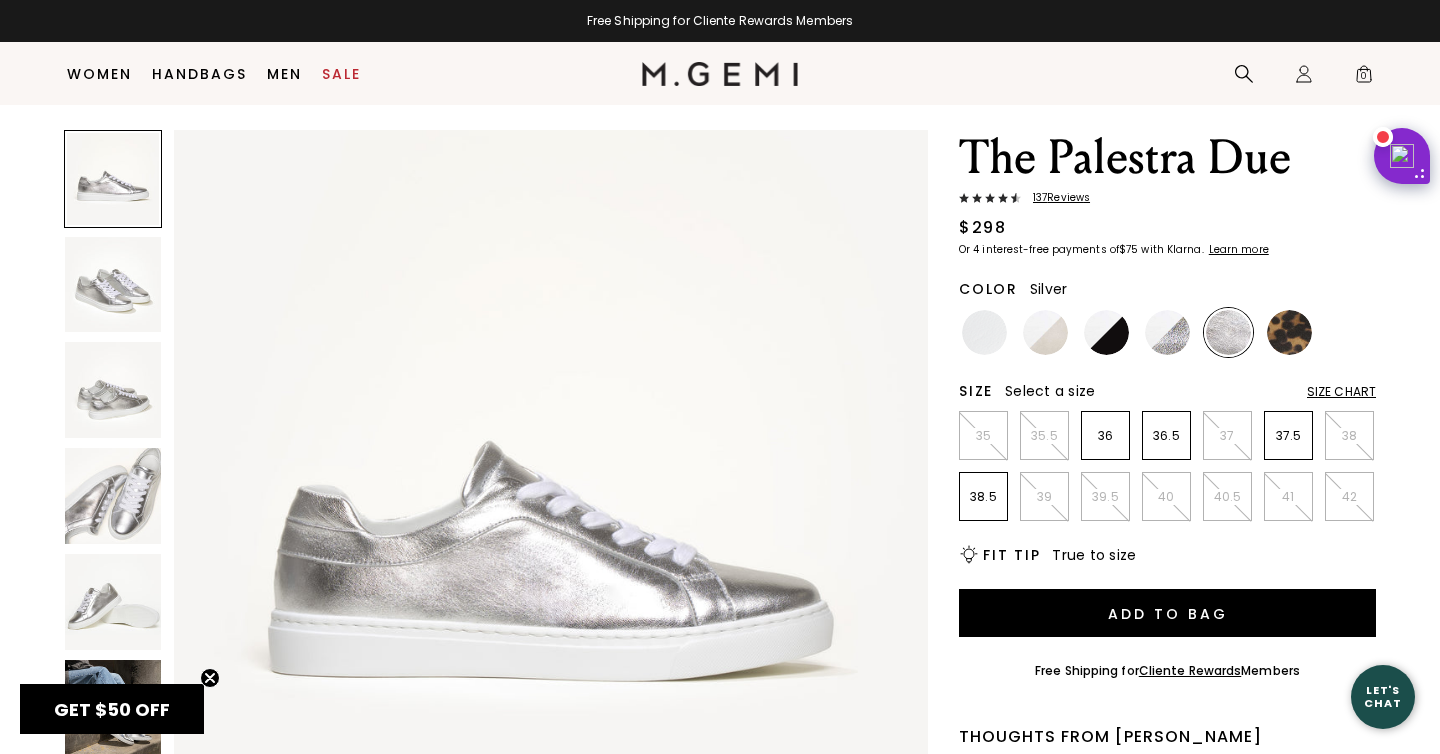 scroll, scrollTop: 0, scrollLeft: 0, axis: both 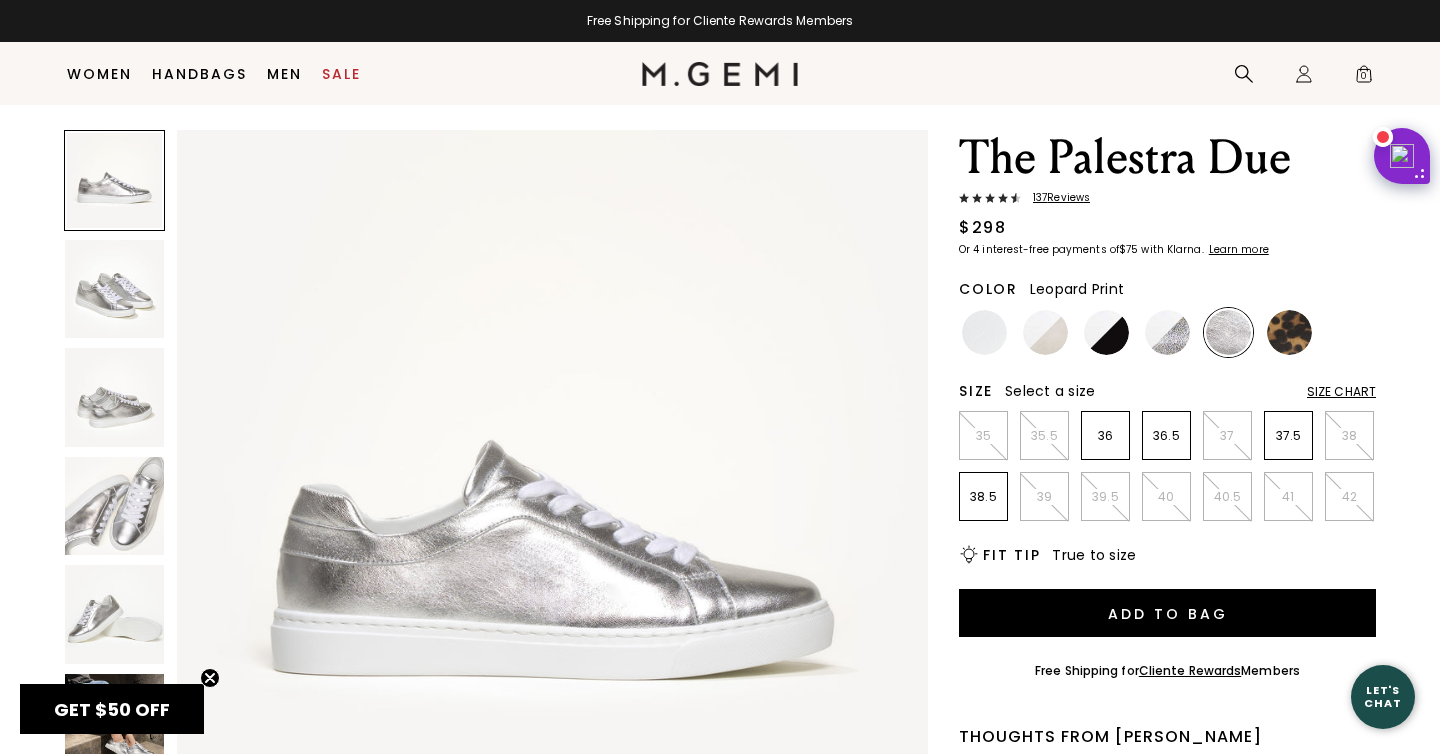 click at bounding box center [1289, 332] 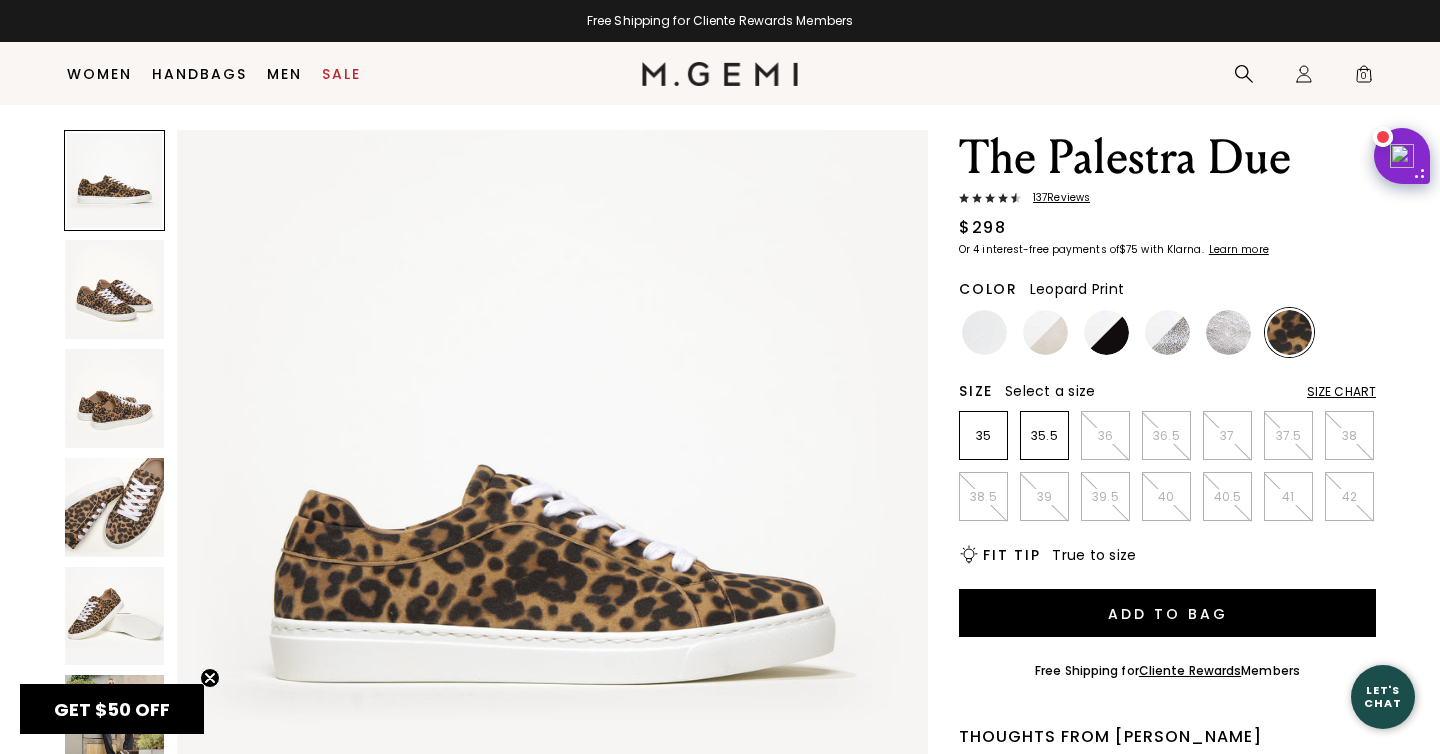 scroll, scrollTop: 0, scrollLeft: 0, axis: both 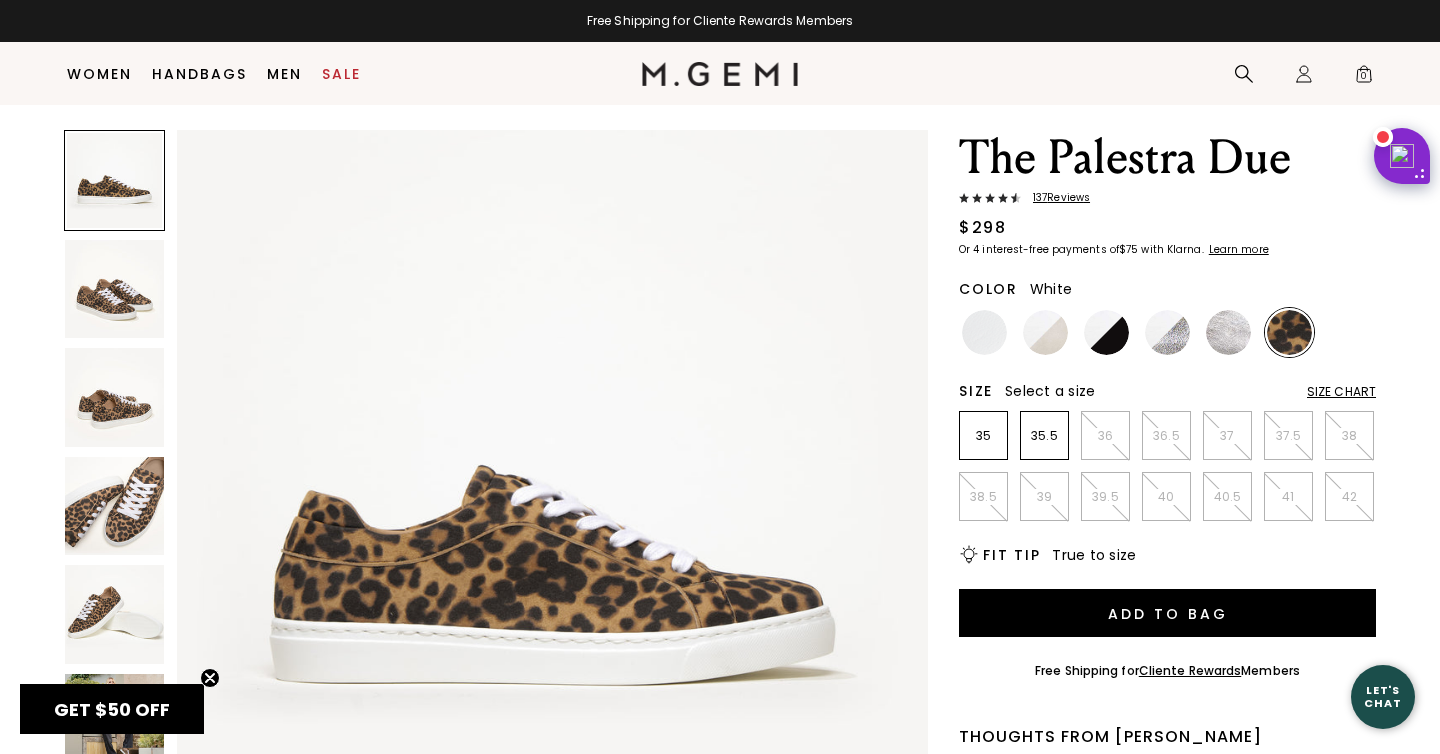 click at bounding box center (984, 332) 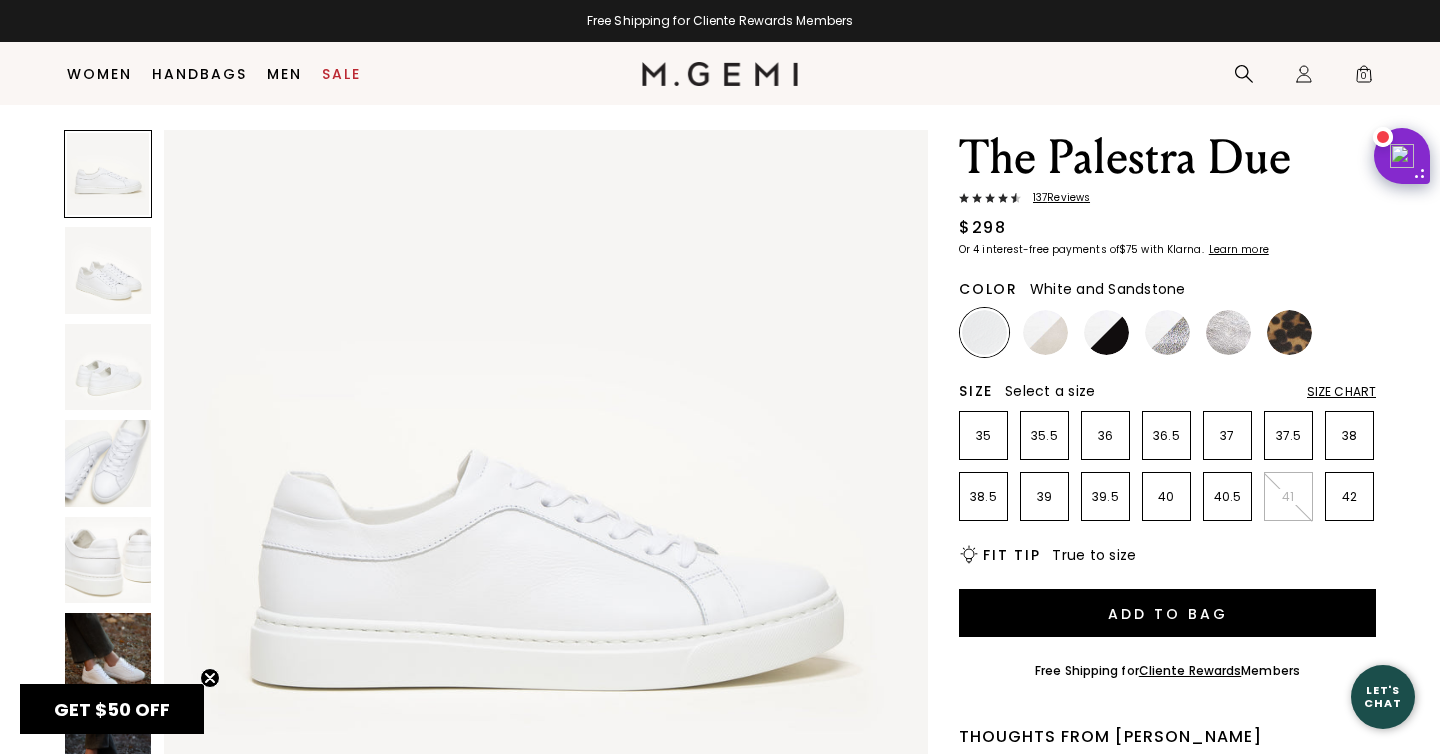 click at bounding box center (1045, 332) 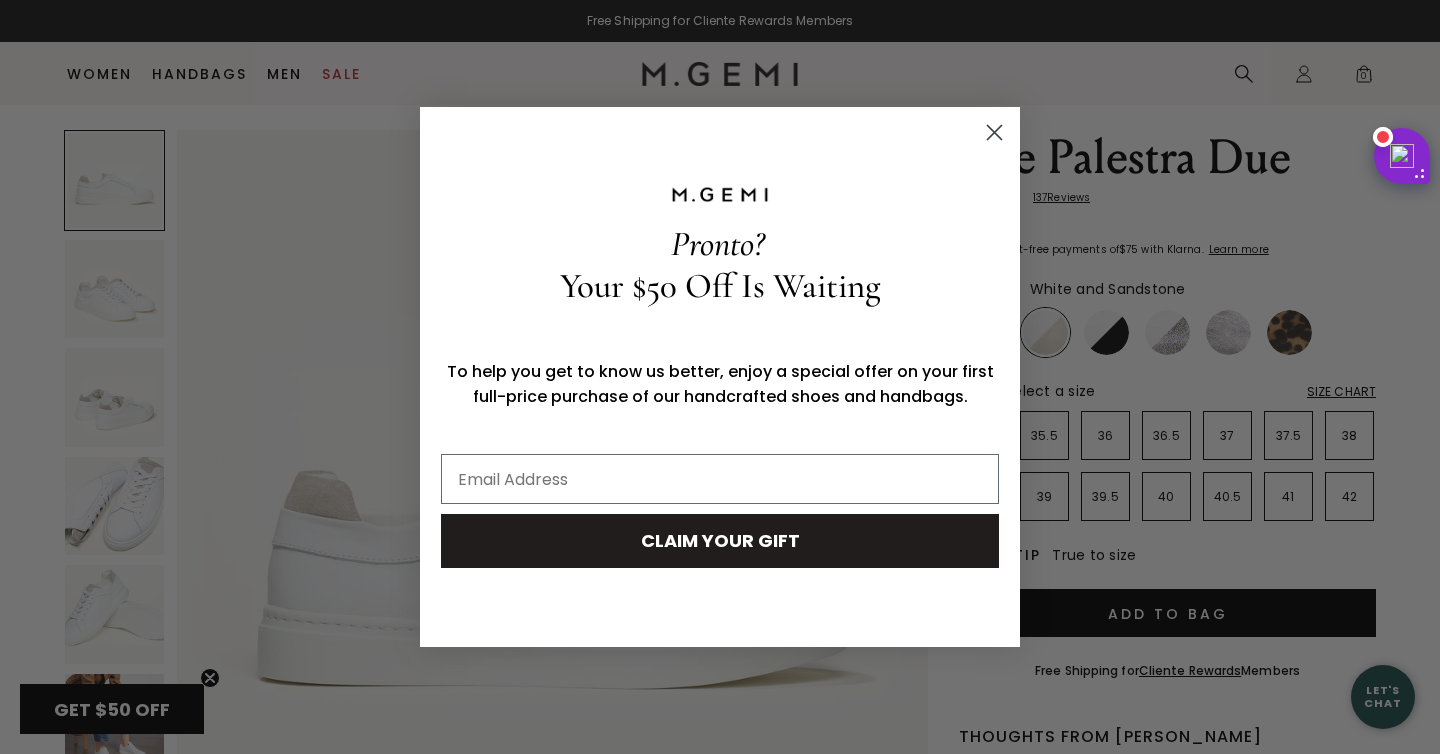 click 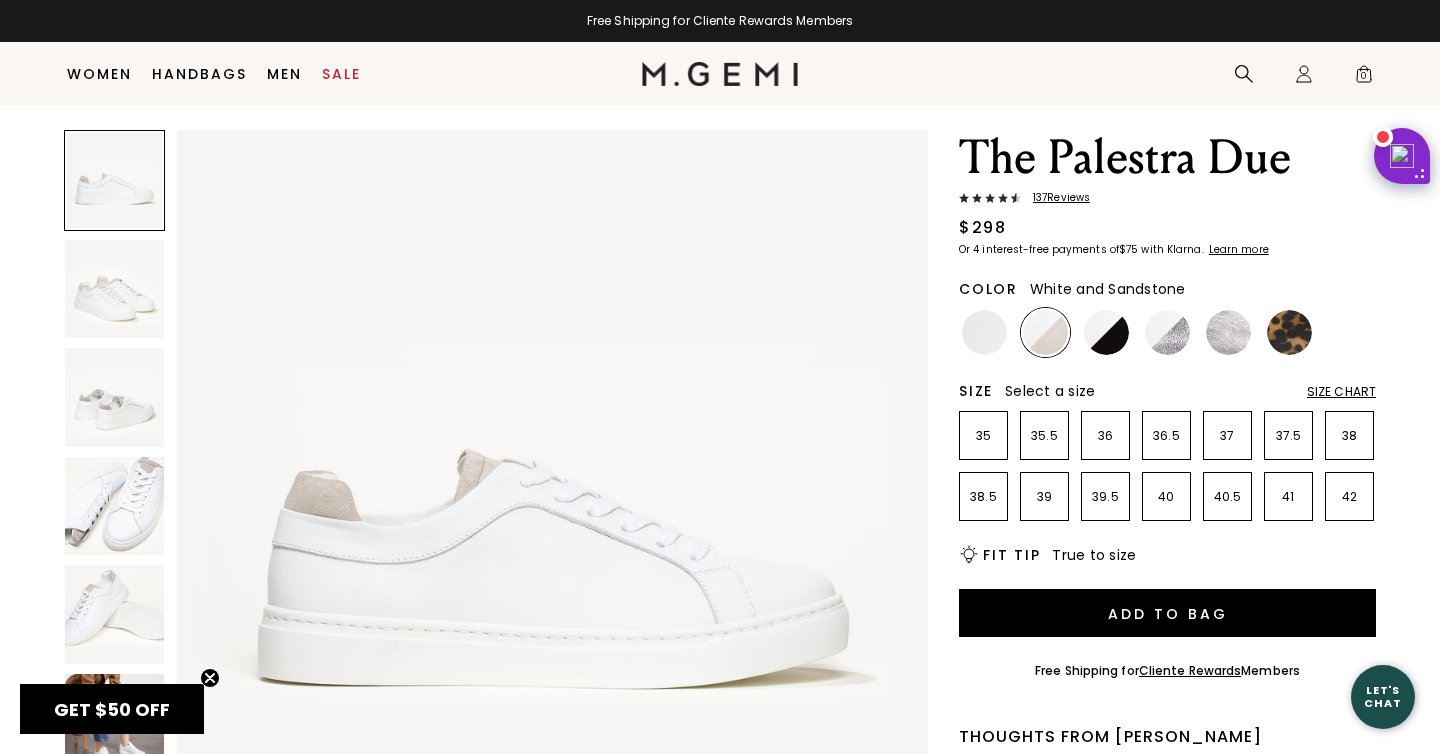 scroll, scrollTop: 78, scrollLeft: 0, axis: vertical 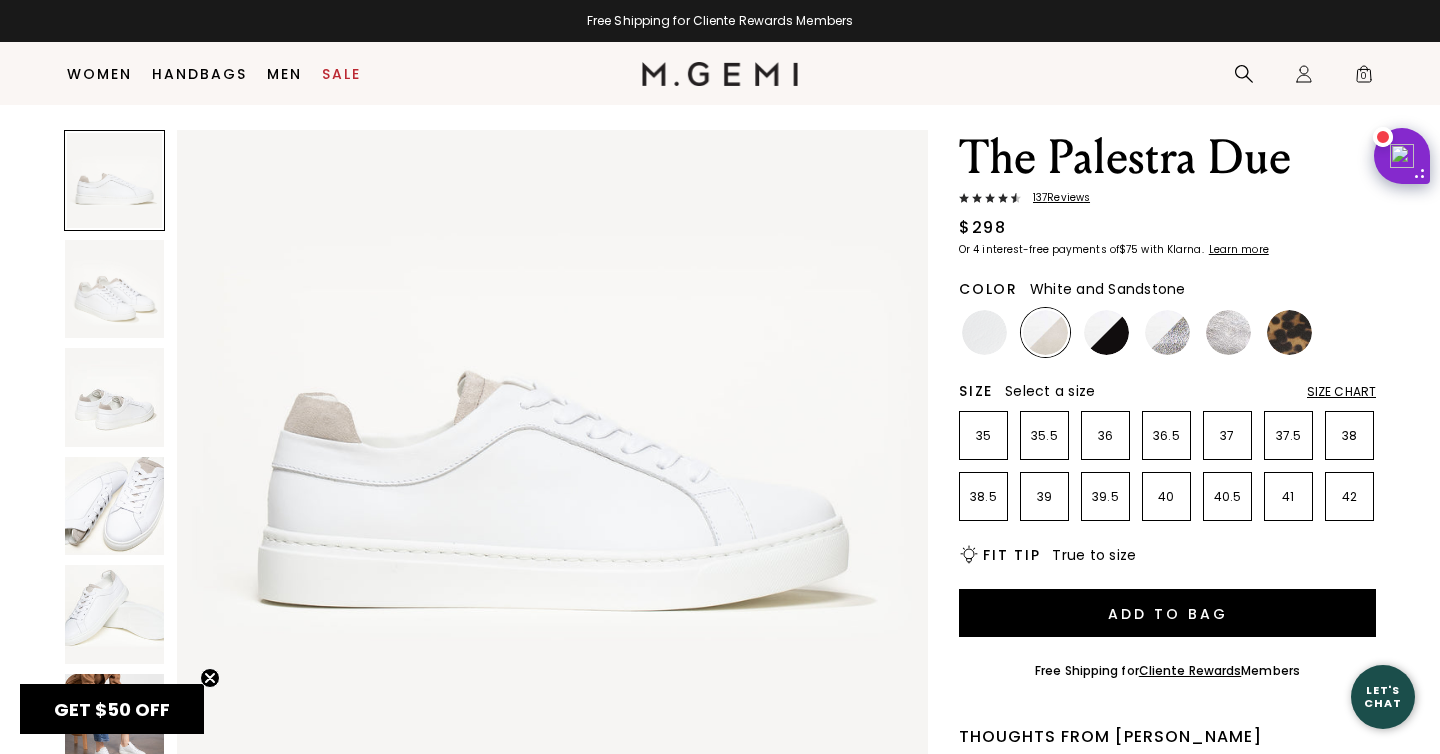 click at bounding box center (114, 289) 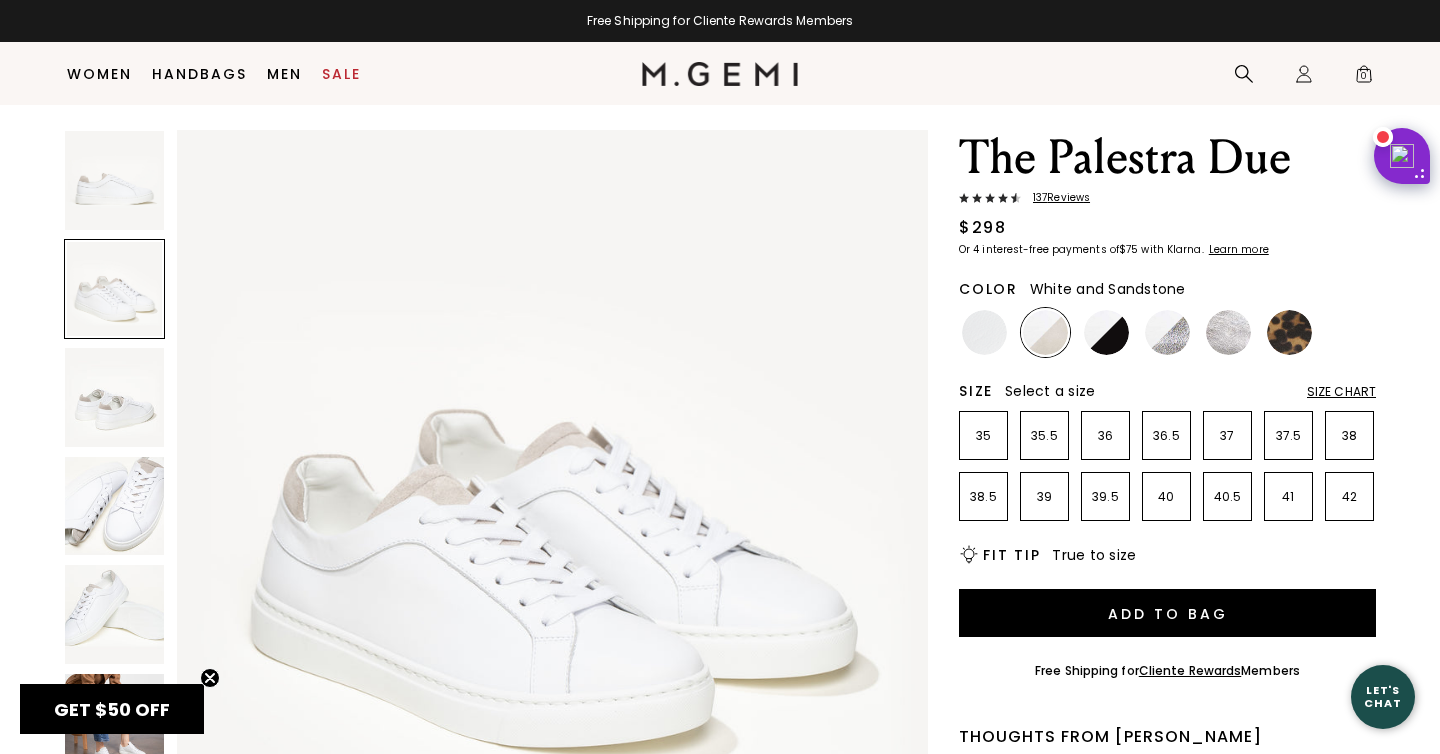click at bounding box center [114, 397] 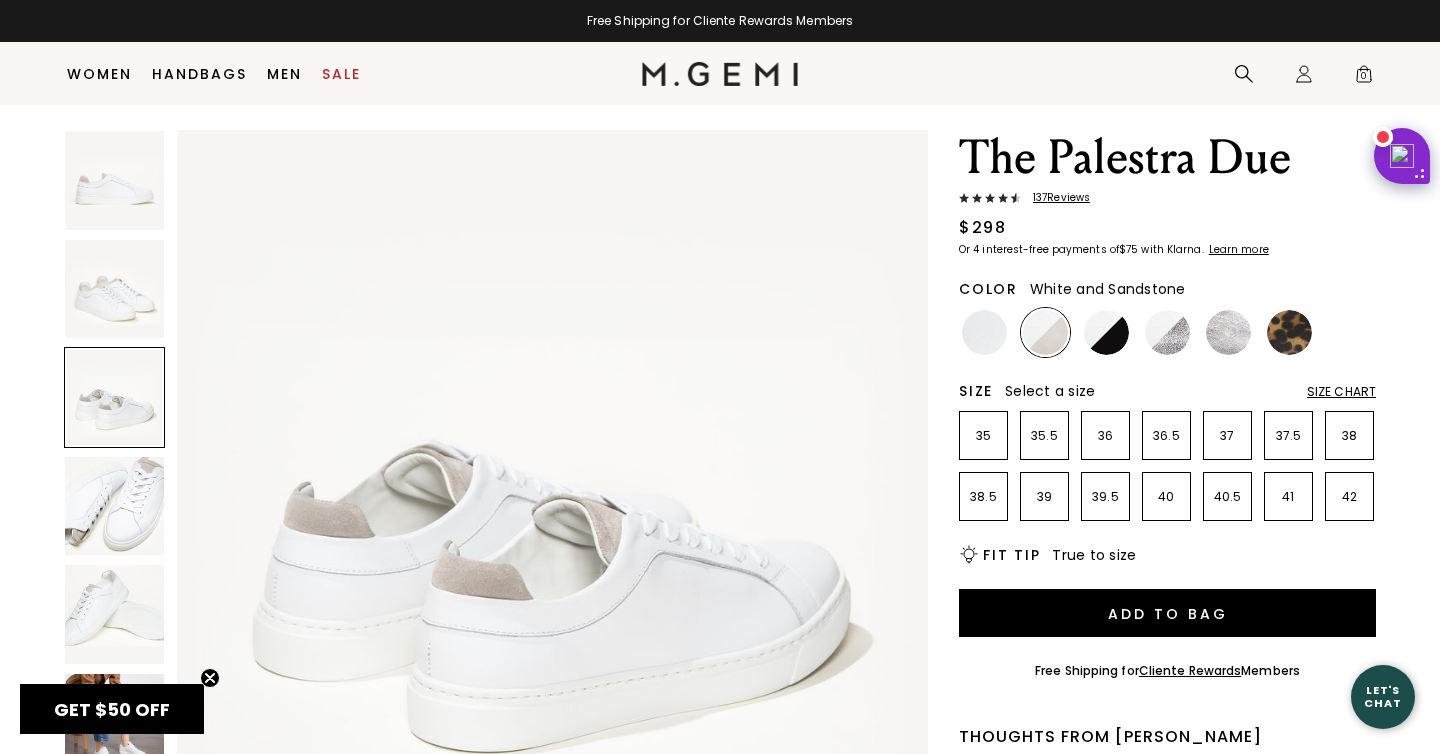 click at bounding box center (114, 506) 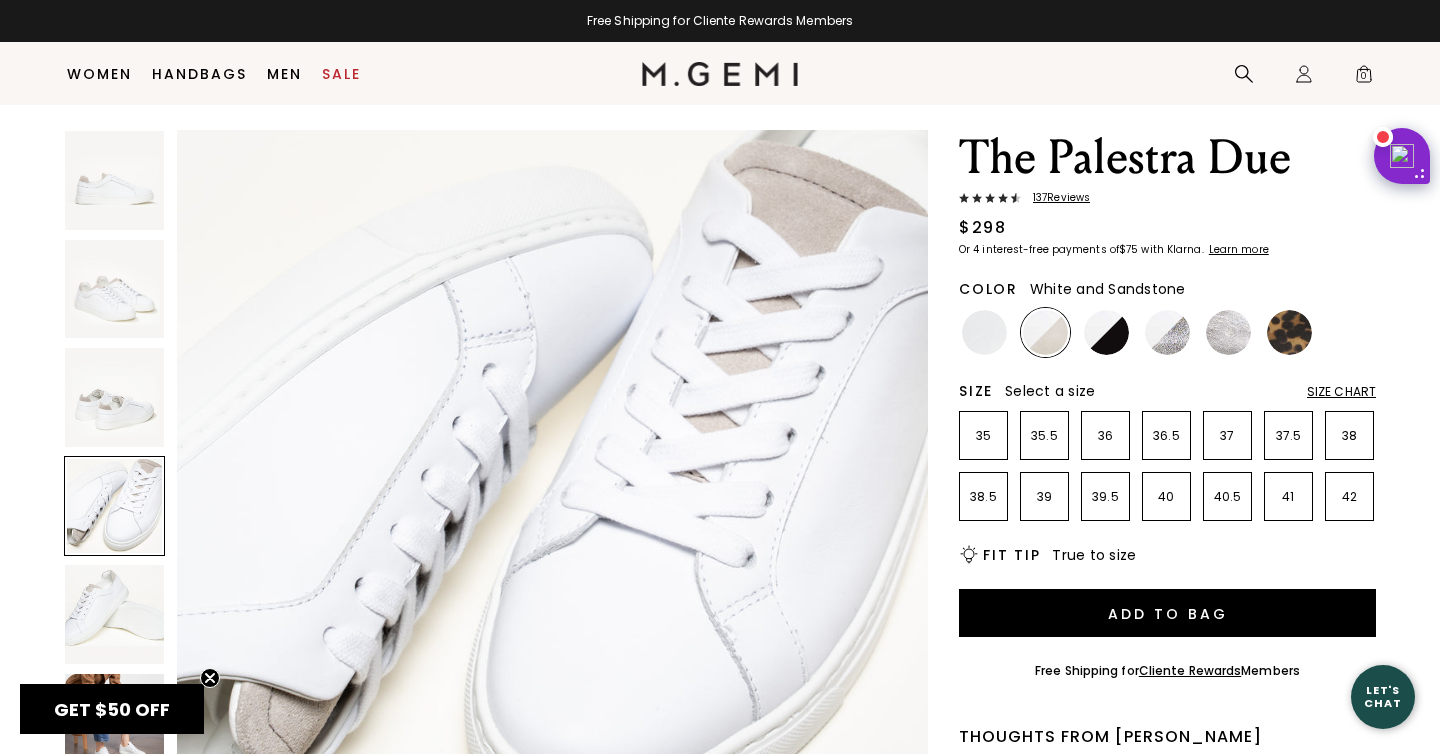 click at bounding box center (114, 614) 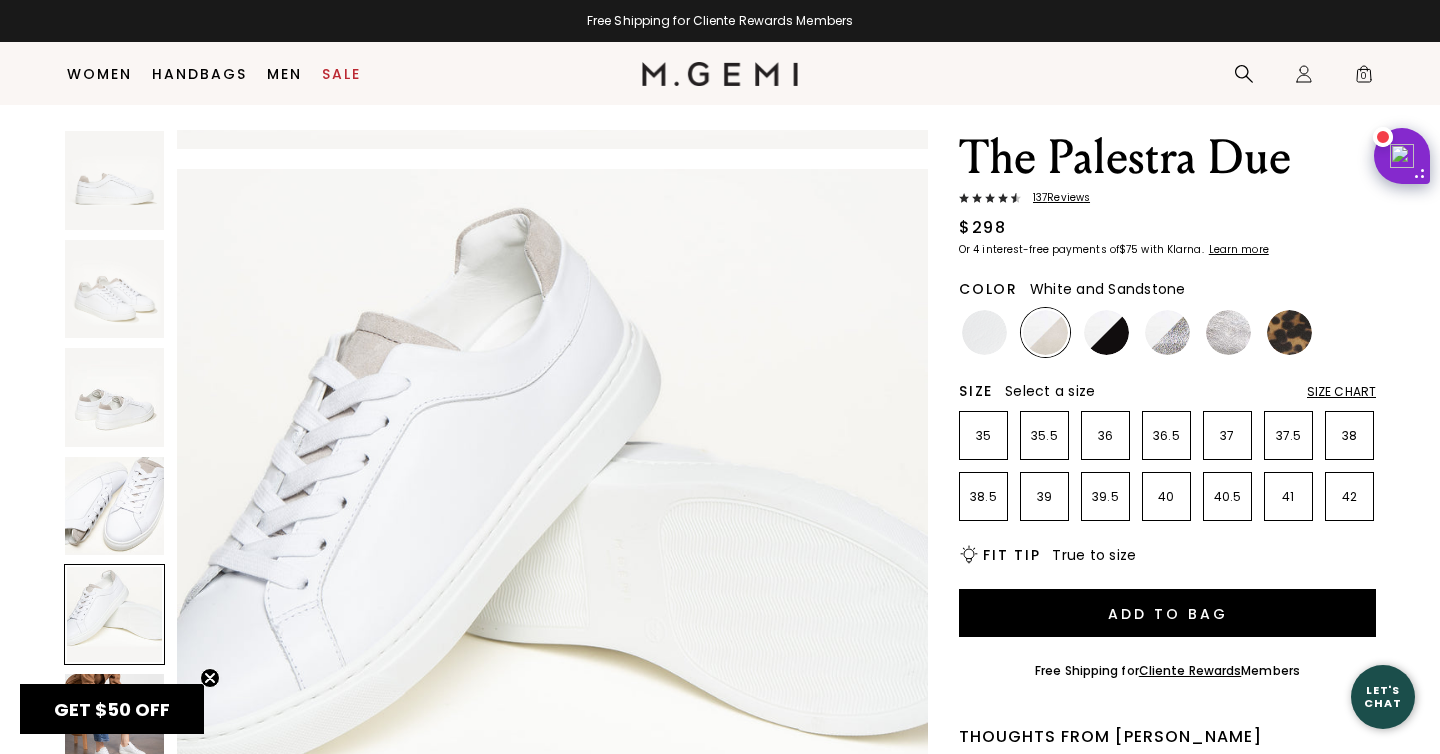 scroll, scrollTop: 3086, scrollLeft: 0, axis: vertical 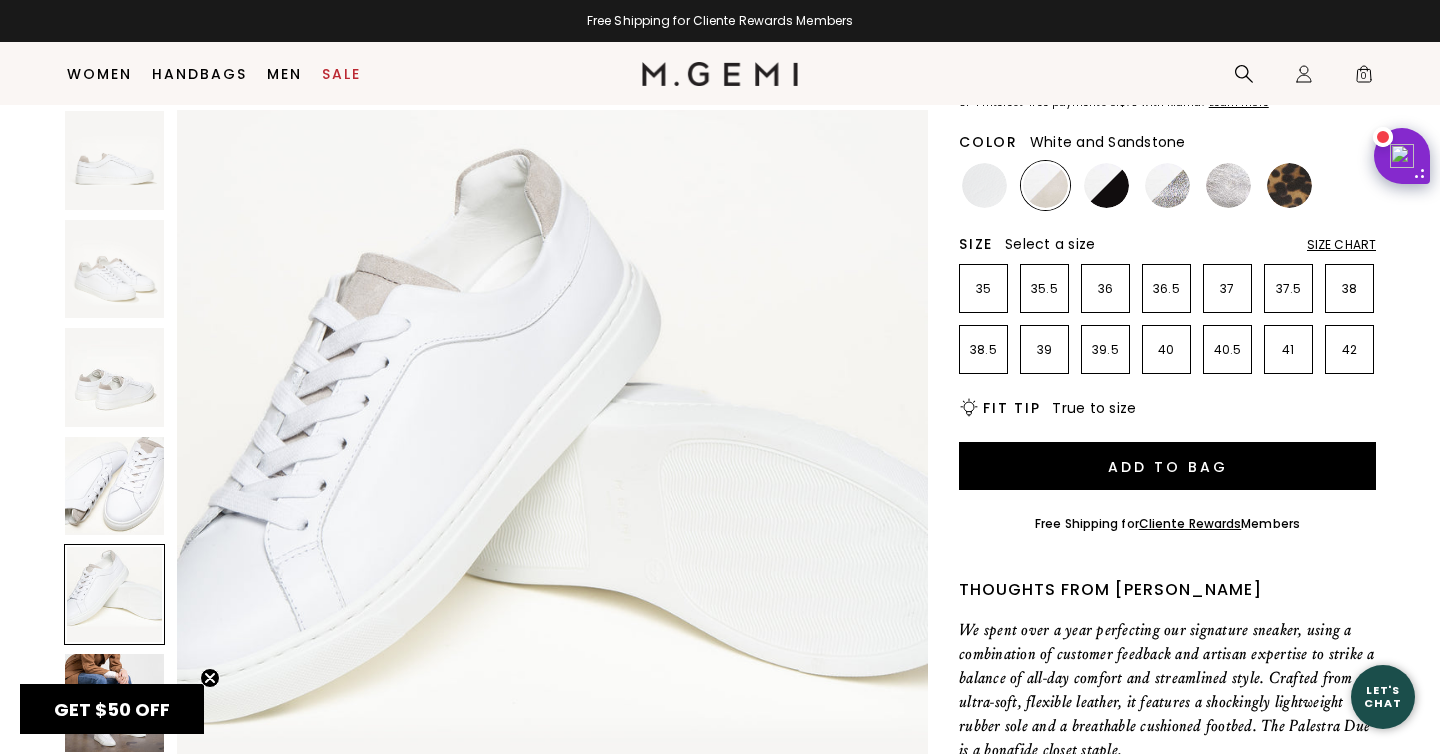 click at bounding box center (114, 703) 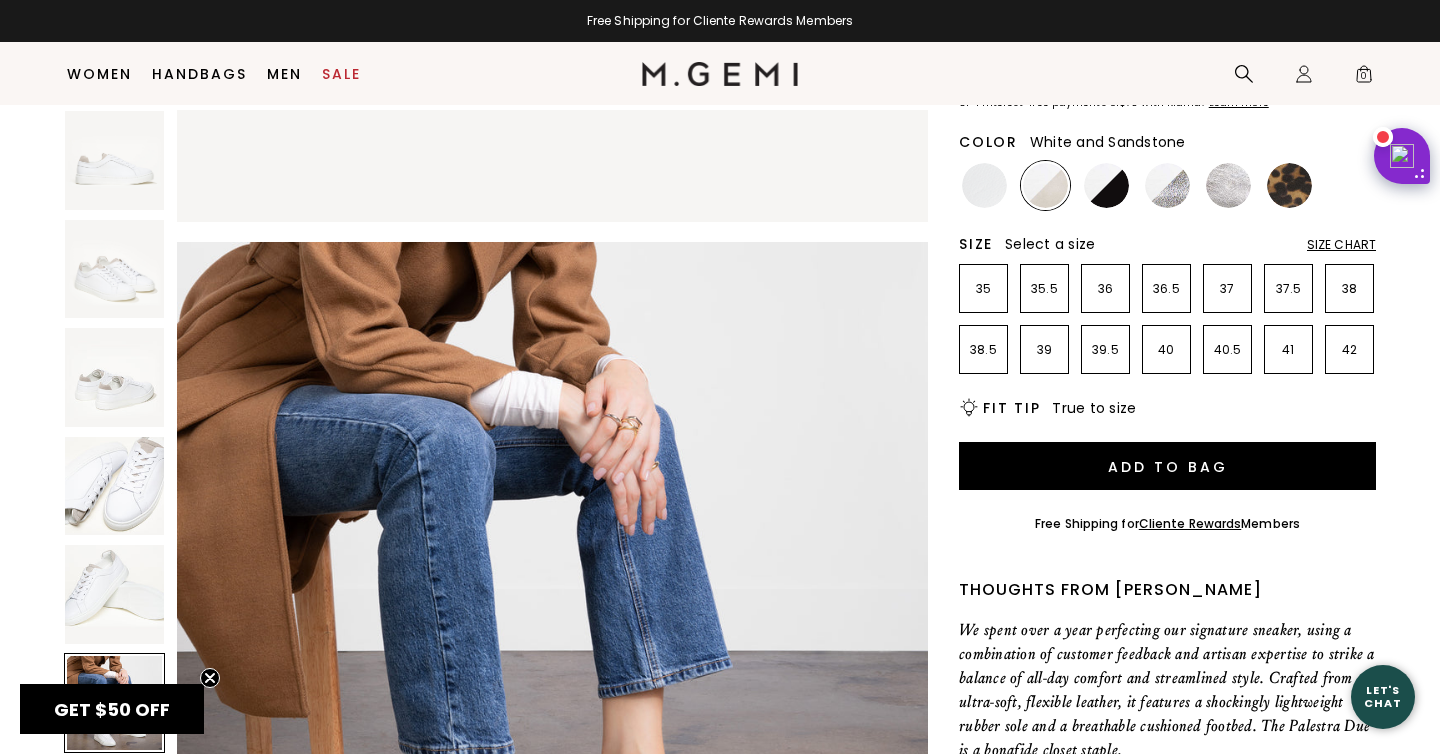 scroll, scrollTop: 3858, scrollLeft: 0, axis: vertical 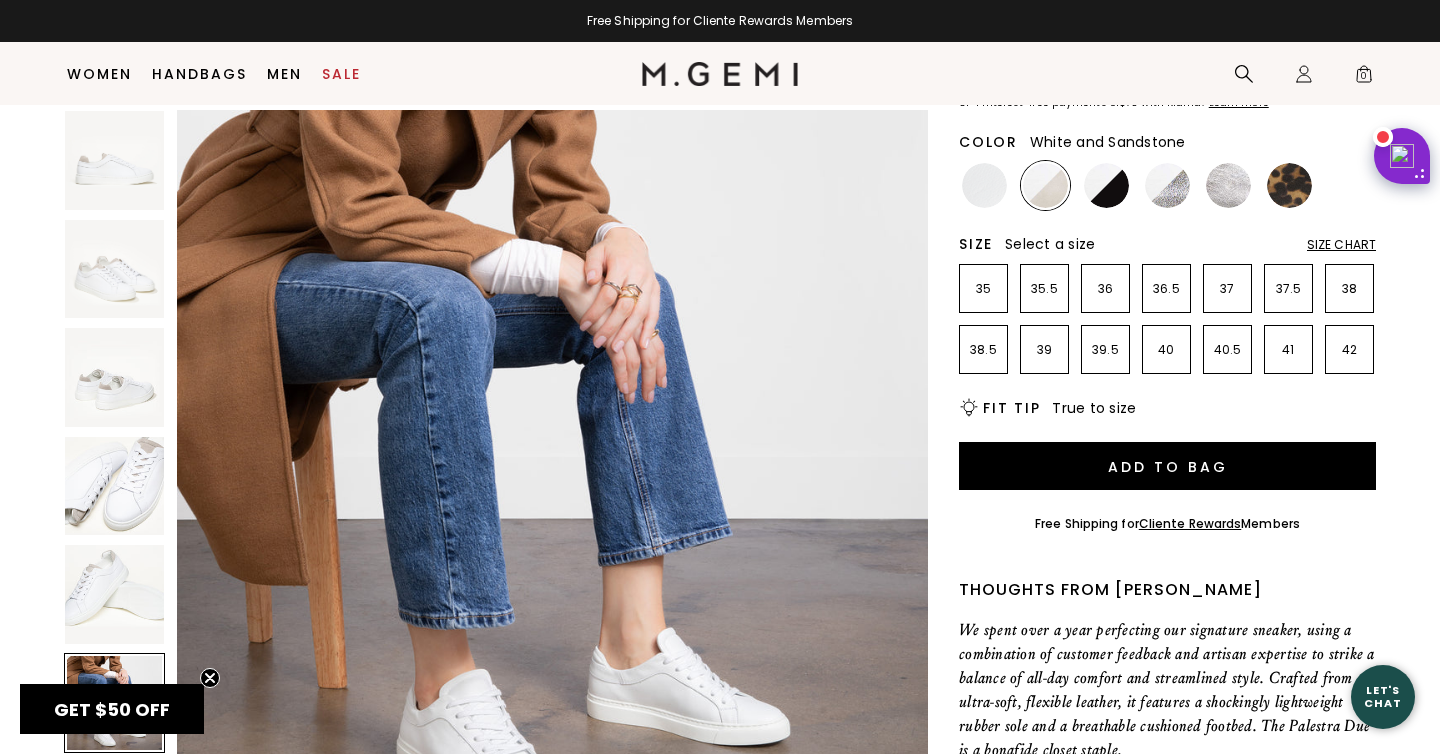 click at bounding box center (114, 486) 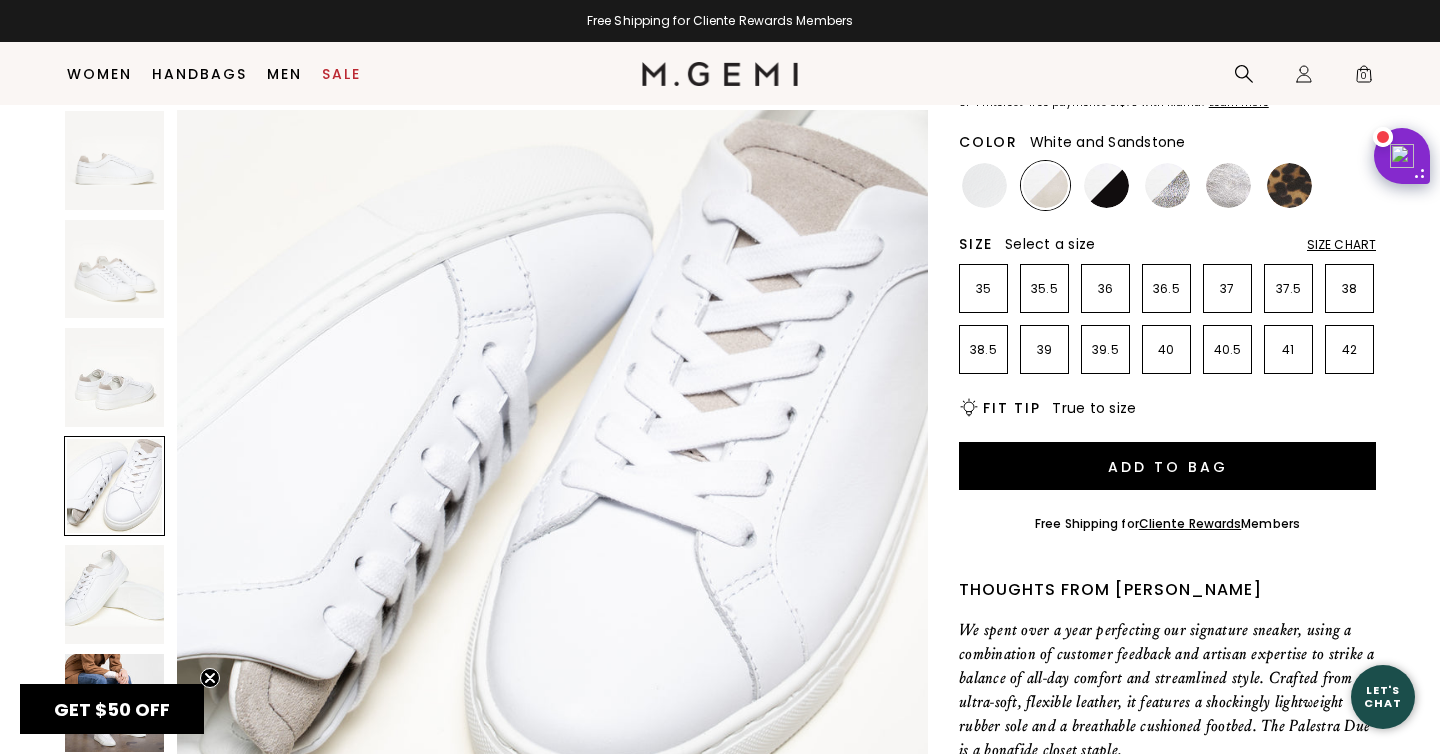 scroll, scrollTop: 2315, scrollLeft: 0, axis: vertical 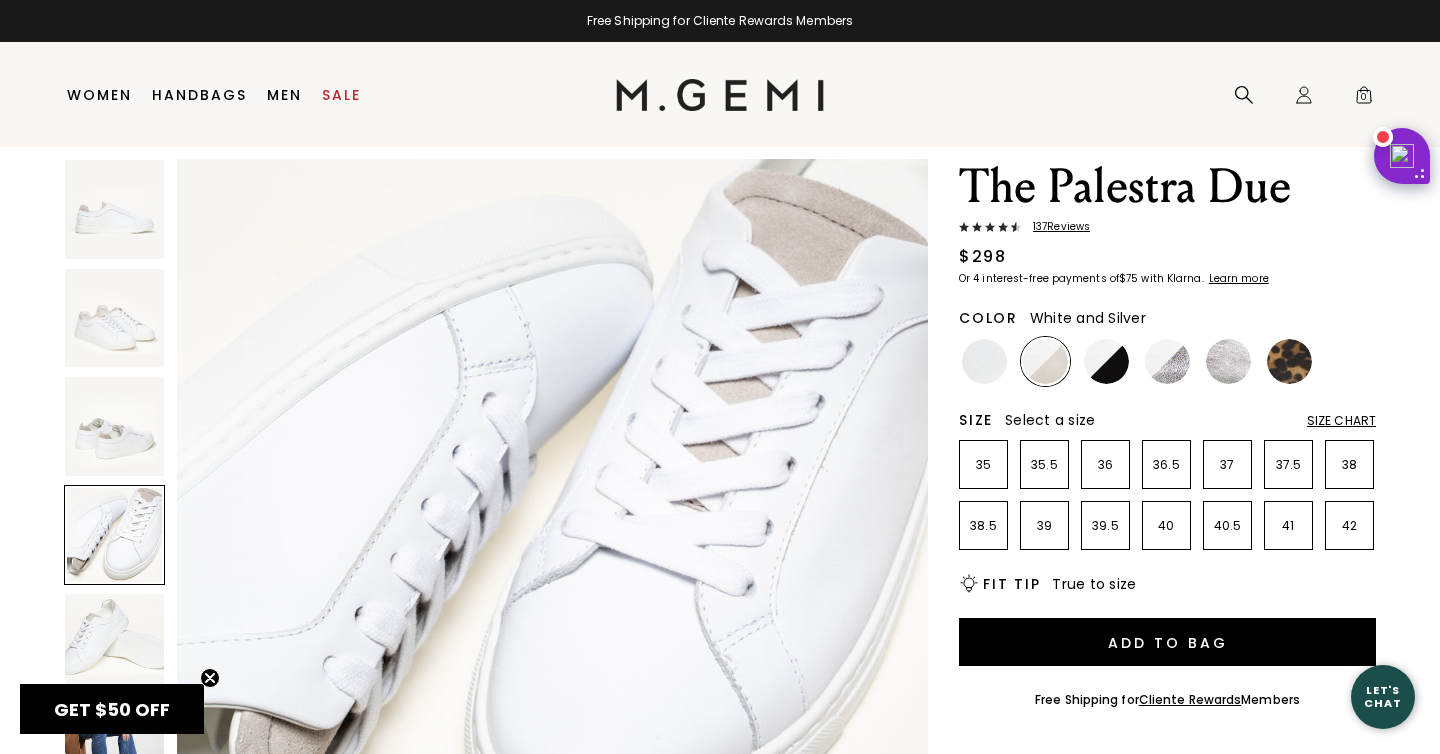 click at bounding box center (1167, 361) 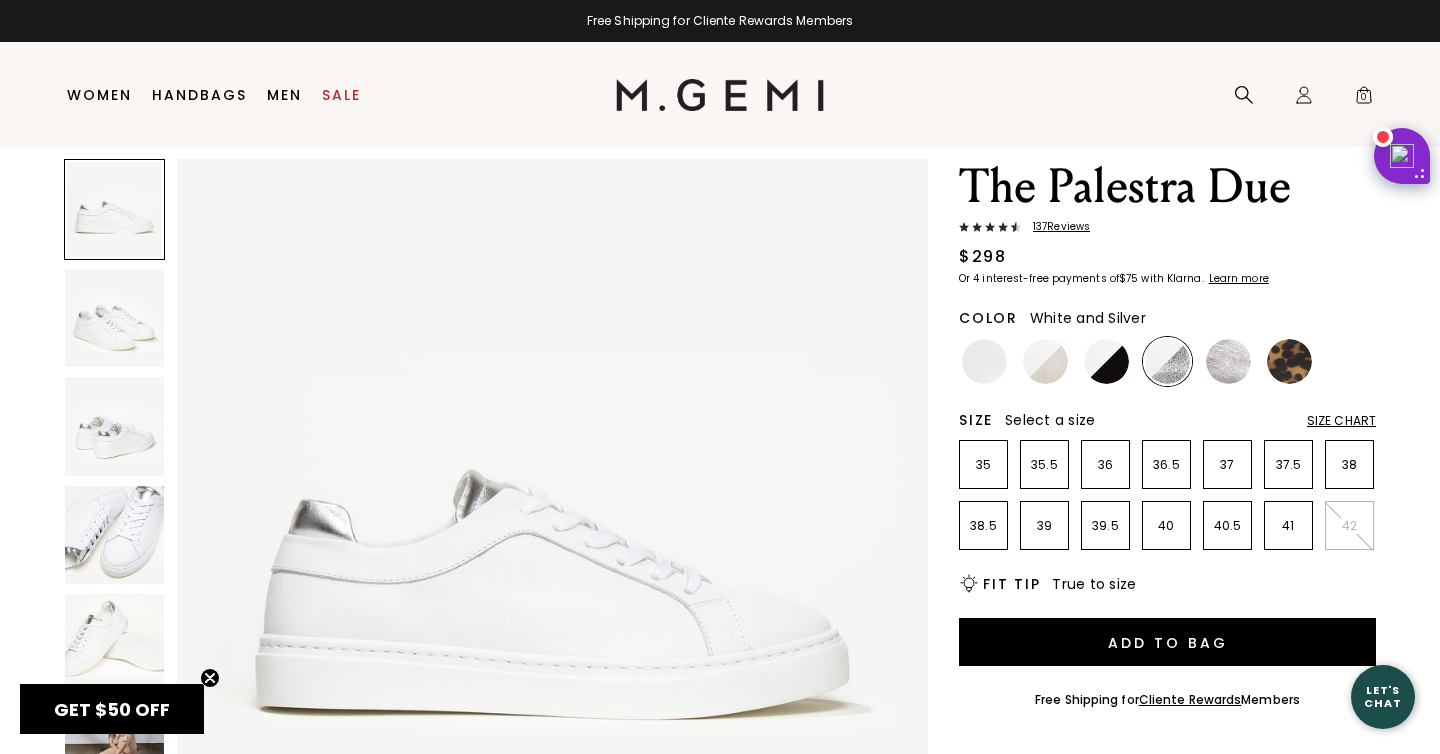 click at bounding box center [114, 535] 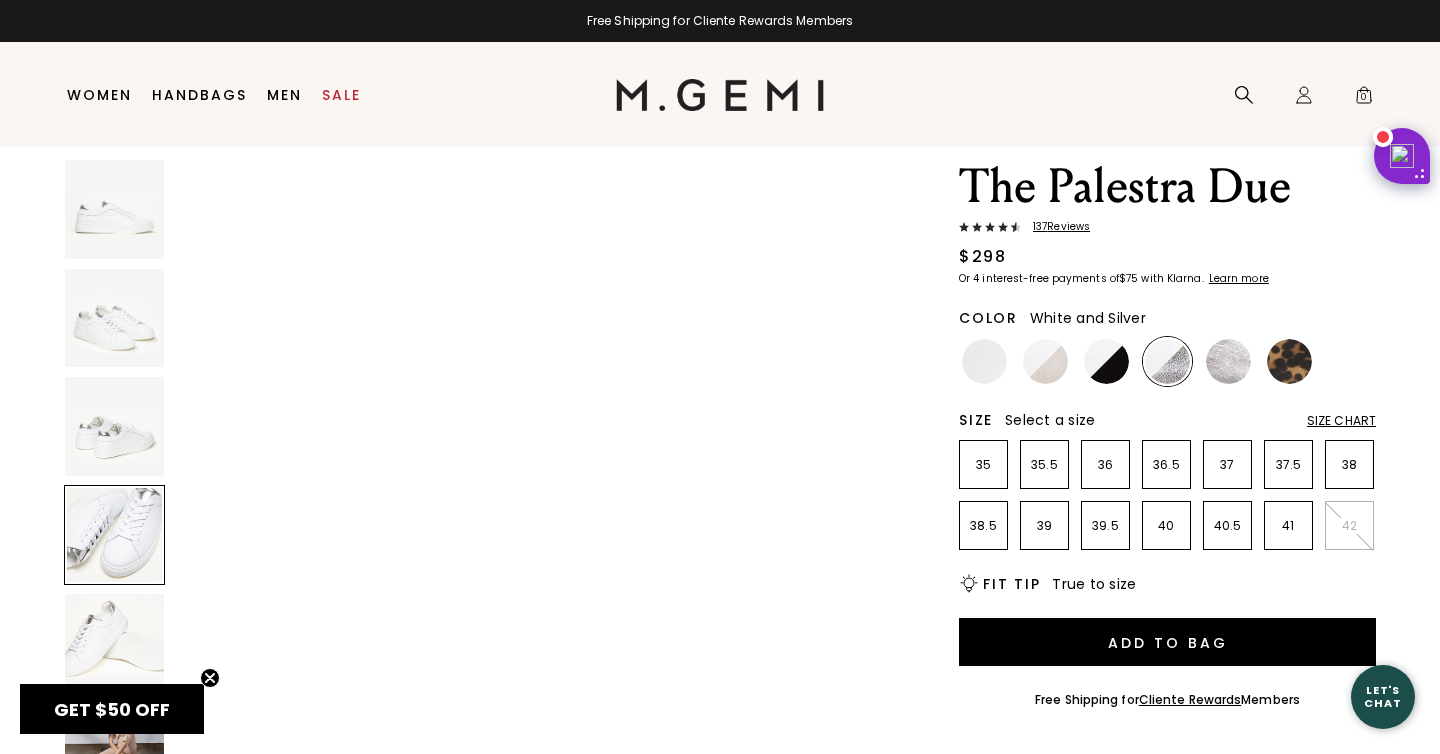 scroll, scrollTop: 2315, scrollLeft: 0, axis: vertical 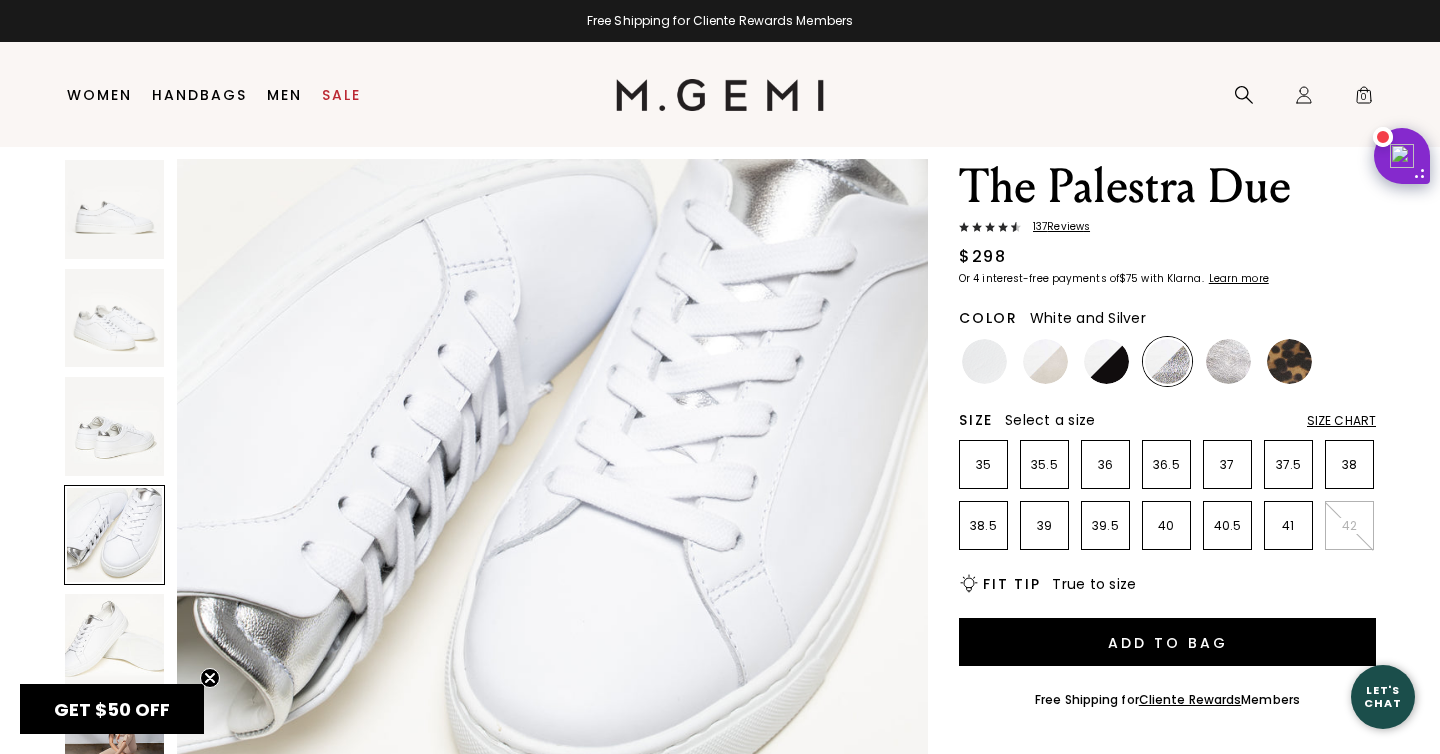 click at bounding box center (114, 426) 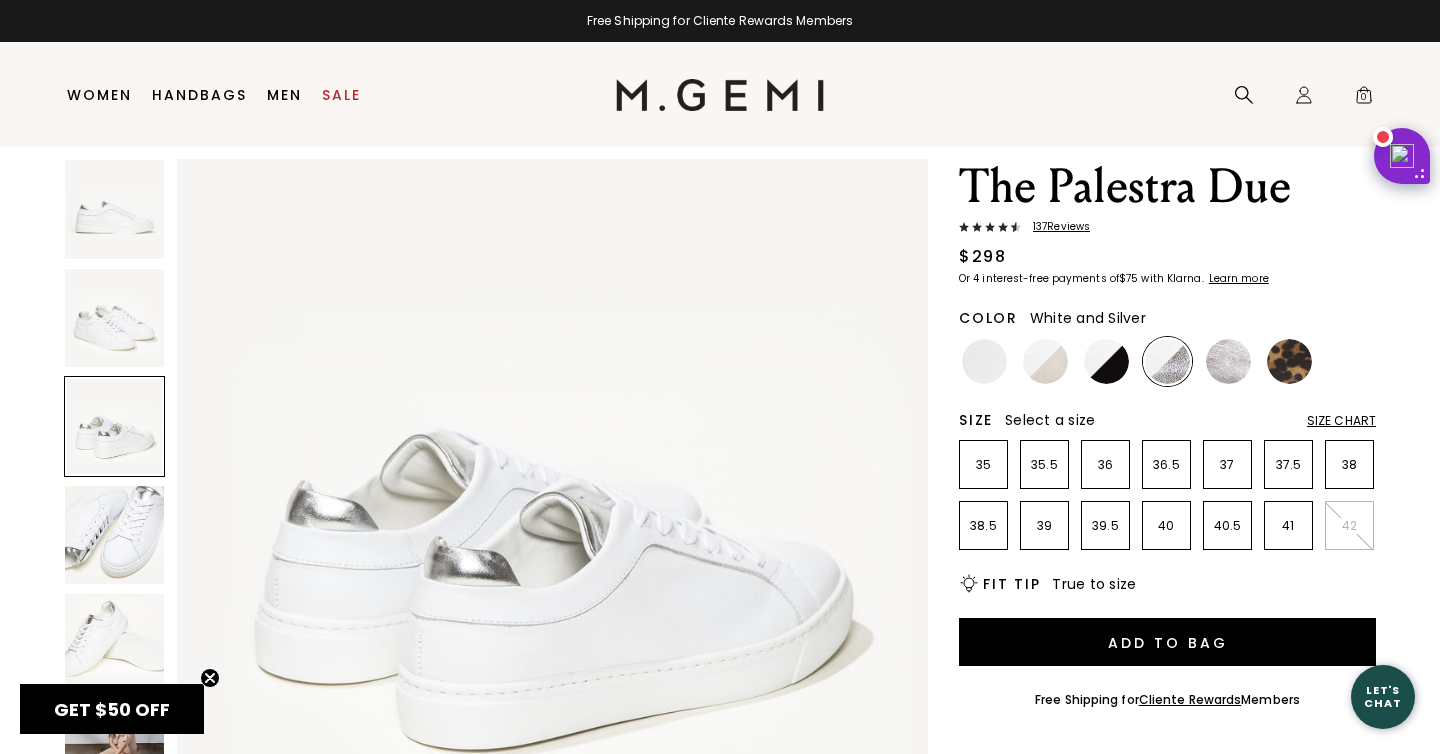 scroll, scrollTop: 1543, scrollLeft: 0, axis: vertical 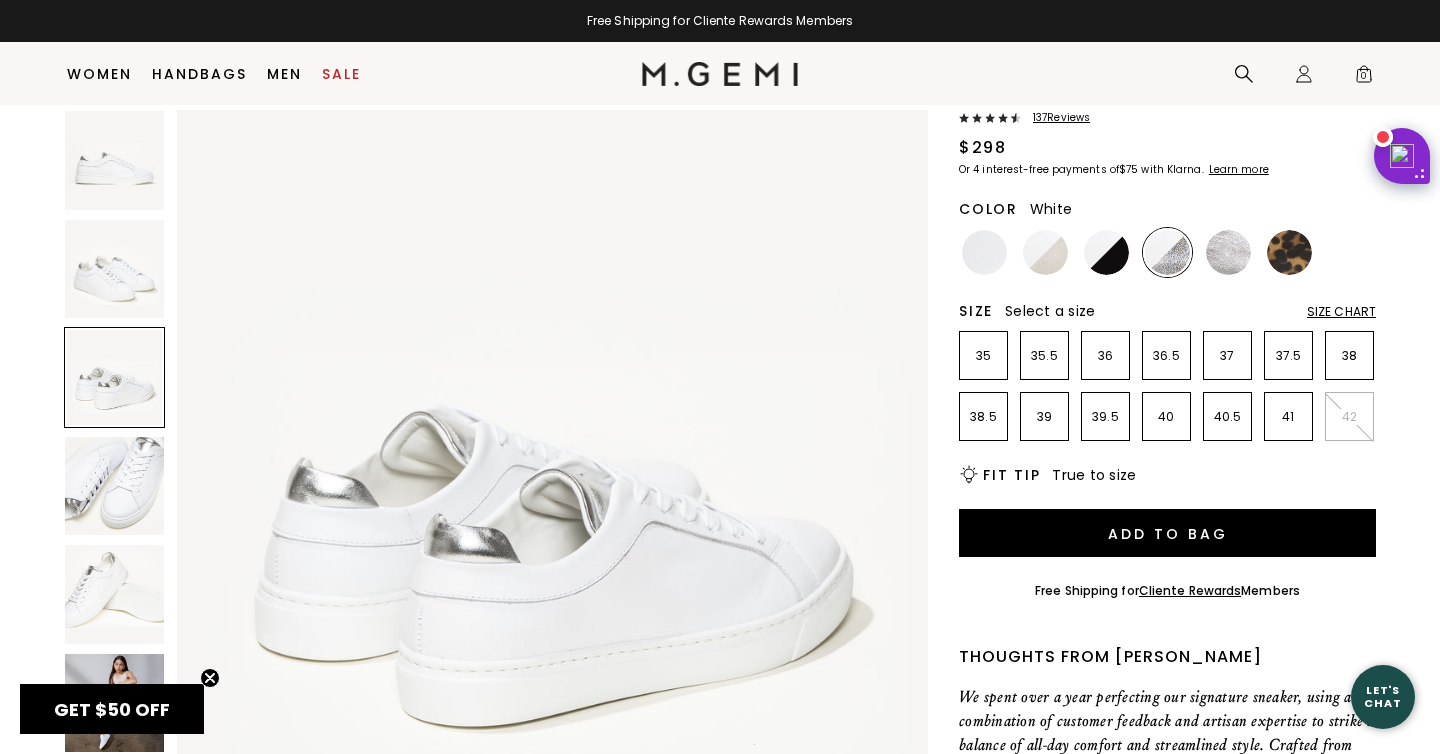 click at bounding box center (984, 252) 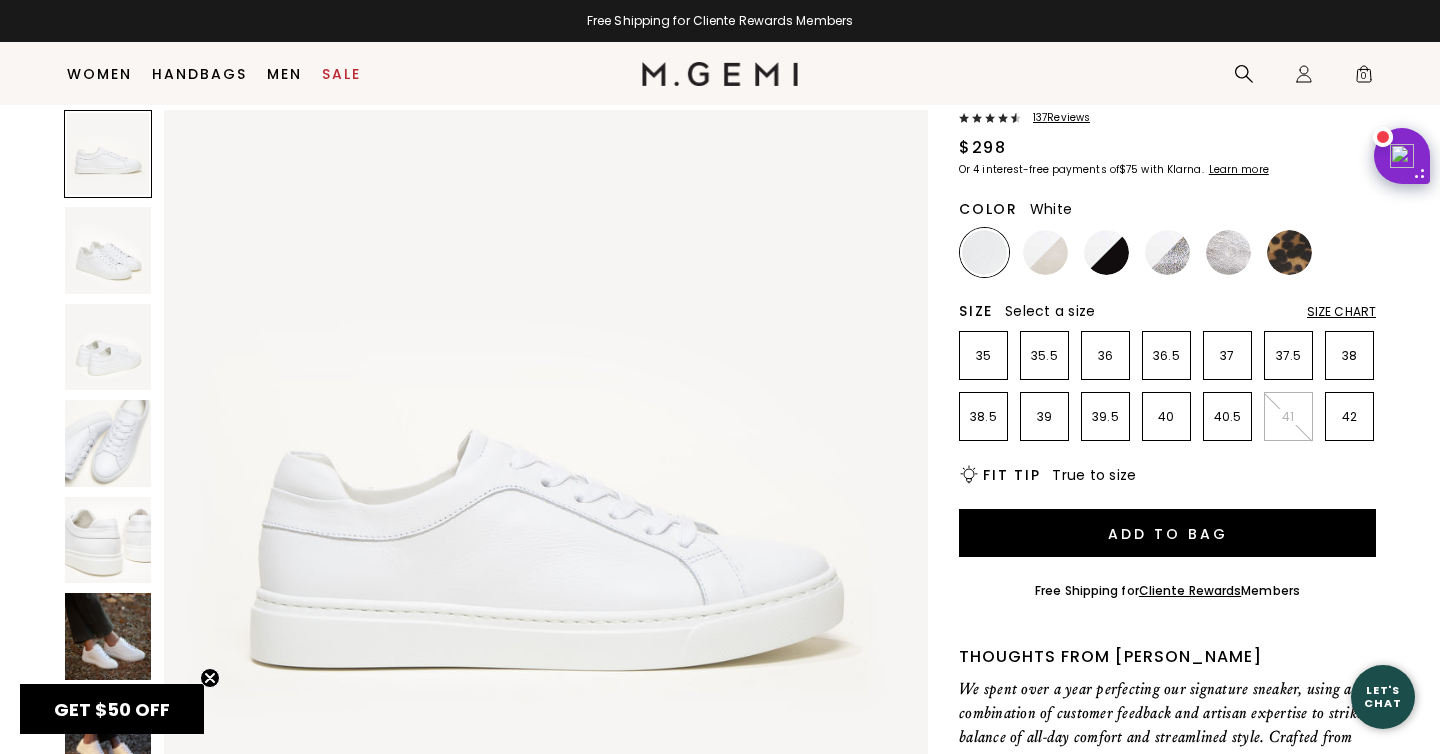 click at bounding box center (108, 443) 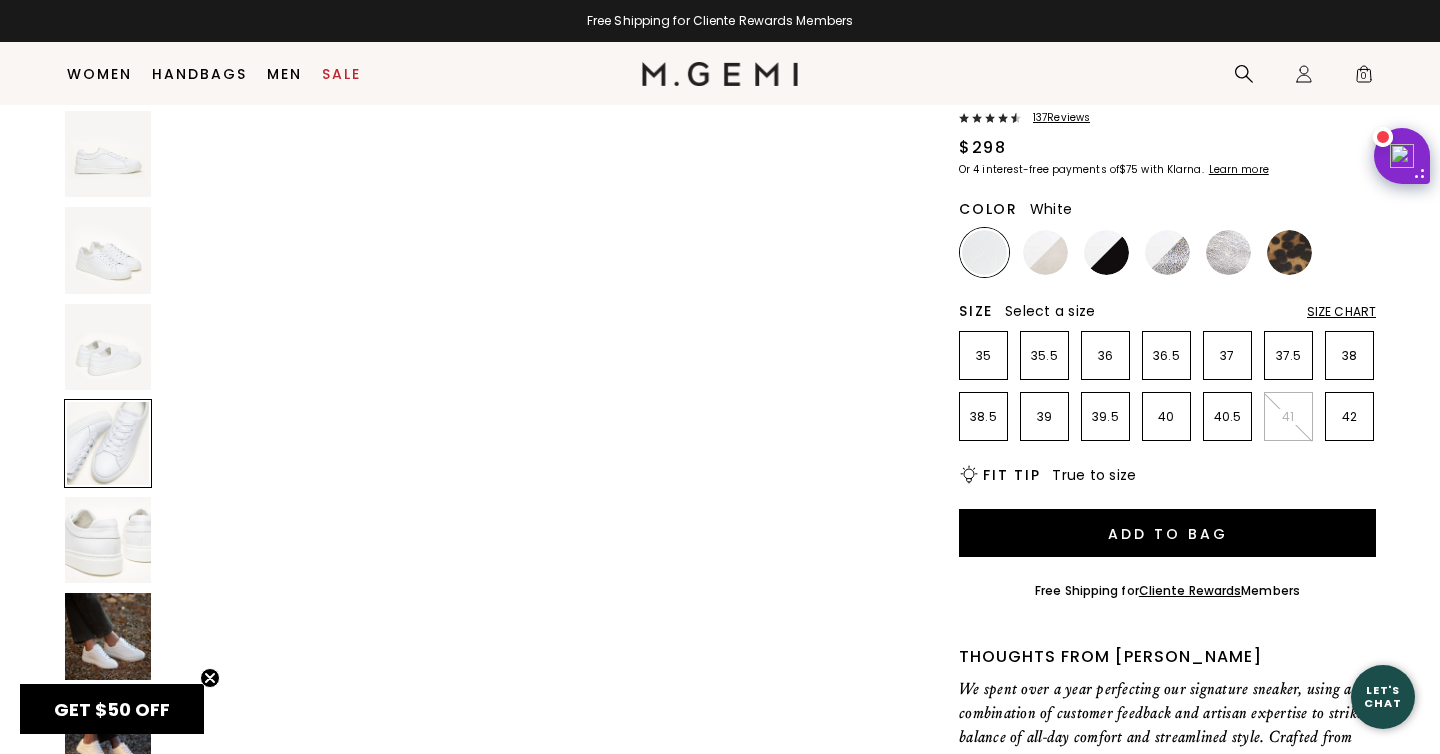 scroll, scrollTop: 2351, scrollLeft: 0, axis: vertical 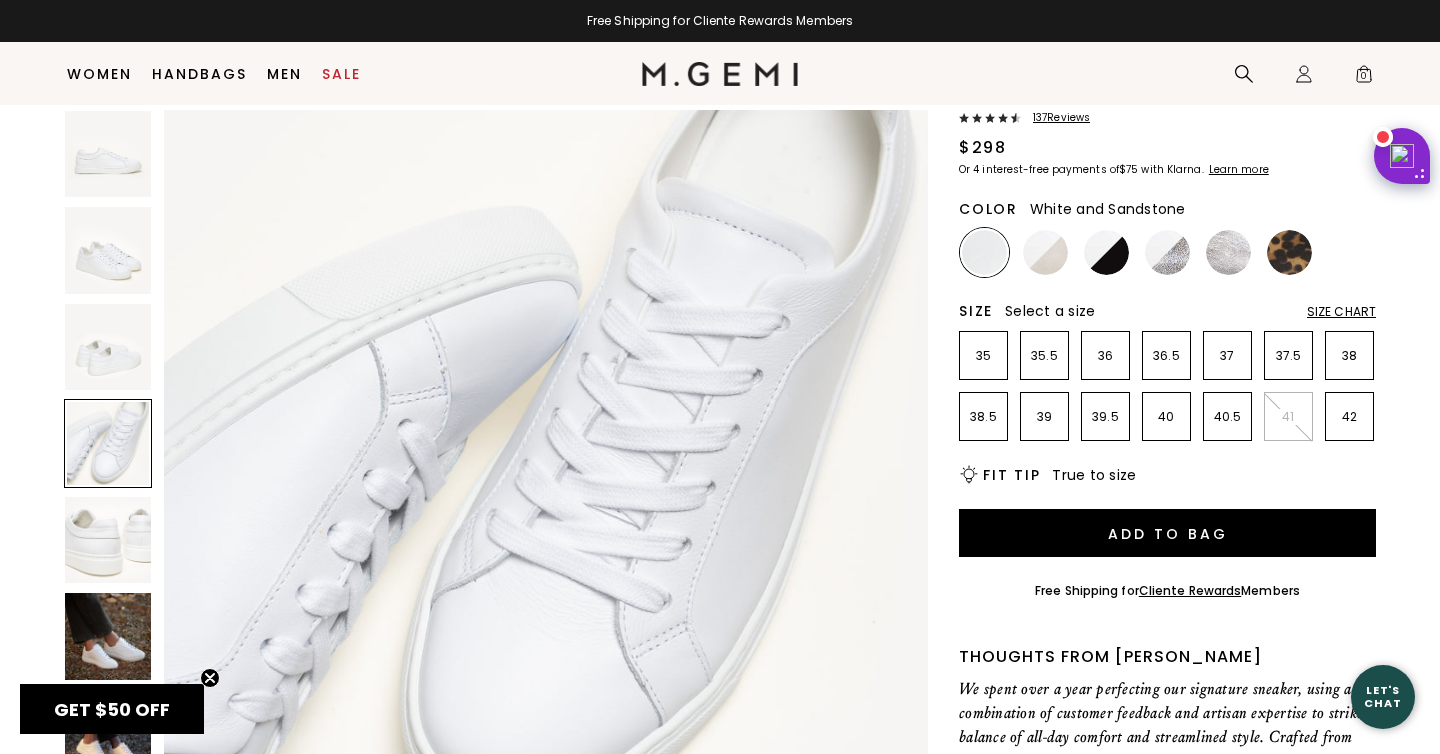click at bounding box center (1045, 252) 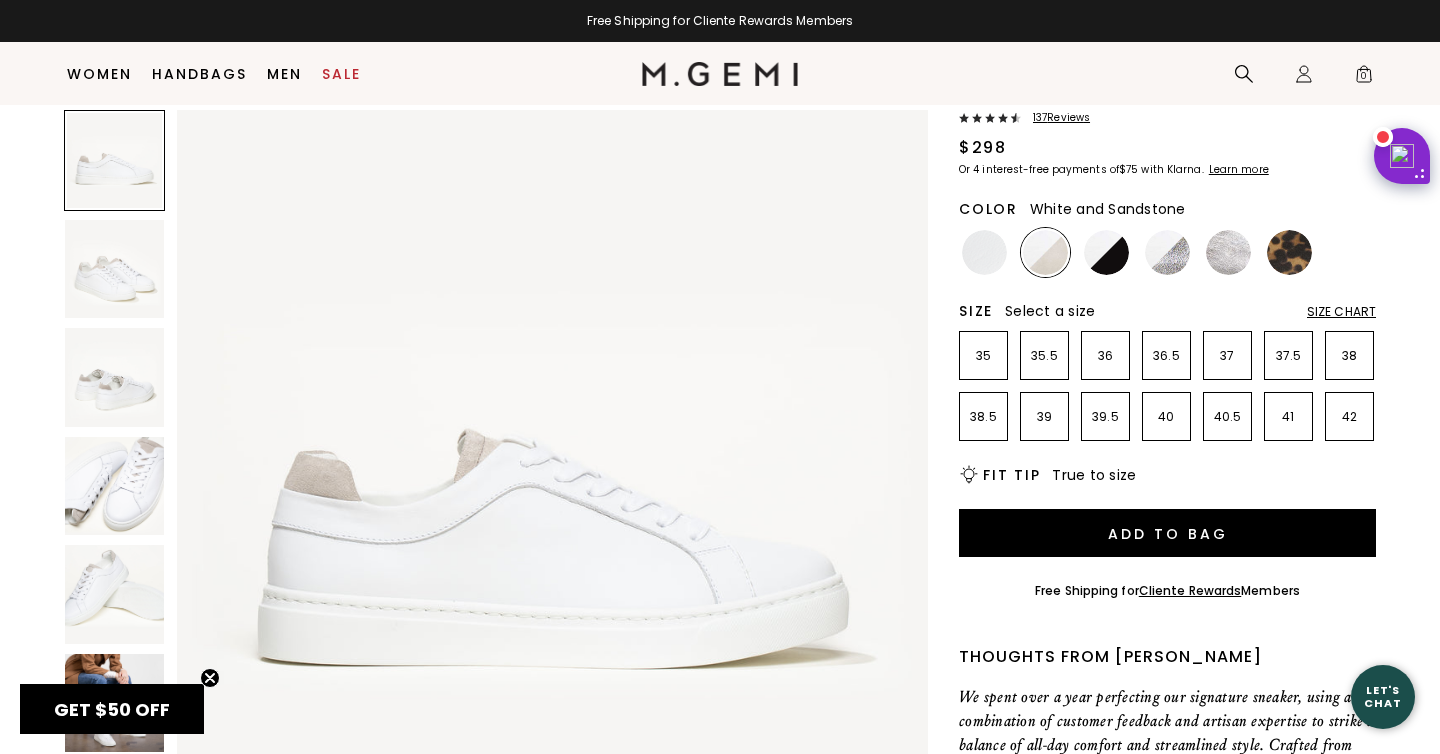 click at bounding box center [114, 486] 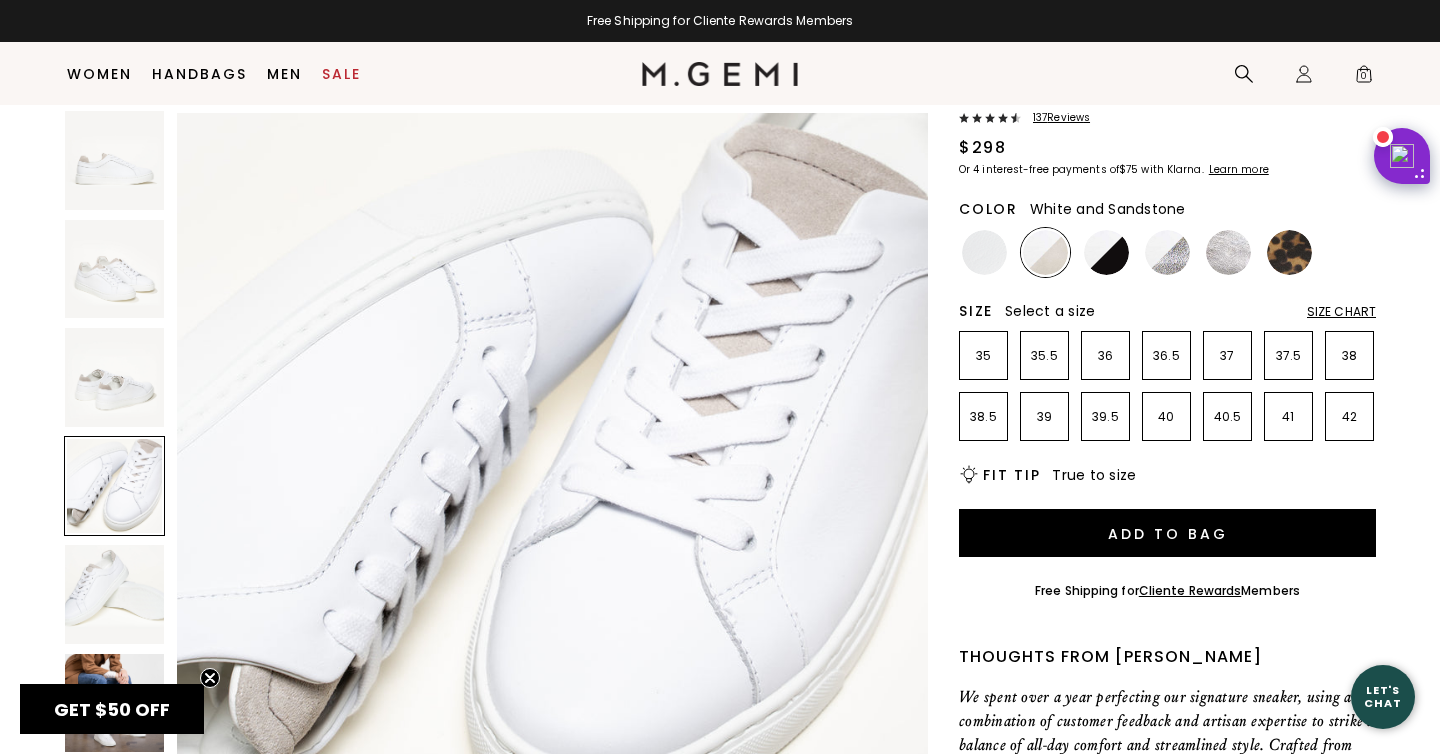 scroll, scrollTop: 2315, scrollLeft: 0, axis: vertical 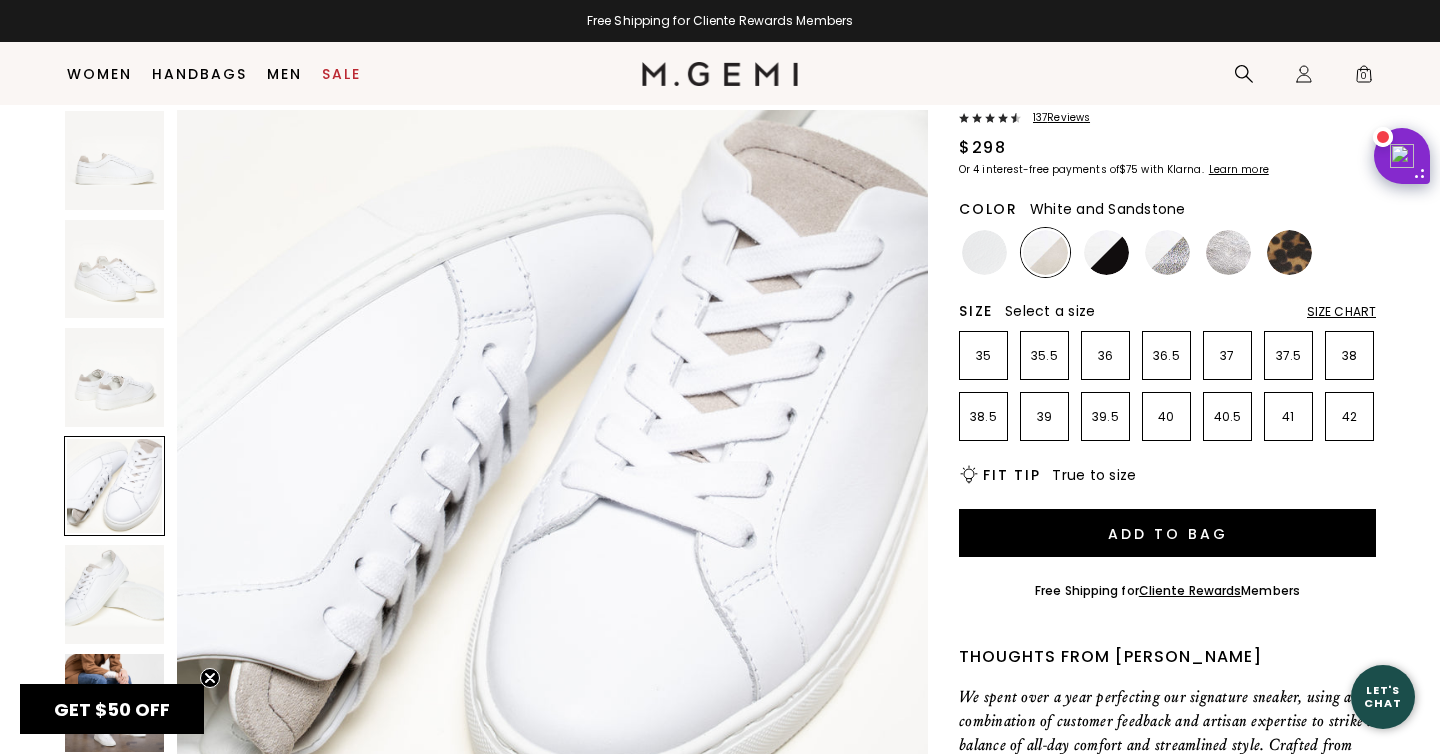 click at bounding box center [1106, 252] 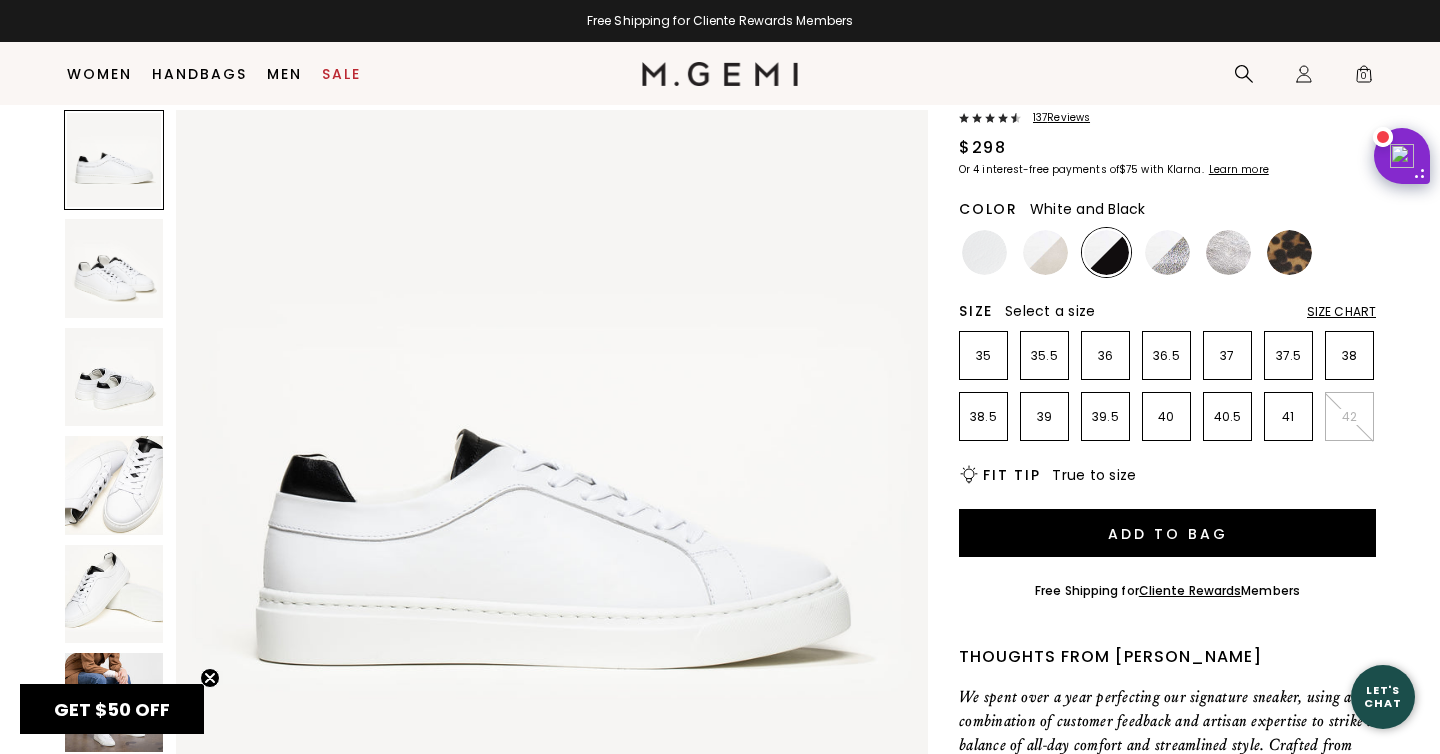 click at bounding box center [114, 485] 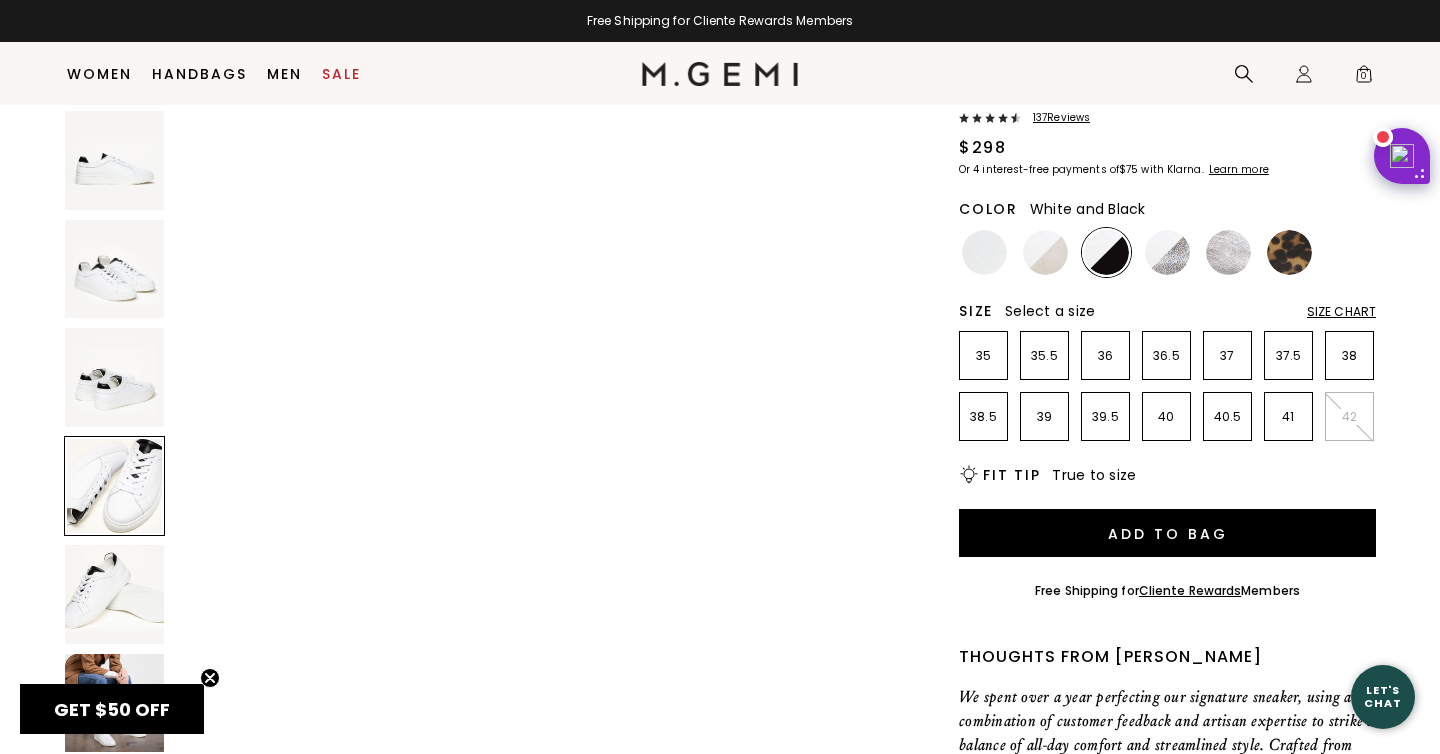 scroll, scrollTop: 2254, scrollLeft: 0, axis: vertical 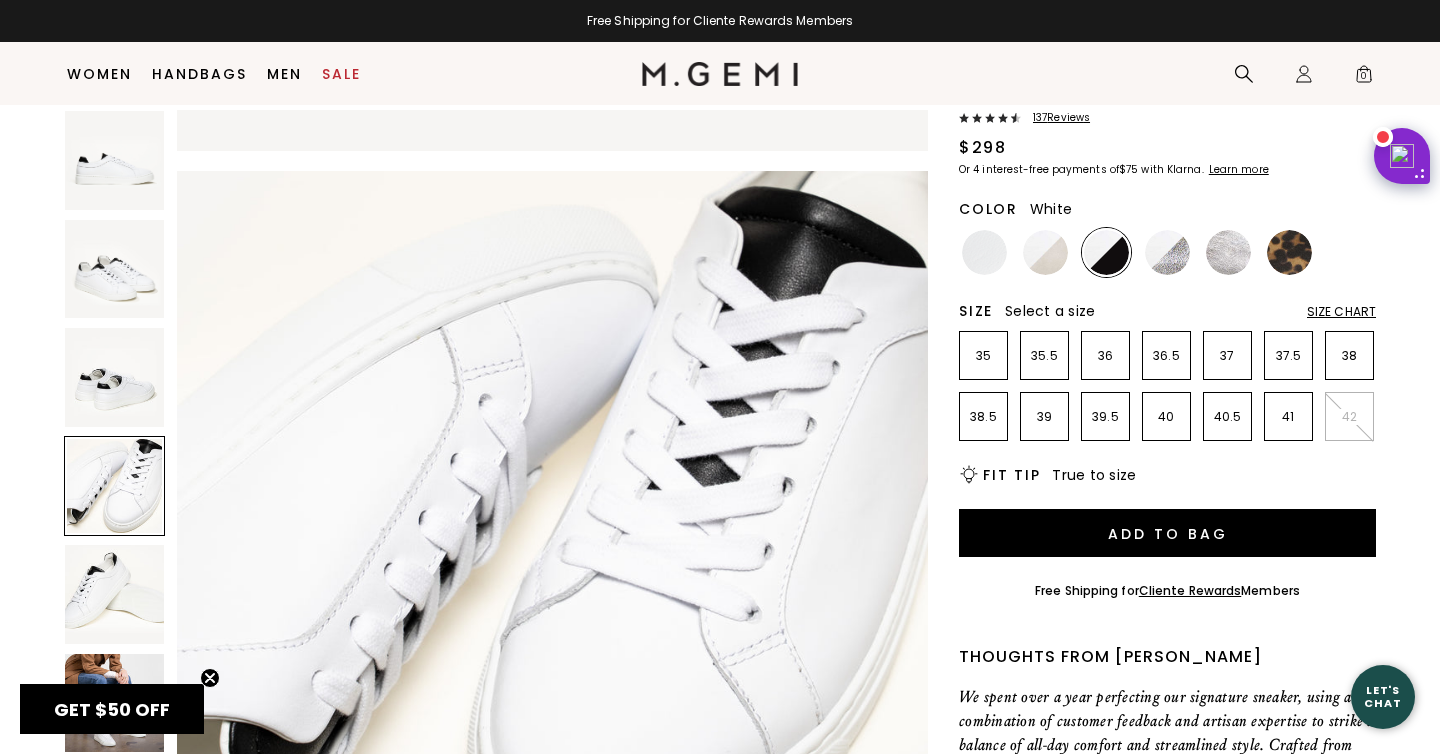 click at bounding box center (984, 252) 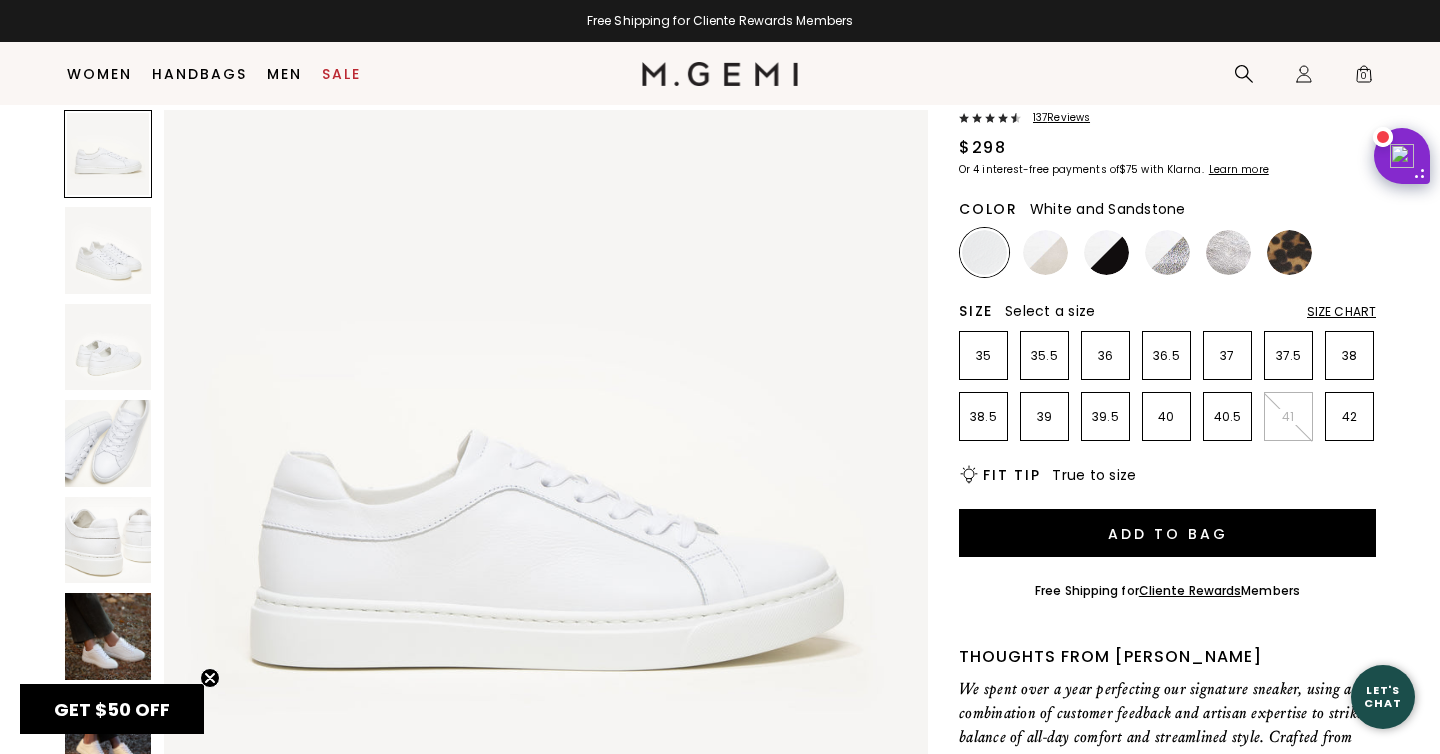 click at bounding box center [1045, 252] 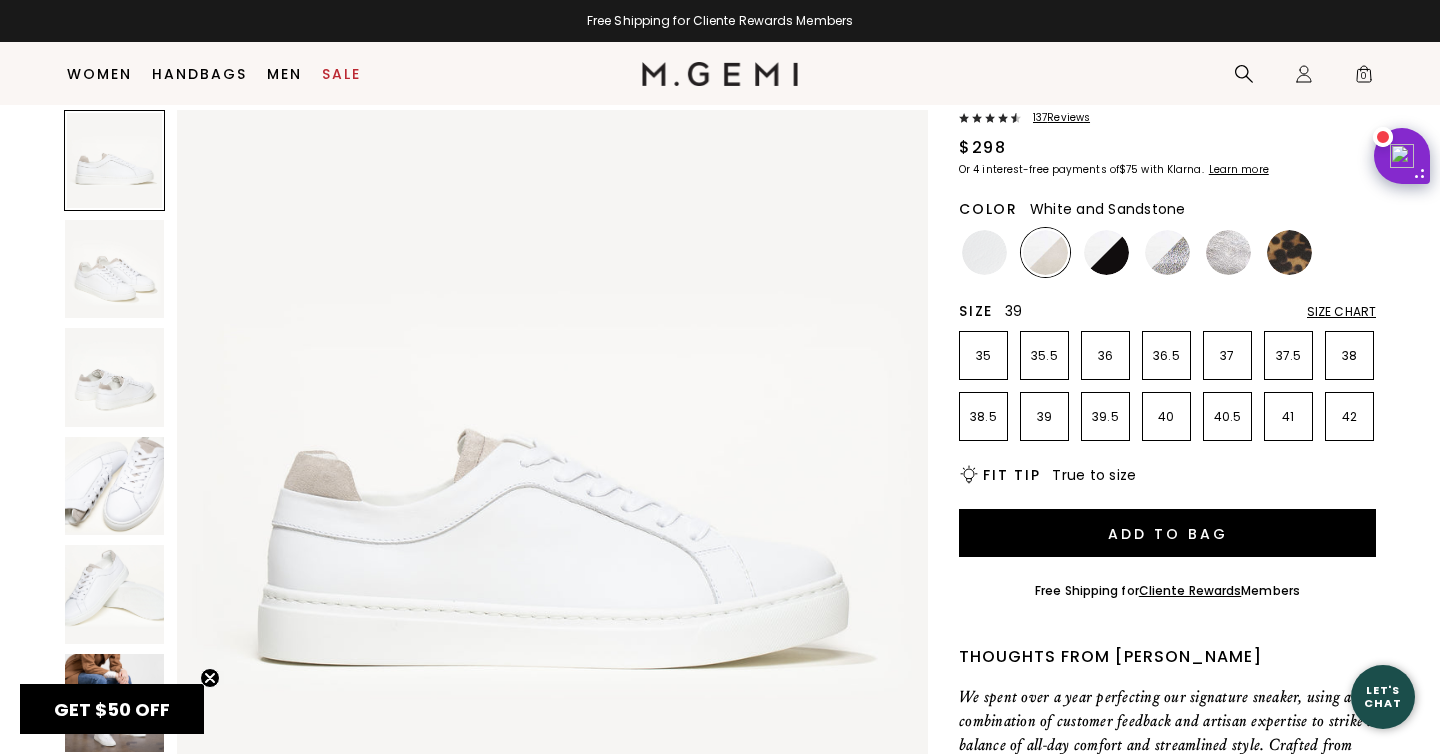 click on "39" at bounding box center (1044, 416) 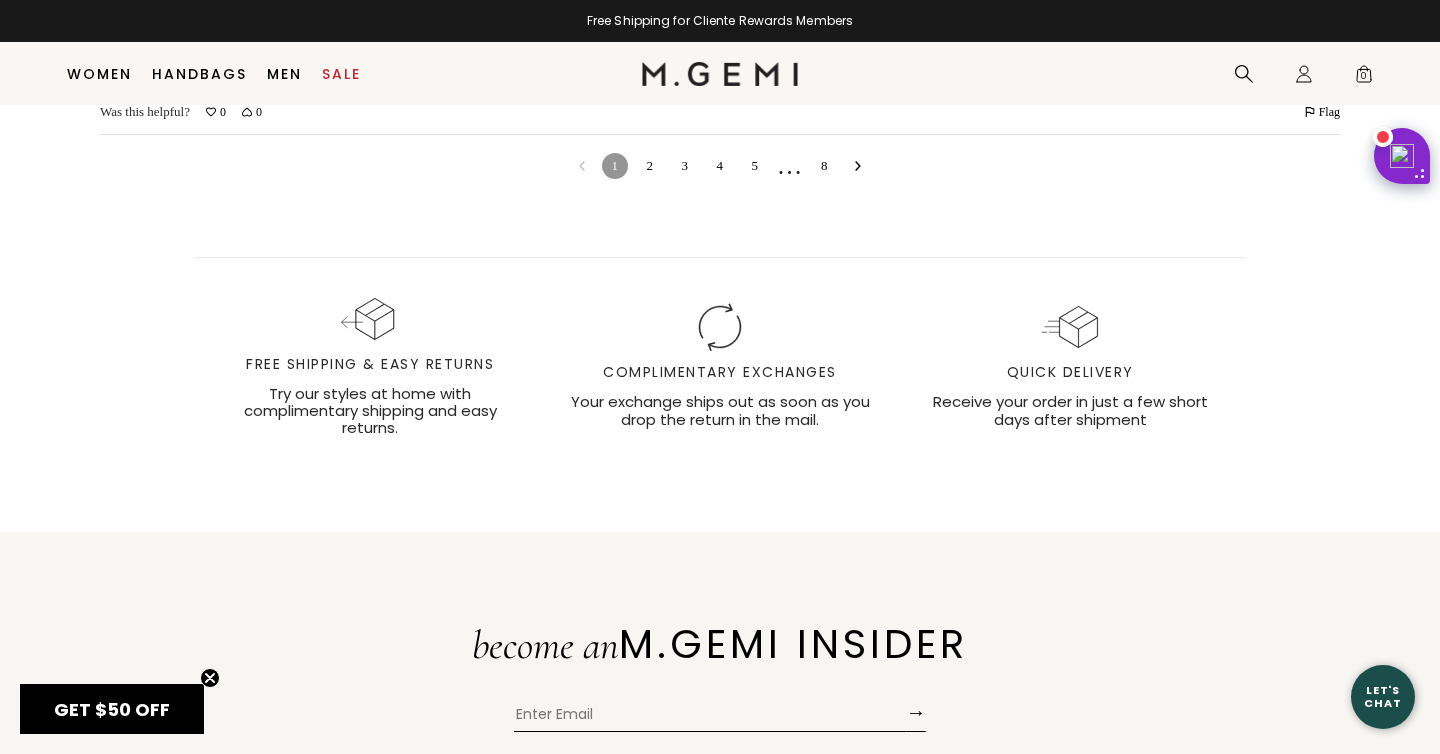 scroll, scrollTop: 7556, scrollLeft: 0, axis: vertical 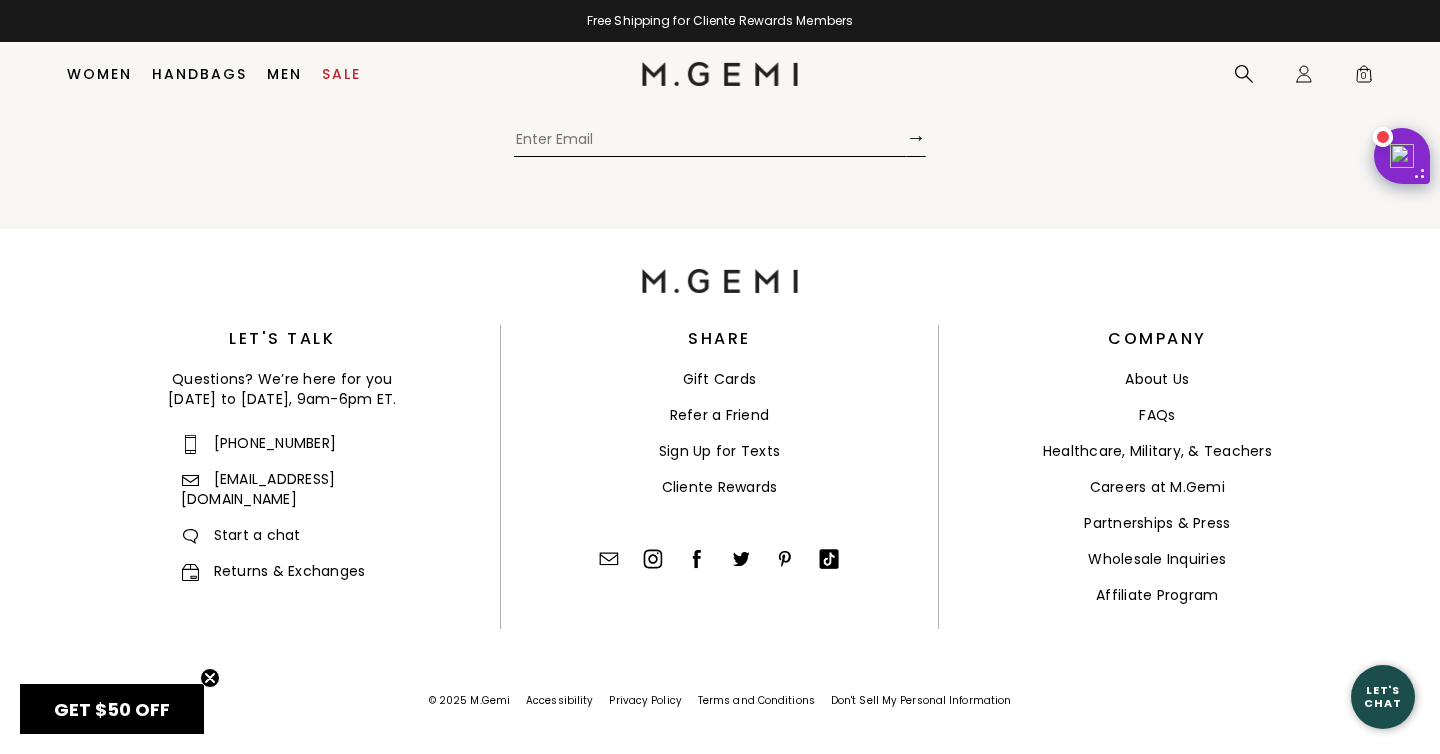 click on "FAQs" at bounding box center [1157, 415] 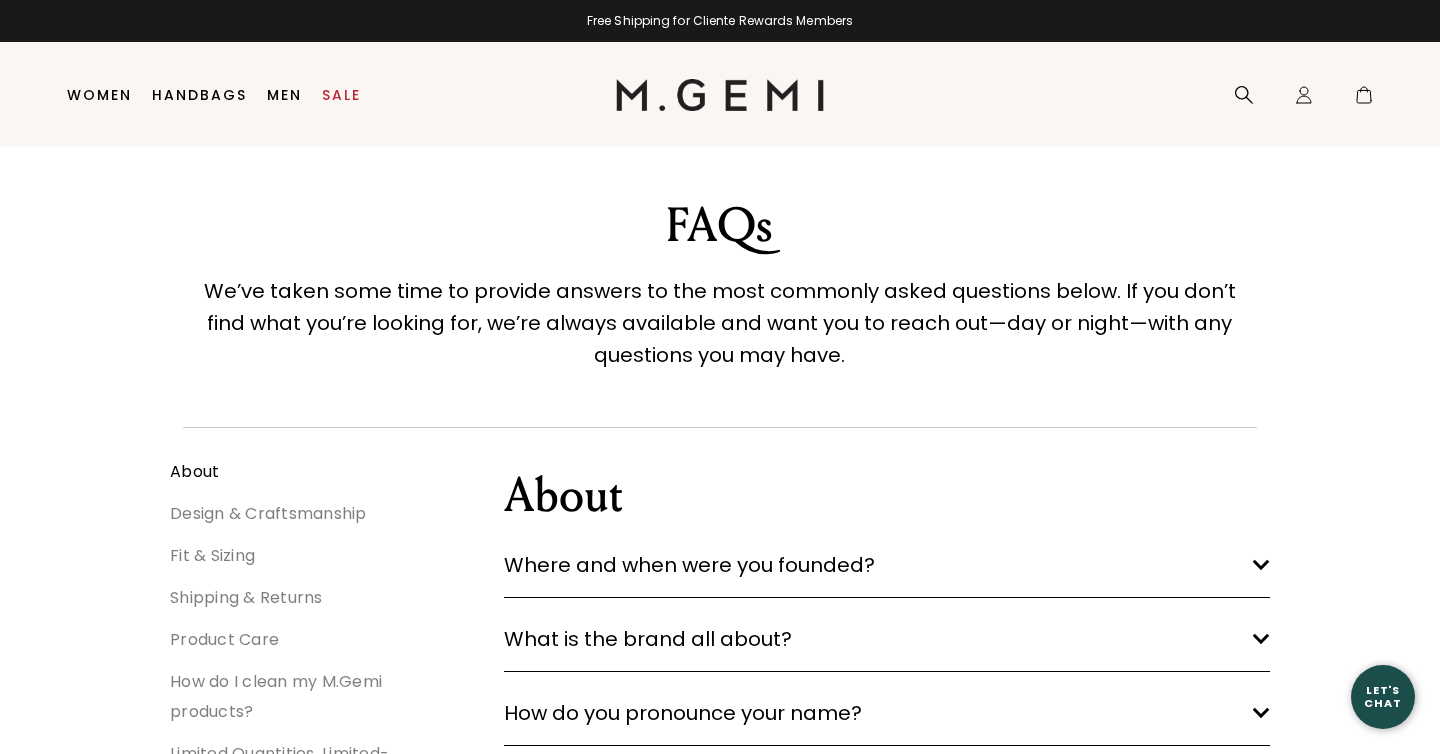 scroll, scrollTop: 0, scrollLeft: 0, axis: both 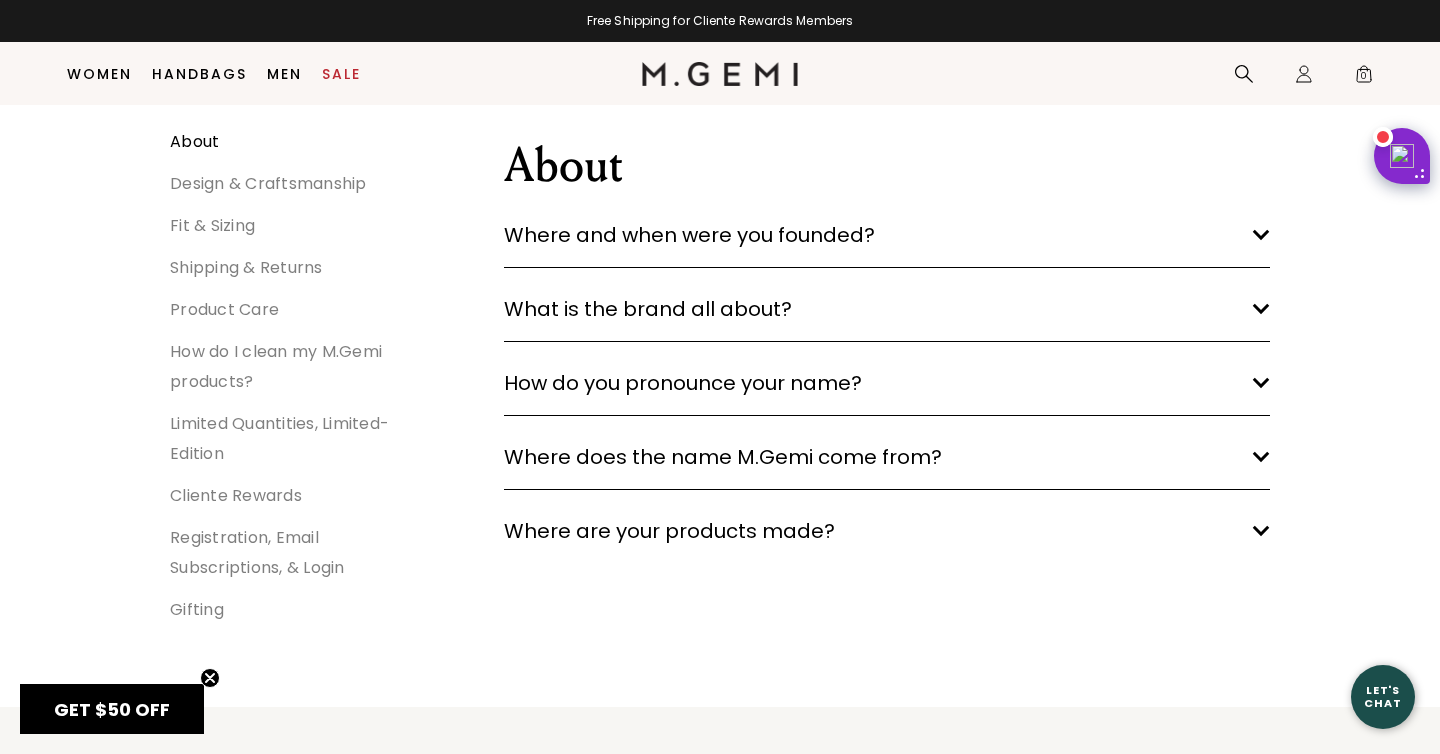 click on "Where and when were you founded?
arrow down" at bounding box center [887, 235] 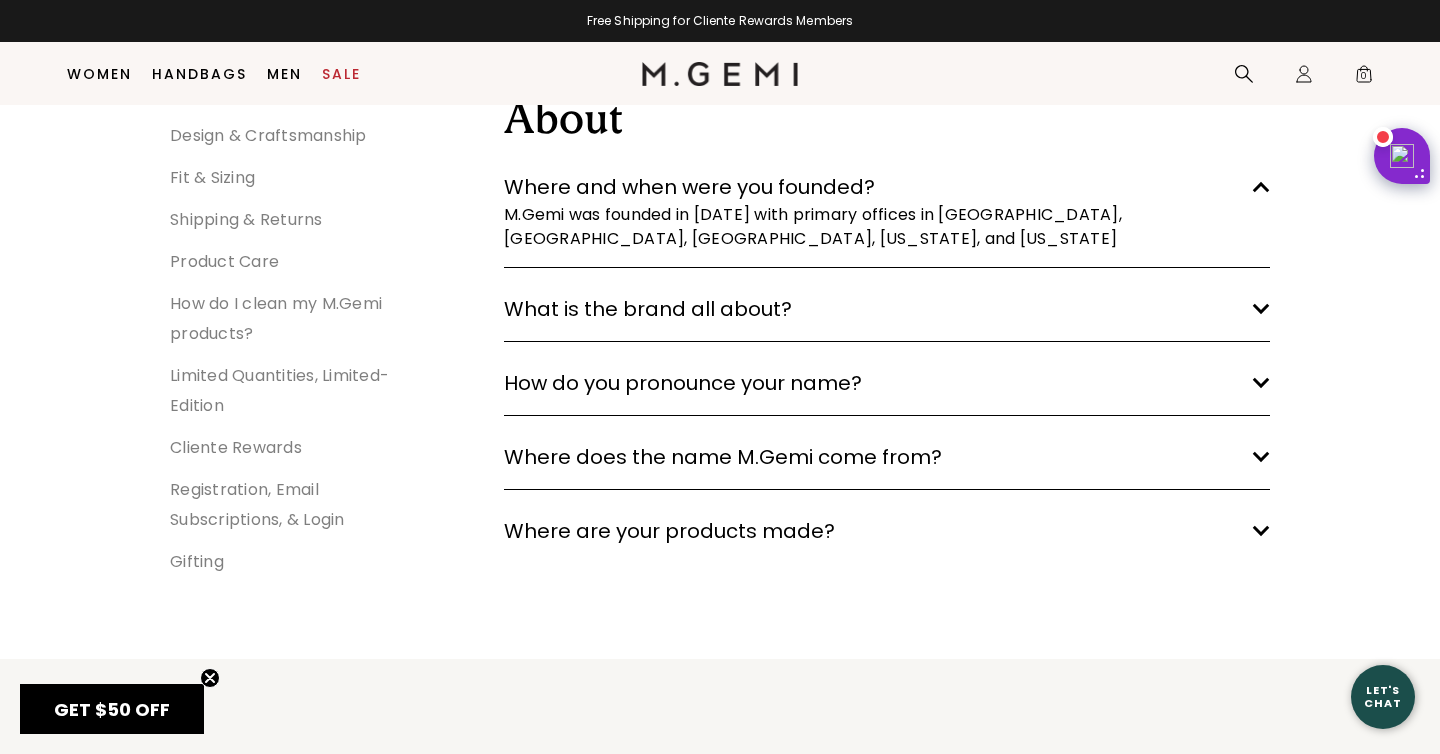 scroll, scrollTop: 338, scrollLeft: 0, axis: vertical 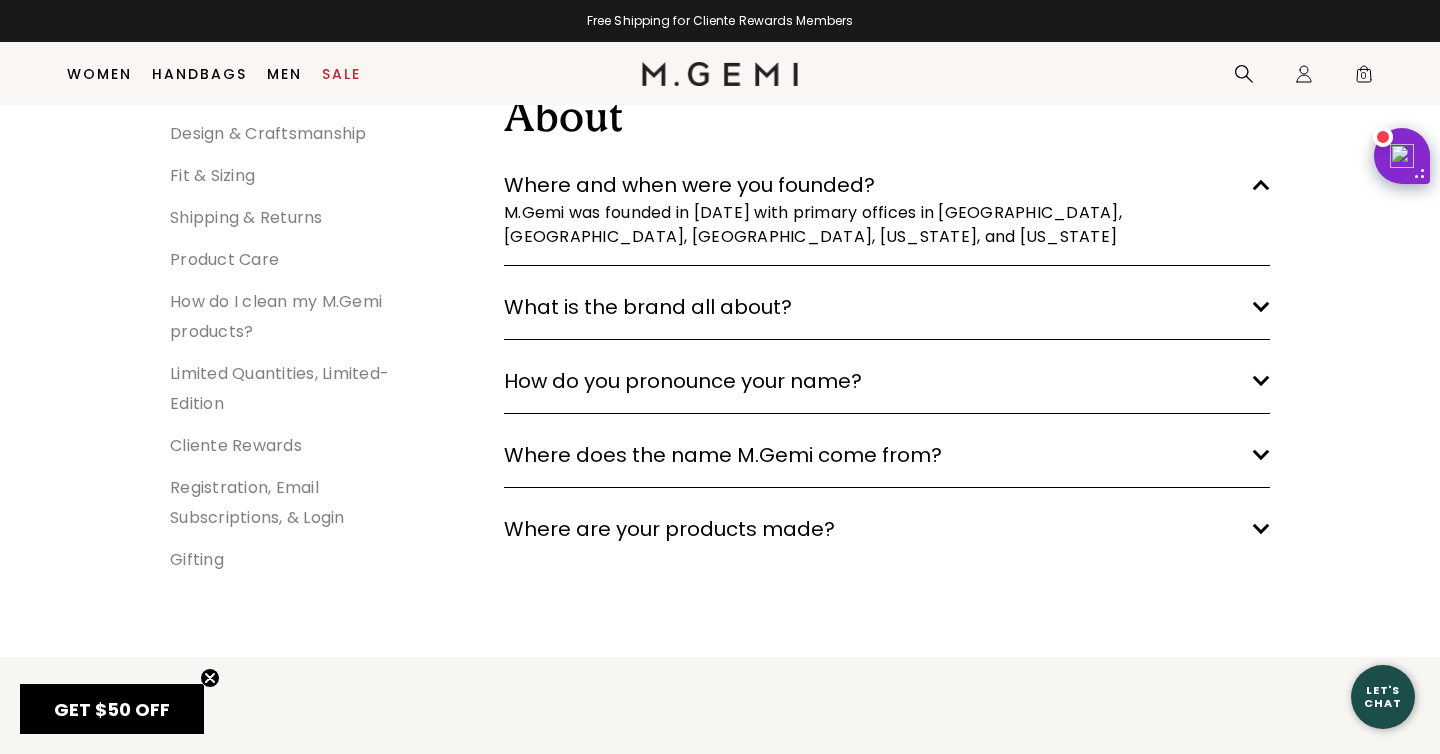 click on "arrow down" 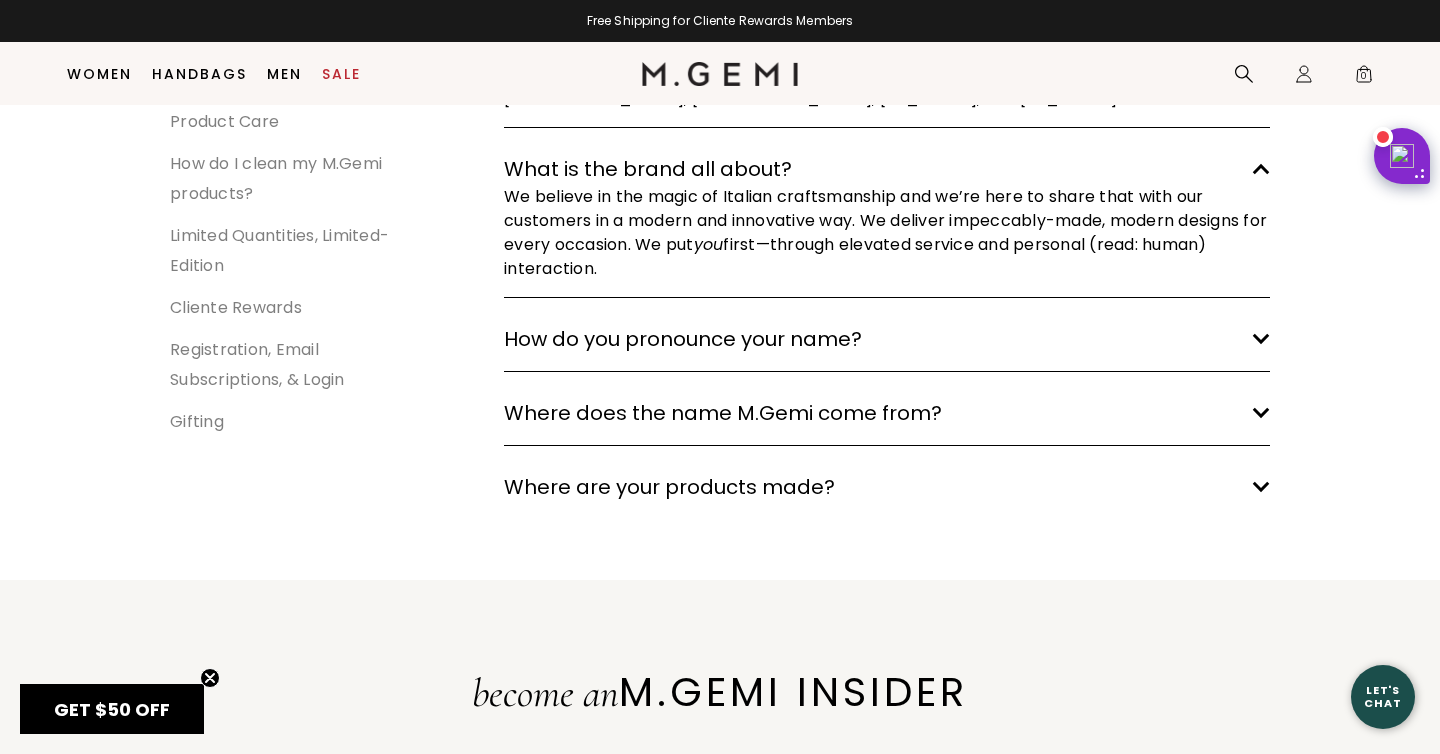 scroll, scrollTop: 480, scrollLeft: 0, axis: vertical 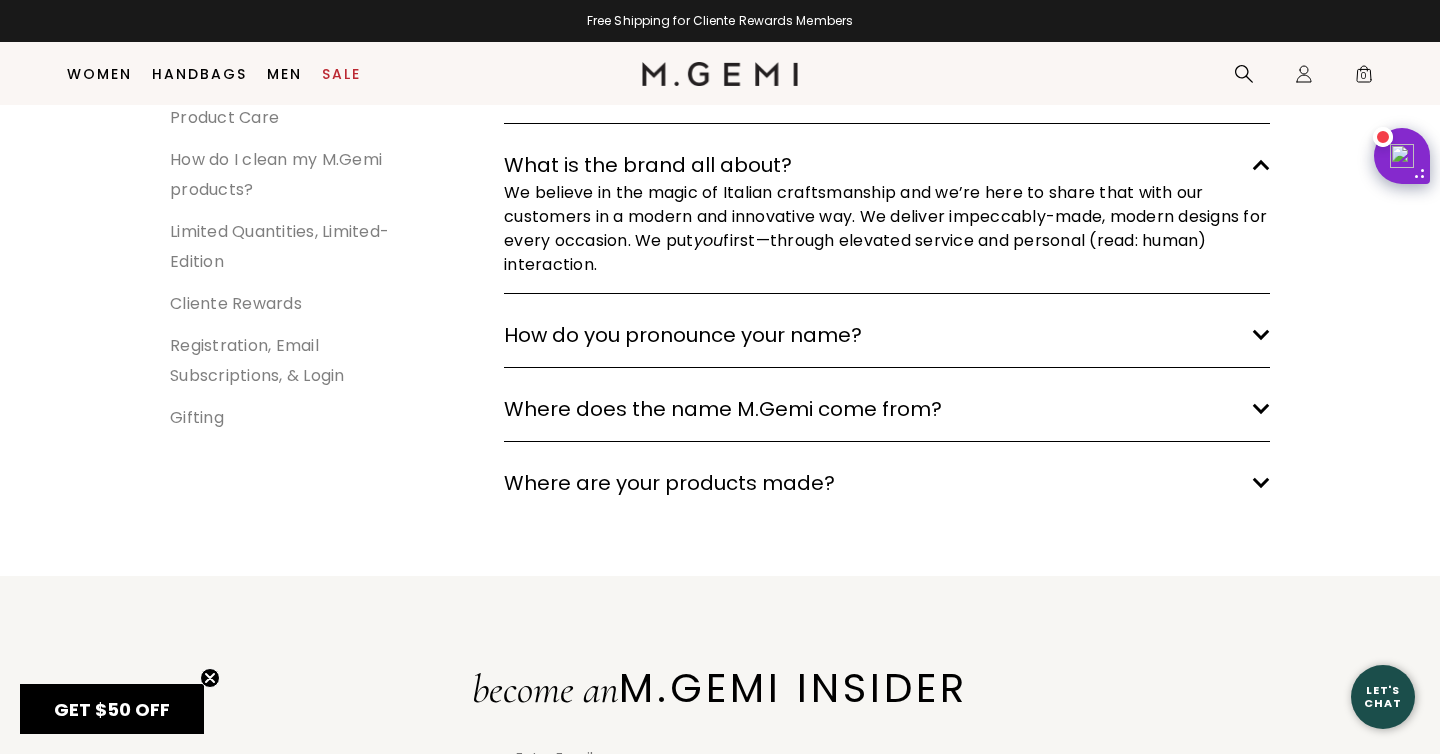 click on "How do you pronounce your name?
arrow down" at bounding box center [887, 335] 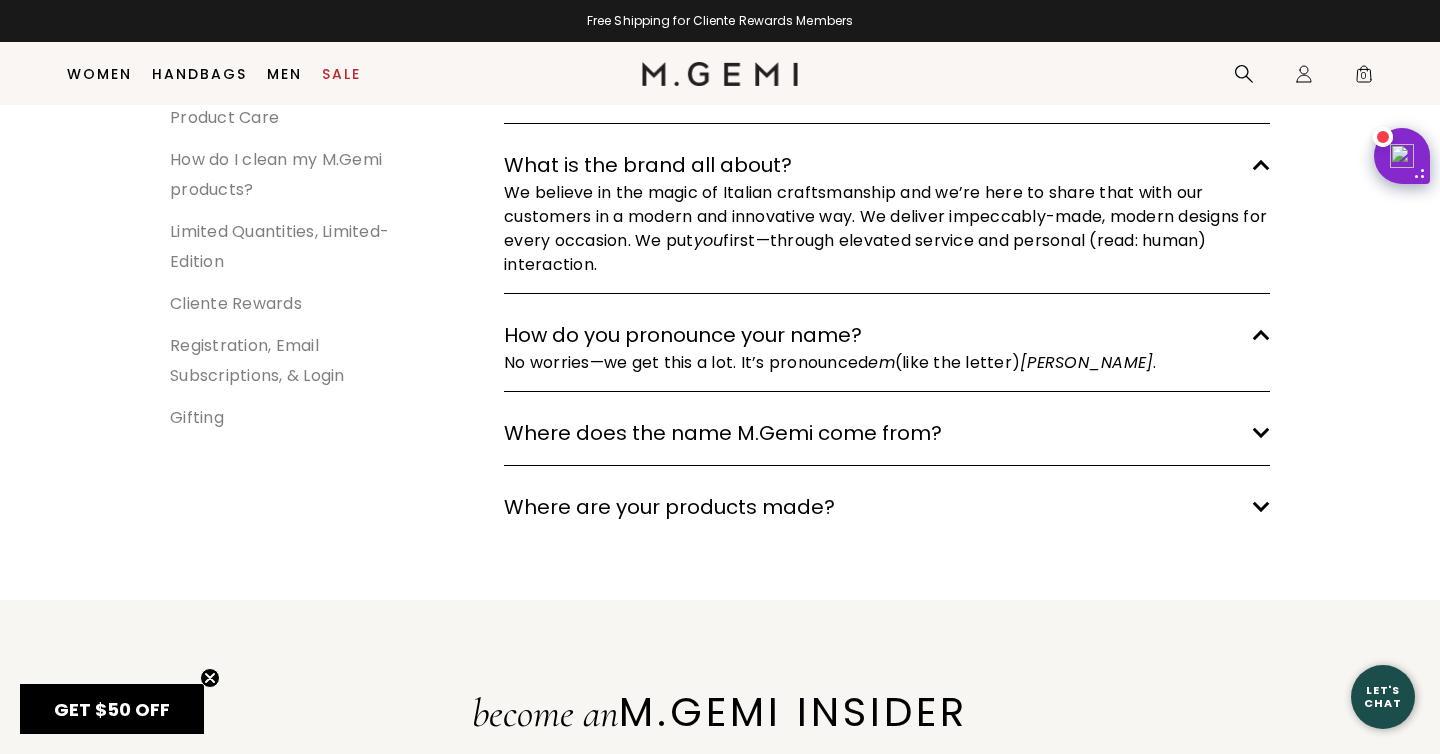click on "Where does the name M.Gemi come from?
arrow down" at bounding box center [887, 433] 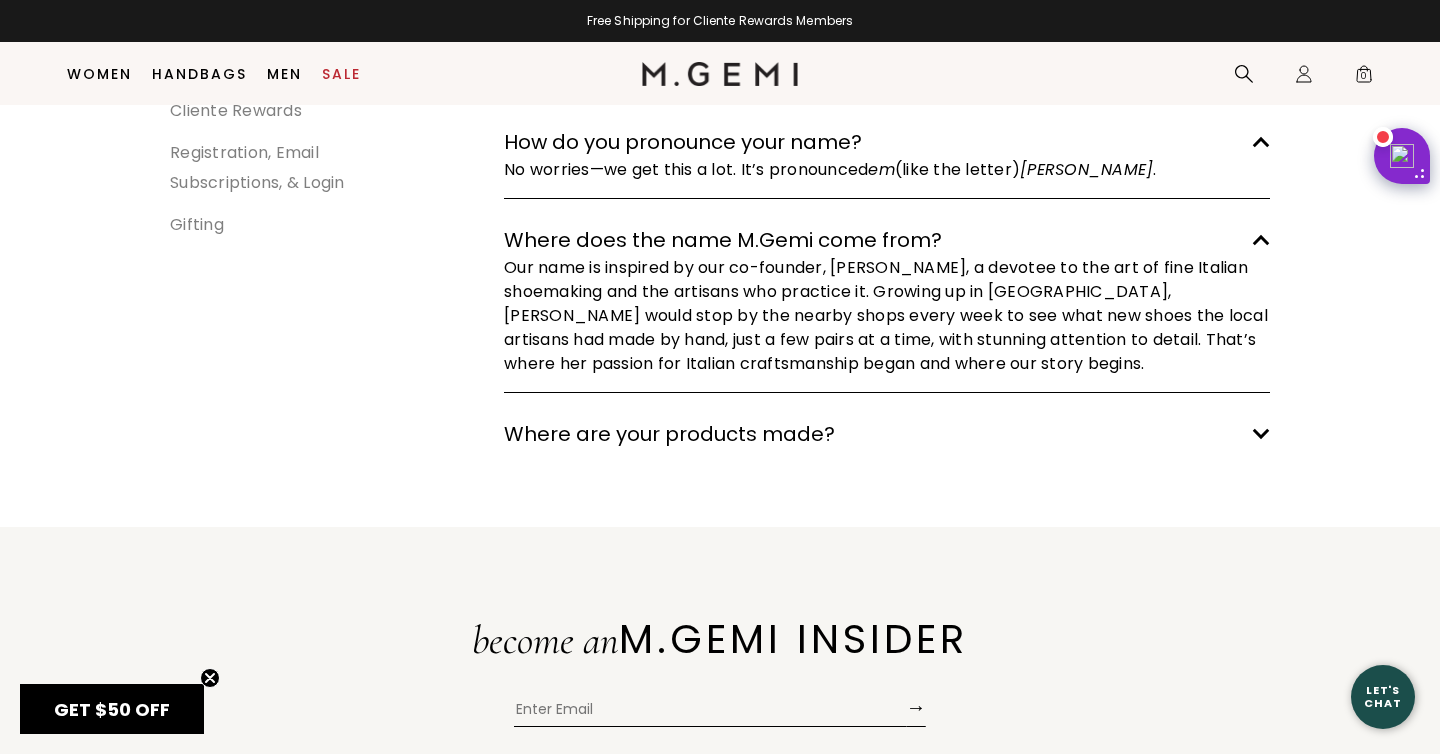 scroll, scrollTop: 675, scrollLeft: 0, axis: vertical 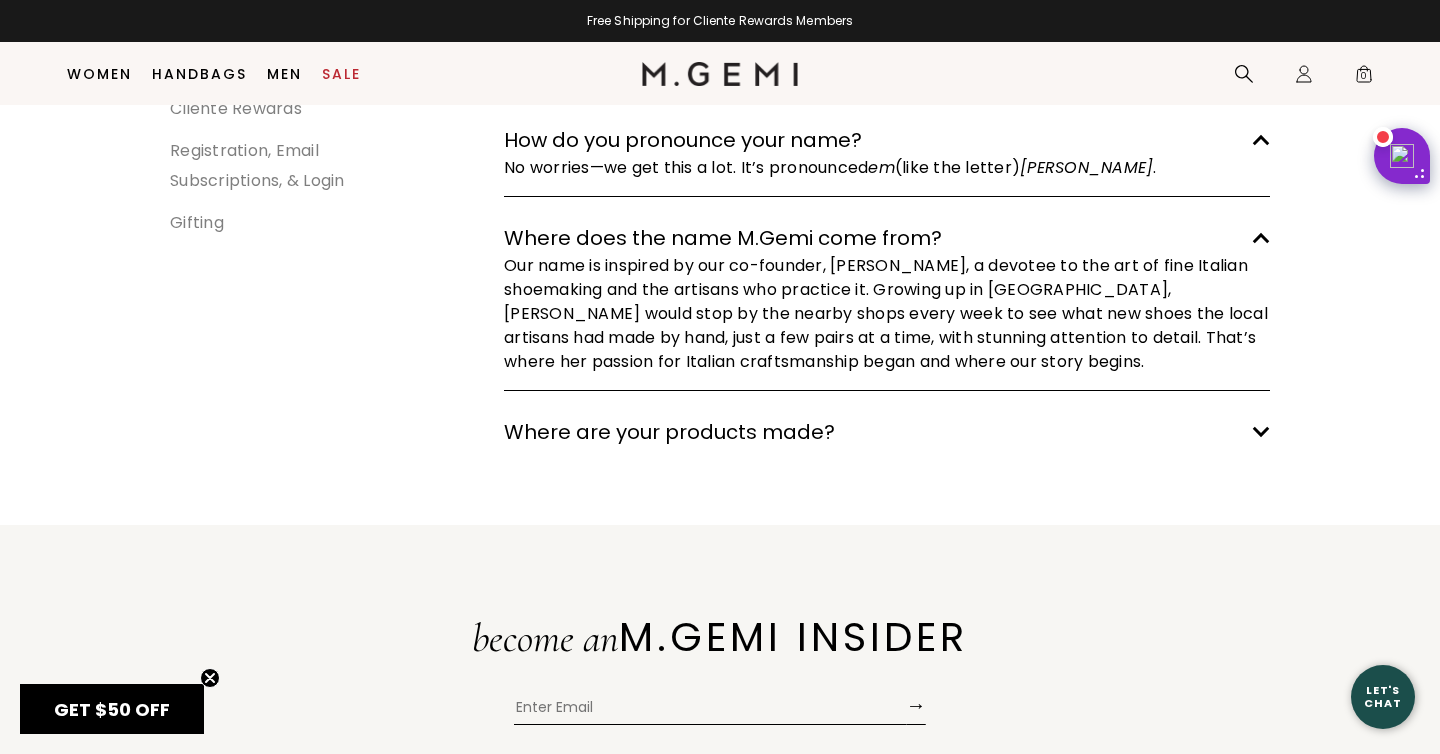 click on "Where are your products made?
arrow down" at bounding box center (887, 432) 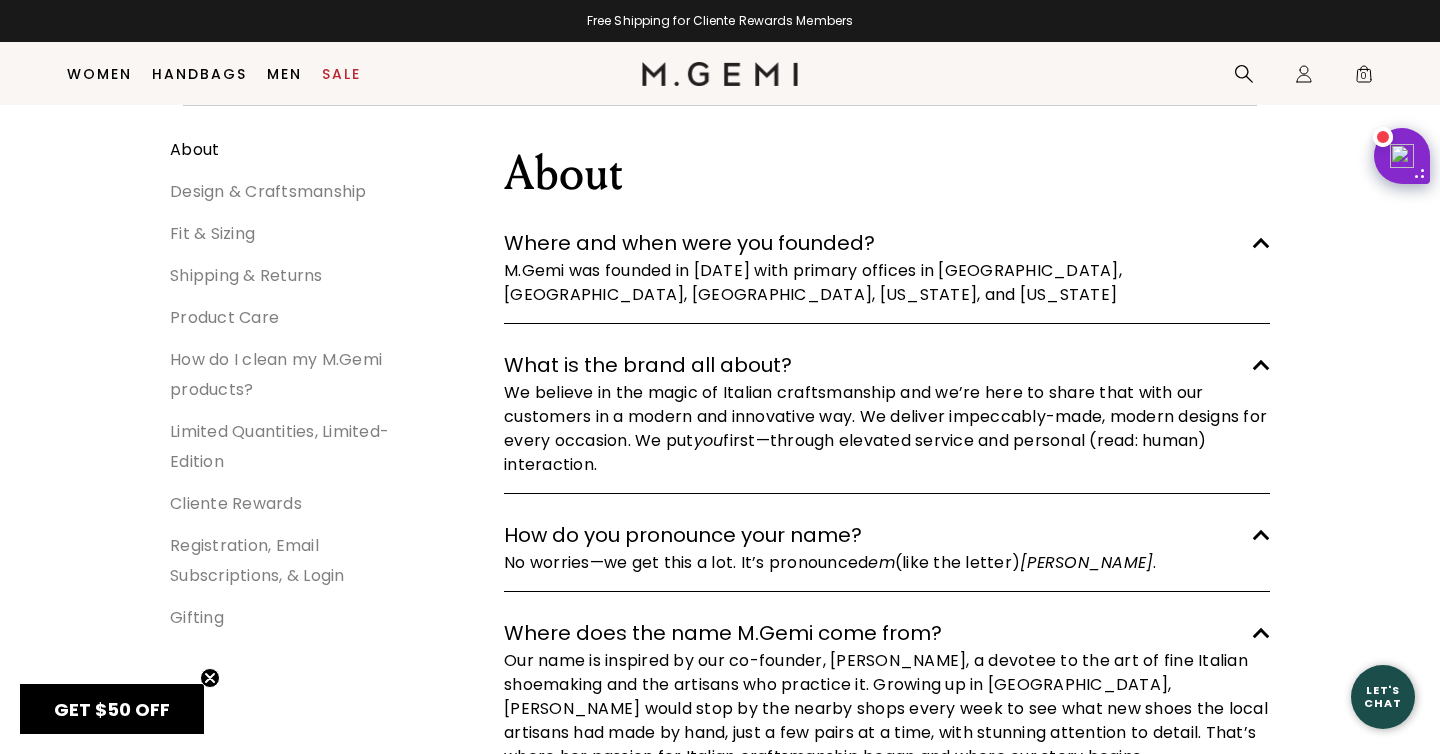 scroll, scrollTop: 261, scrollLeft: 0, axis: vertical 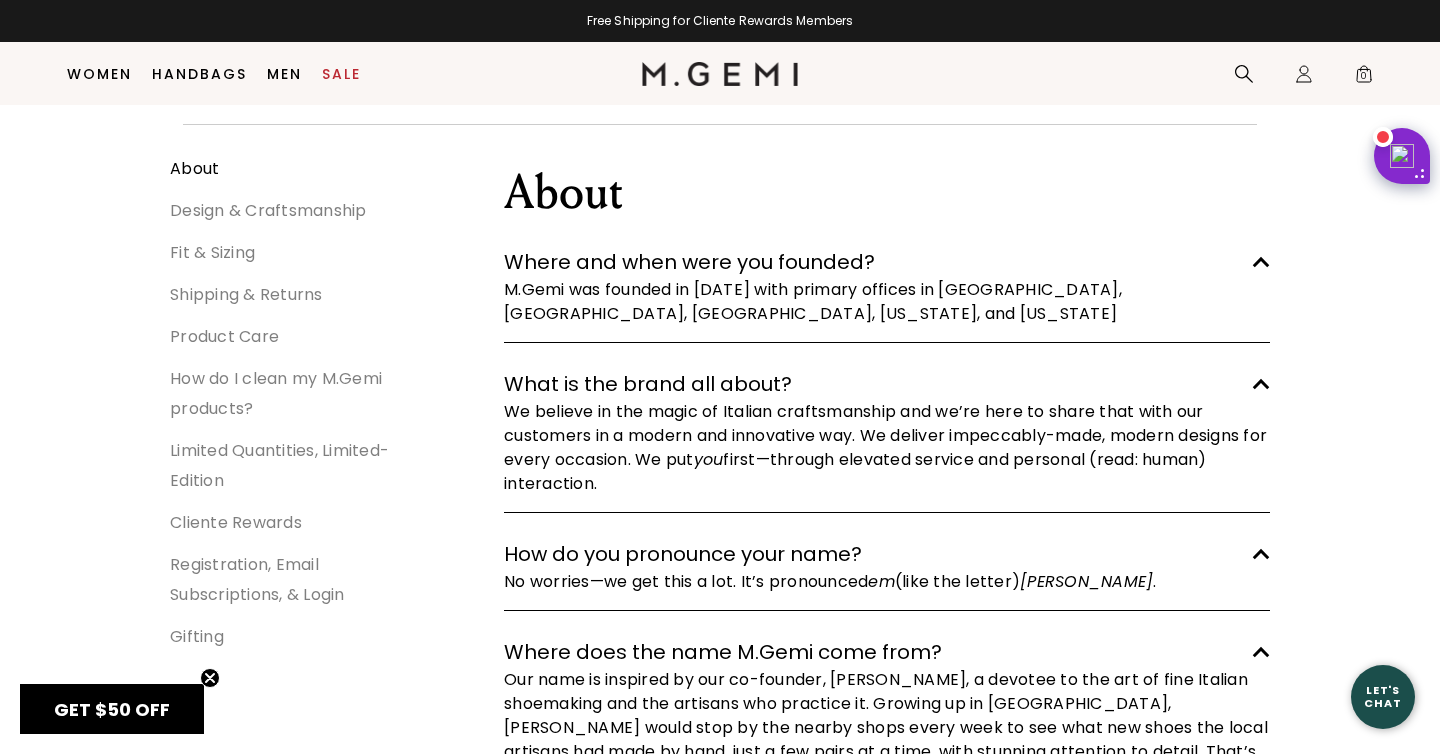 click on "Shipping & Returns" at bounding box center [246, 294] 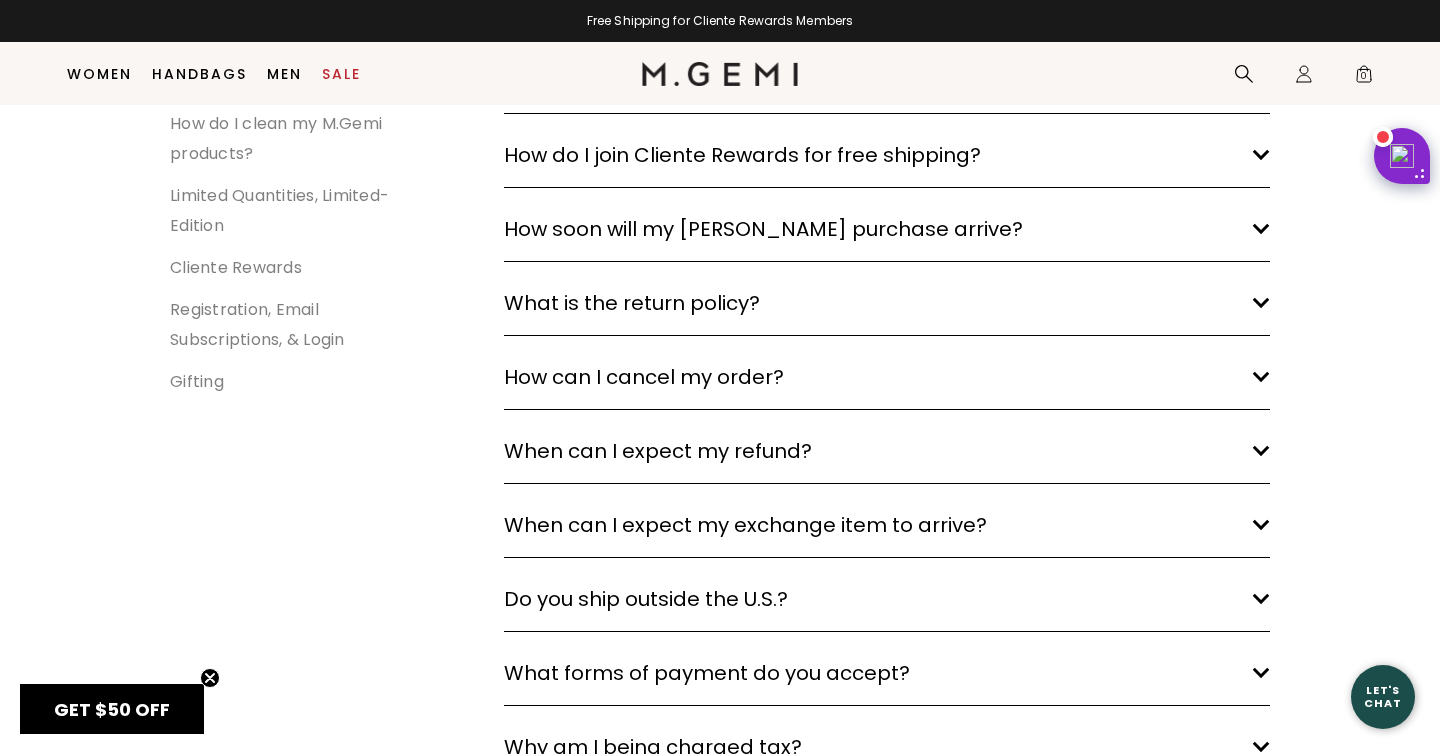 scroll, scrollTop: 519, scrollLeft: 0, axis: vertical 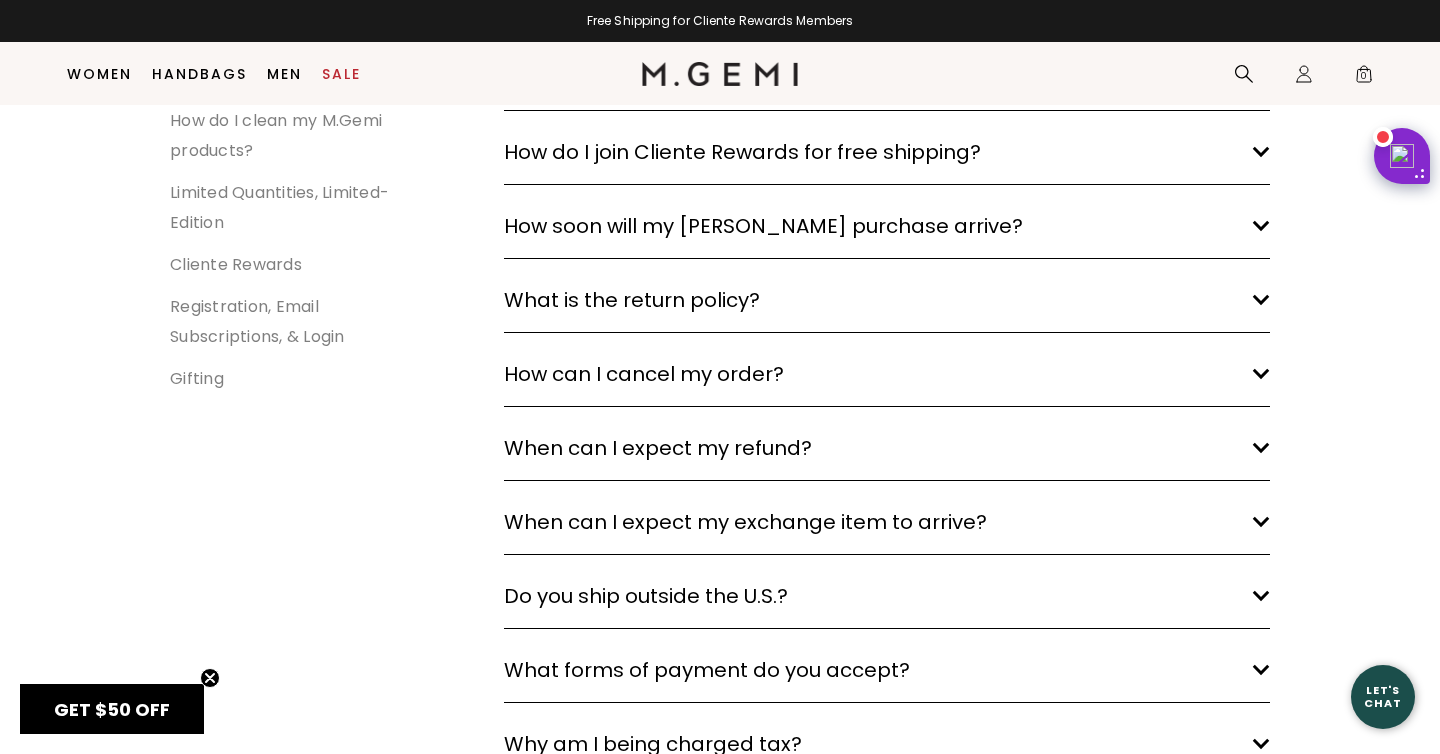 click on "arrow down" 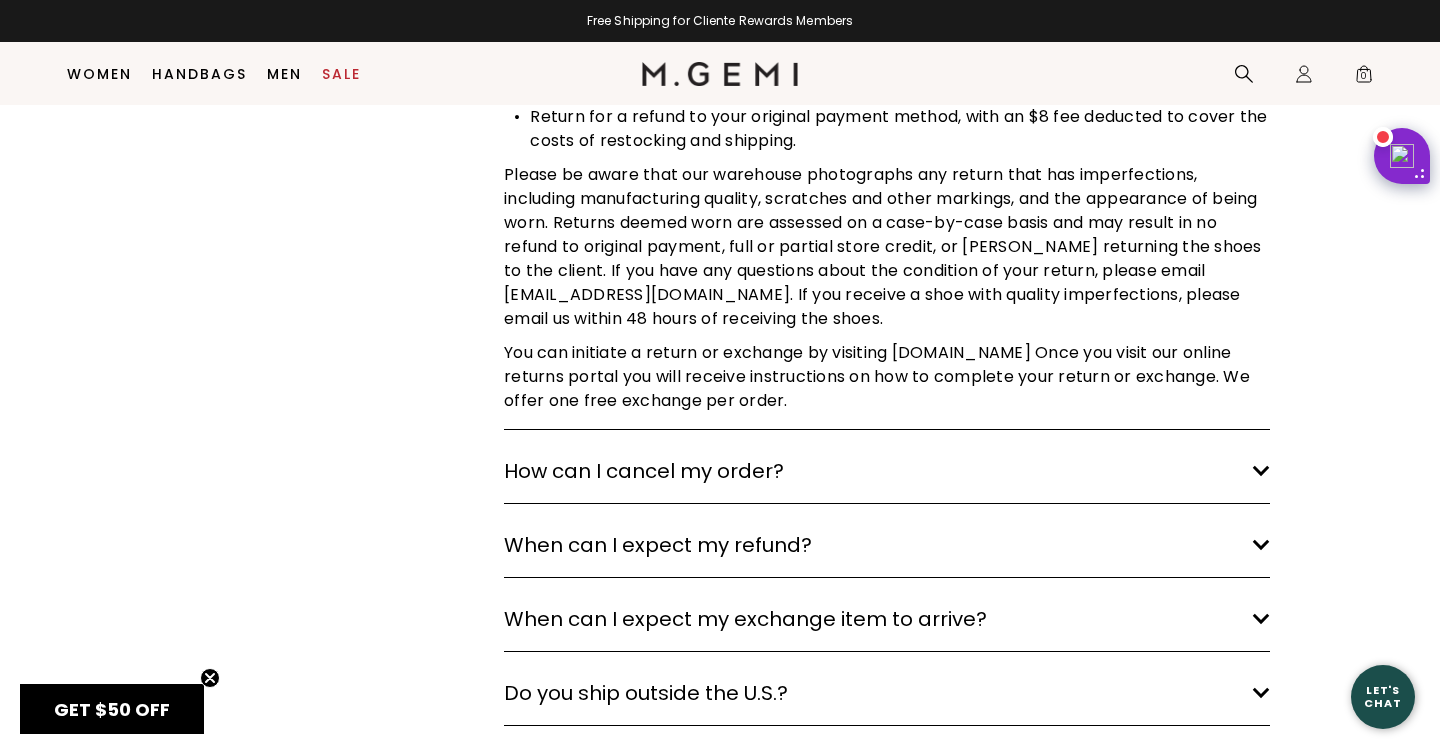 scroll, scrollTop: 905, scrollLeft: 0, axis: vertical 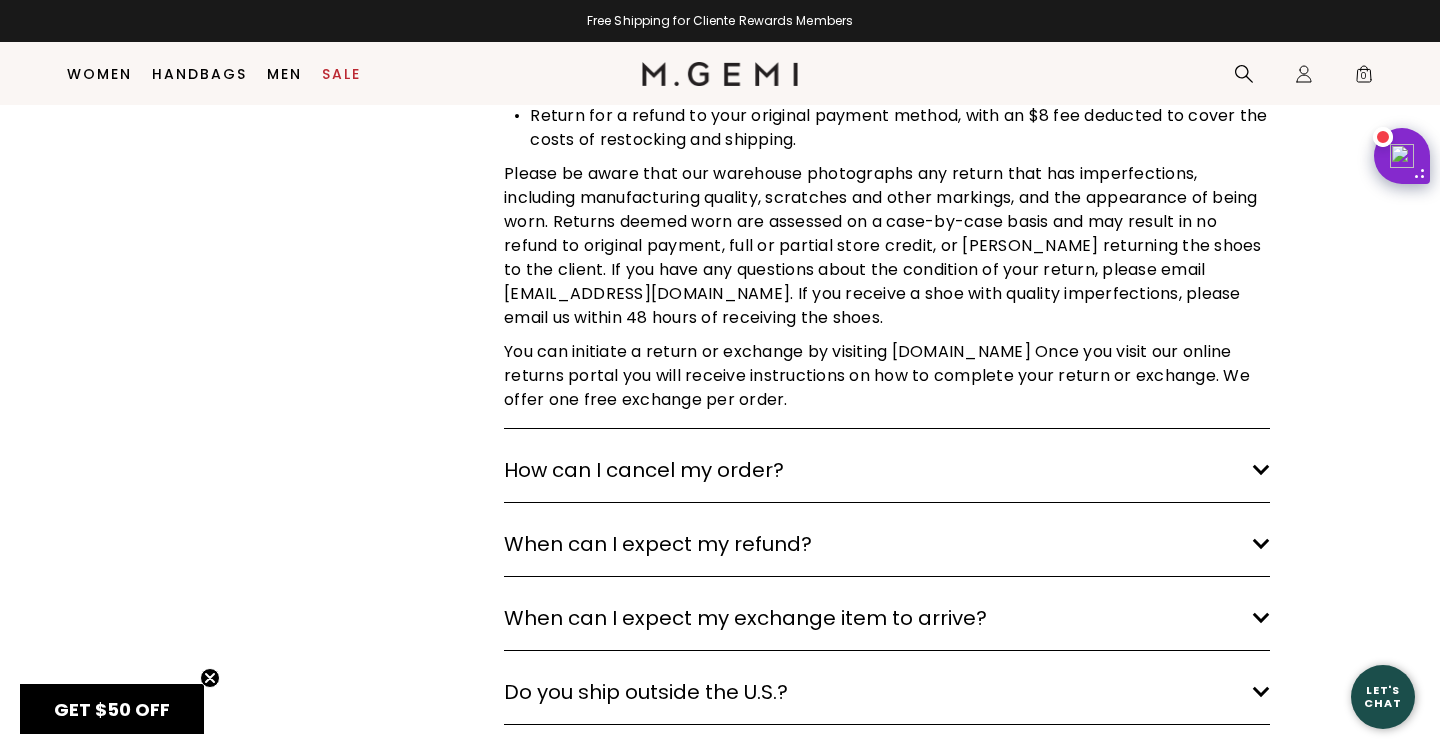 click on "FAQs
FAQs
We’ve taken some time to provide answers to the most commonly asked questions below. If you don’t find what you’re looking for, we’re always available and want you to reach out—day or night—with any questions you may have.
About
Design & Craftsmanship
Fit & Sizing
Shipping & Returns
Product Care
How do I clean my M.Gemi products?
Limited Quantities, Limited-Edition
Cliente Rewards
Registration, Email Subscriptions, & Login
Gifting
FAQs
About
Design & Craftsmanship
Fit & Sizing
Shipping & Returns
Product Care
How do I clean my M.Gemi products?
Limited Quantities, Limited-Edition" at bounding box center [720, 64] 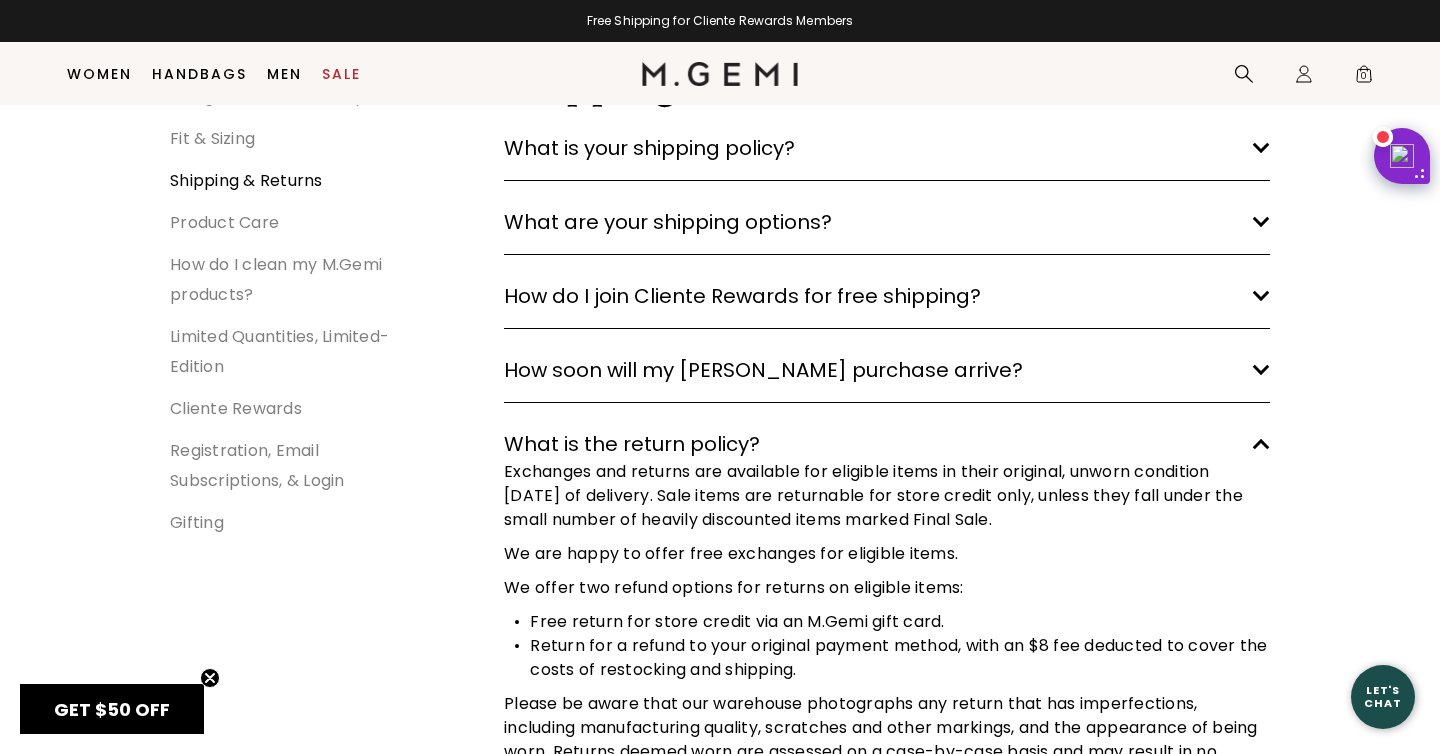 scroll, scrollTop: 0, scrollLeft: 0, axis: both 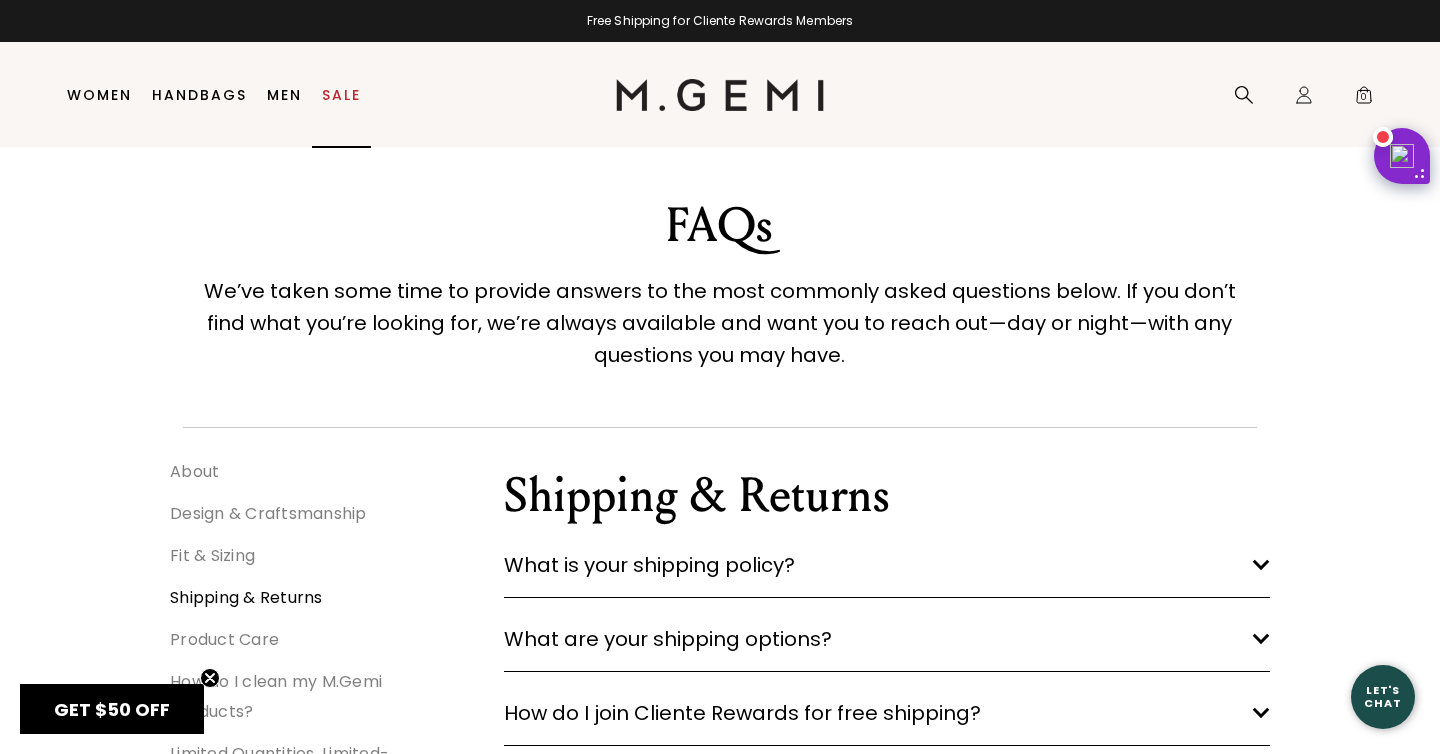 click on "Sale" at bounding box center (341, 95) 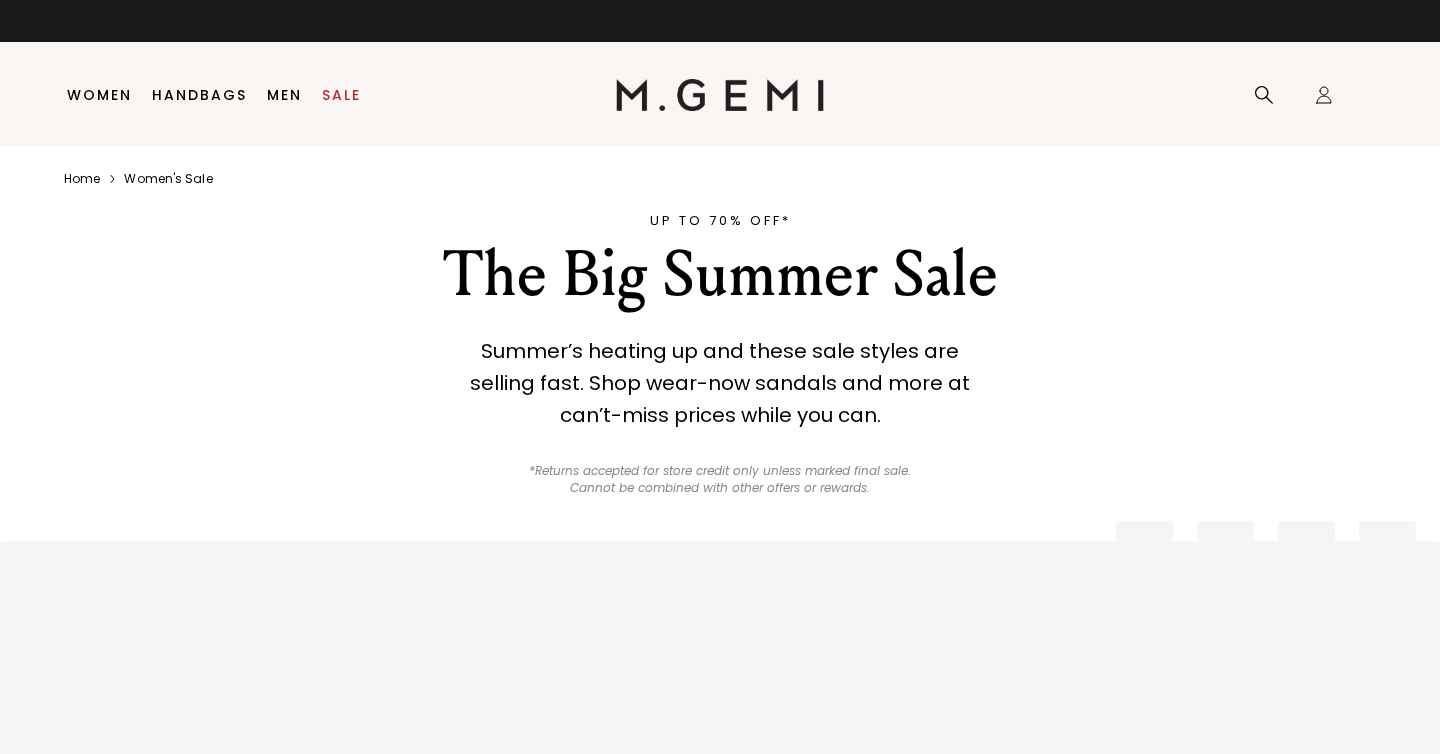 scroll, scrollTop: 0, scrollLeft: 0, axis: both 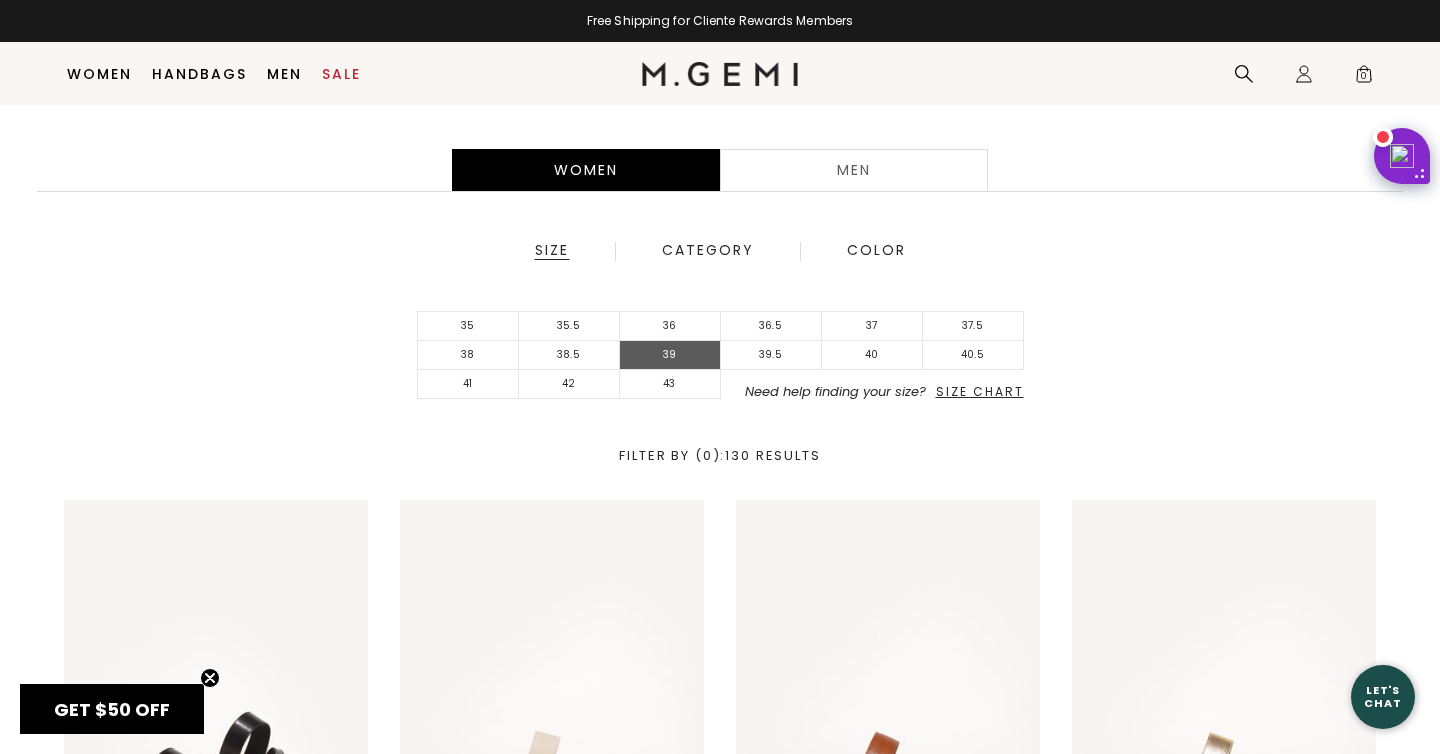 click on "39" at bounding box center (670, 355) 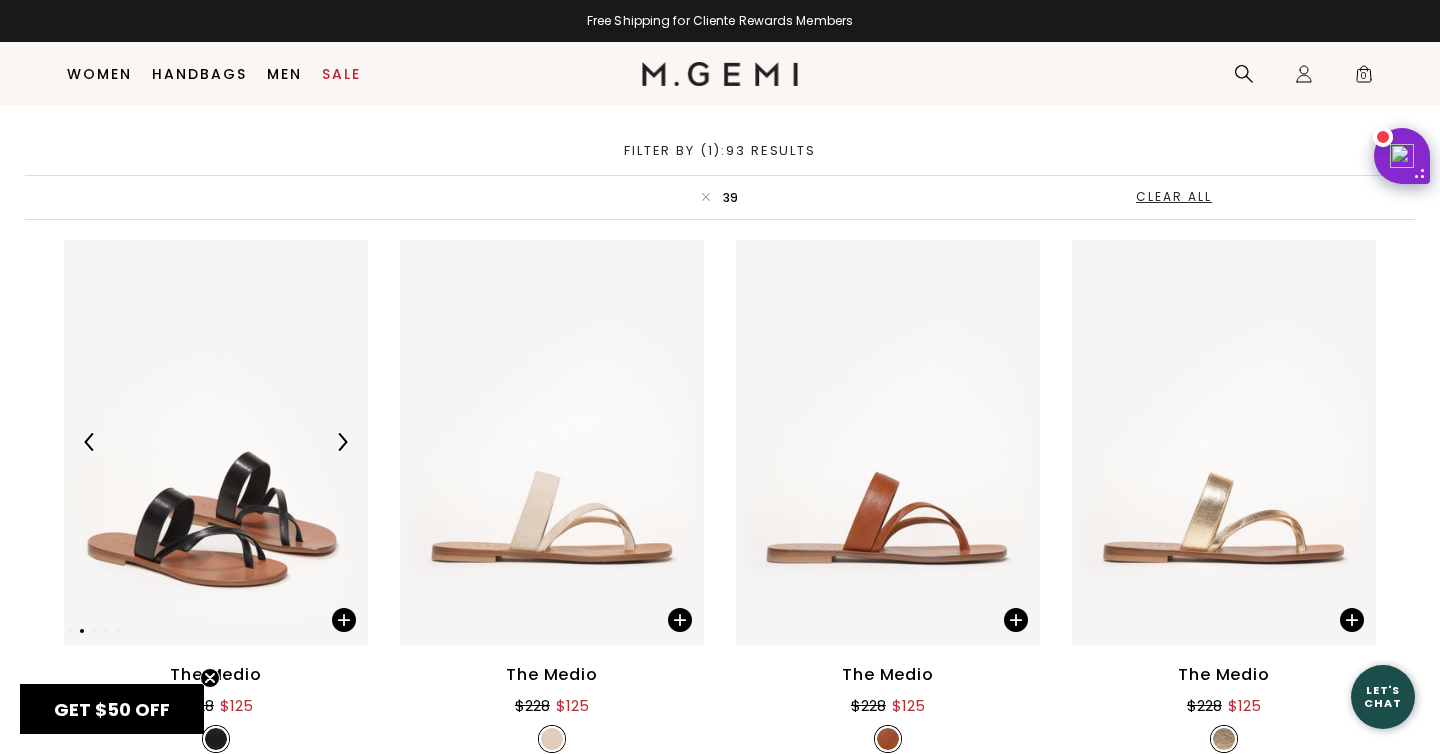 scroll, scrollTop: 413, scrollLeft: 0, axis: vertical 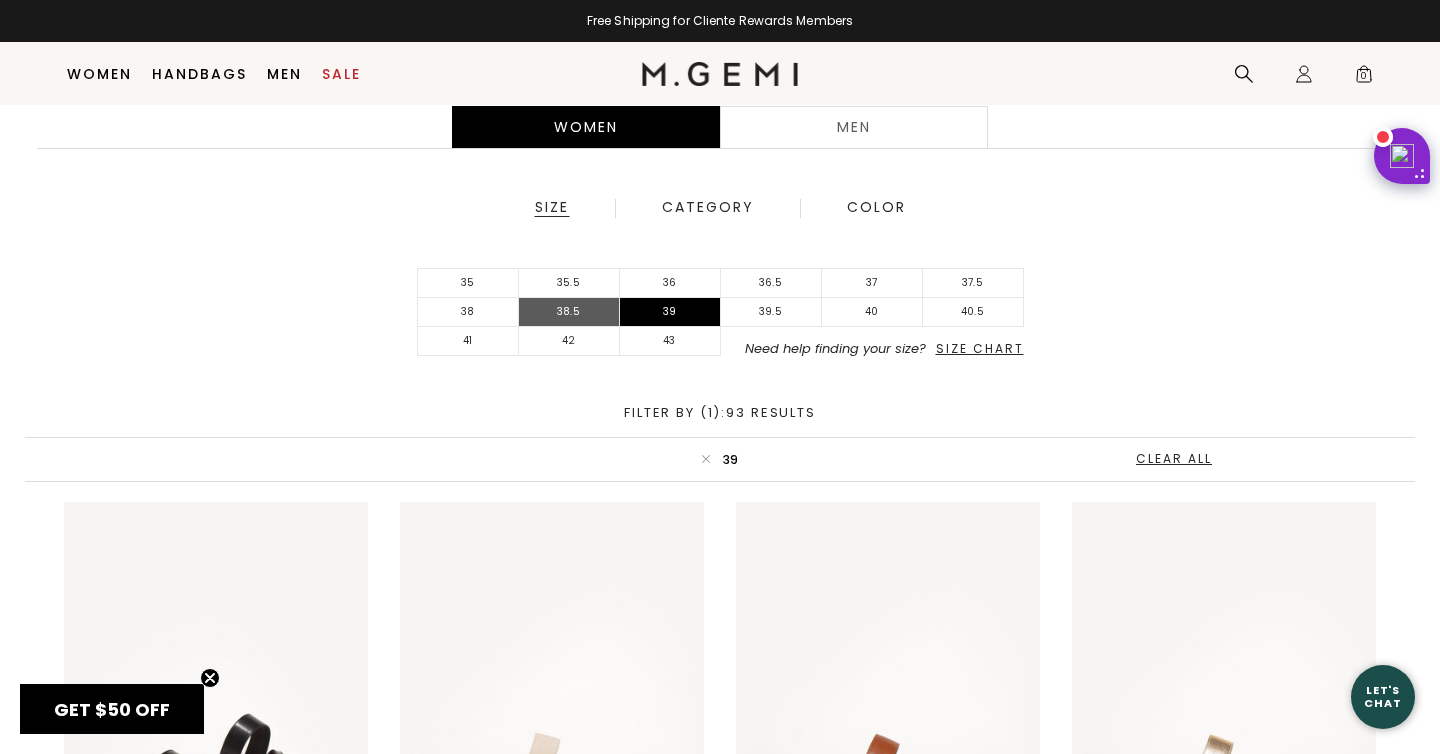click on "38.5" at bounding box center (569, 312) 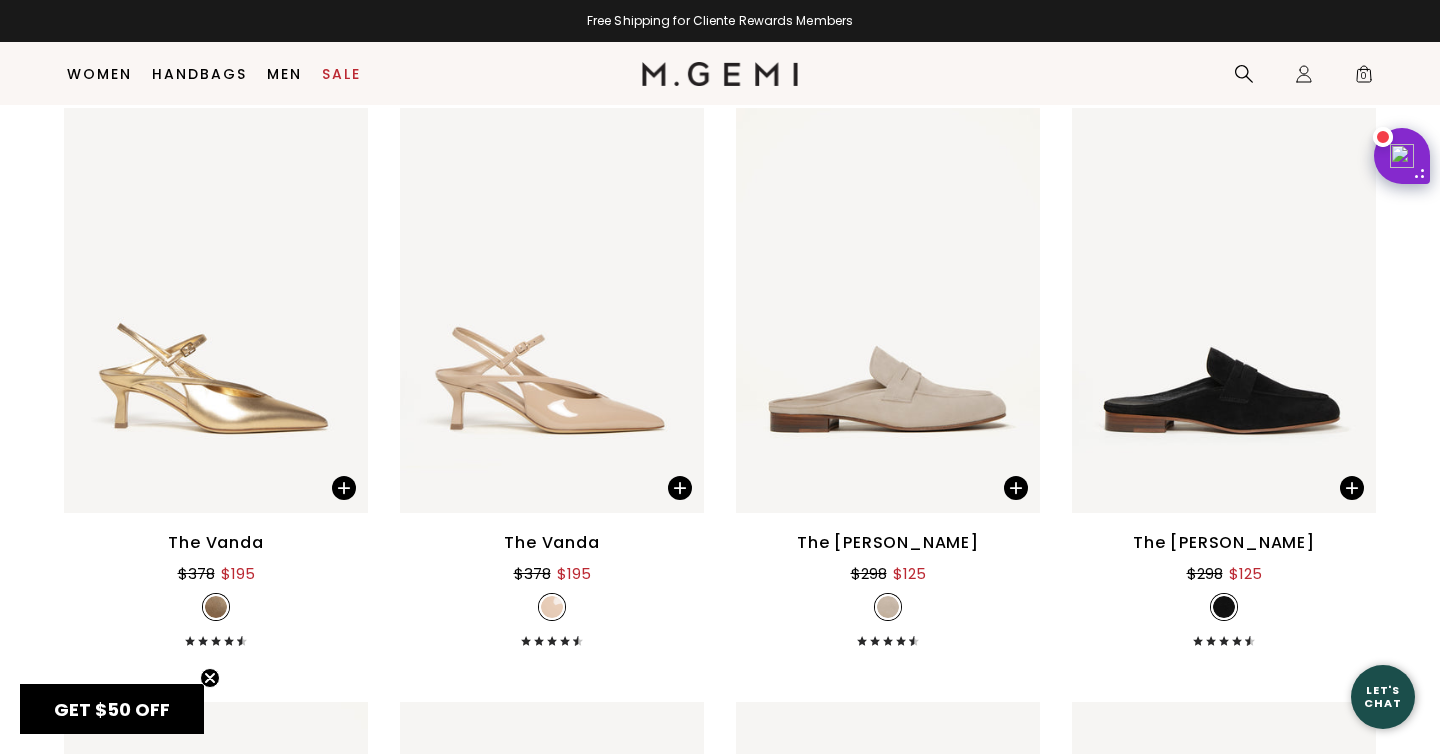 scroll, scrollTop: 2630, scrollLeft: 0, axis: vertical 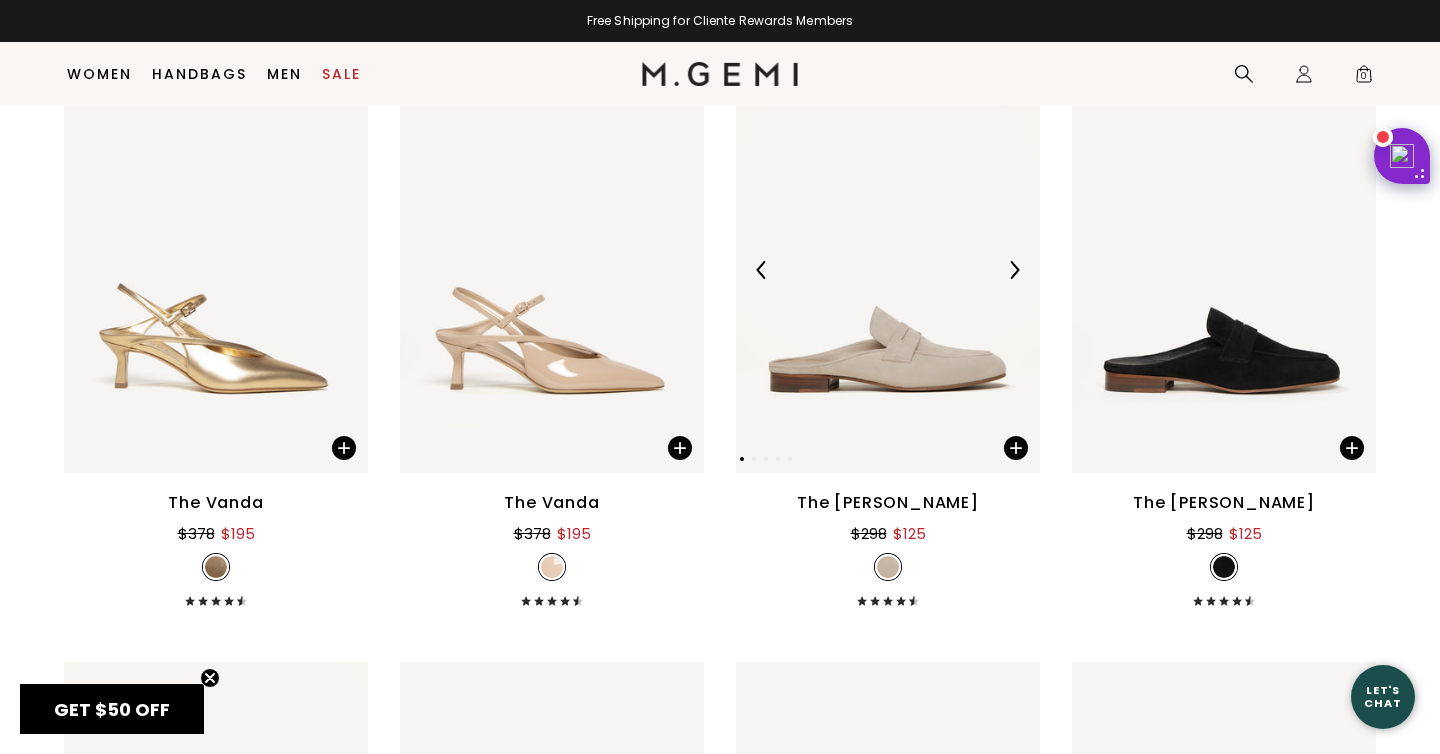 click at bounding box center (1014, 270) 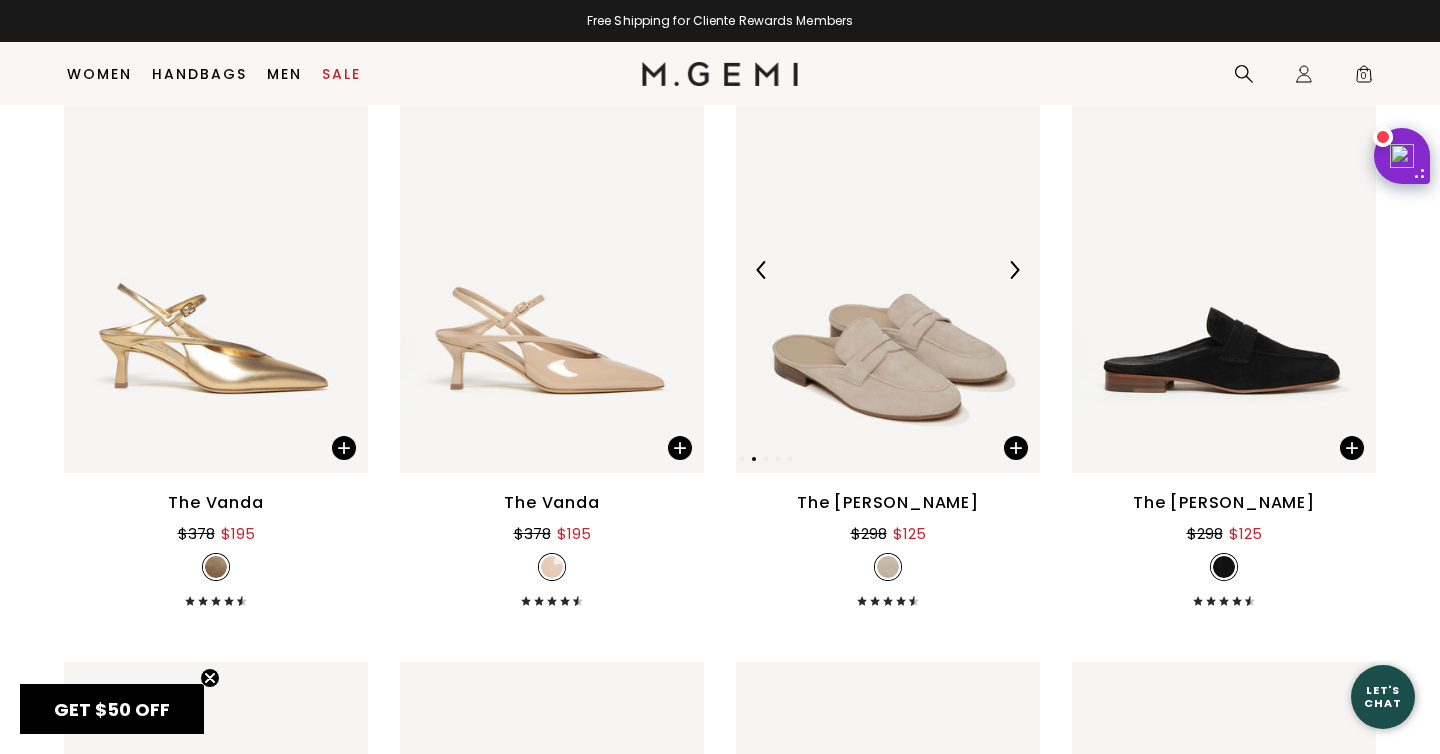 click at bounding box center (1014, 270) 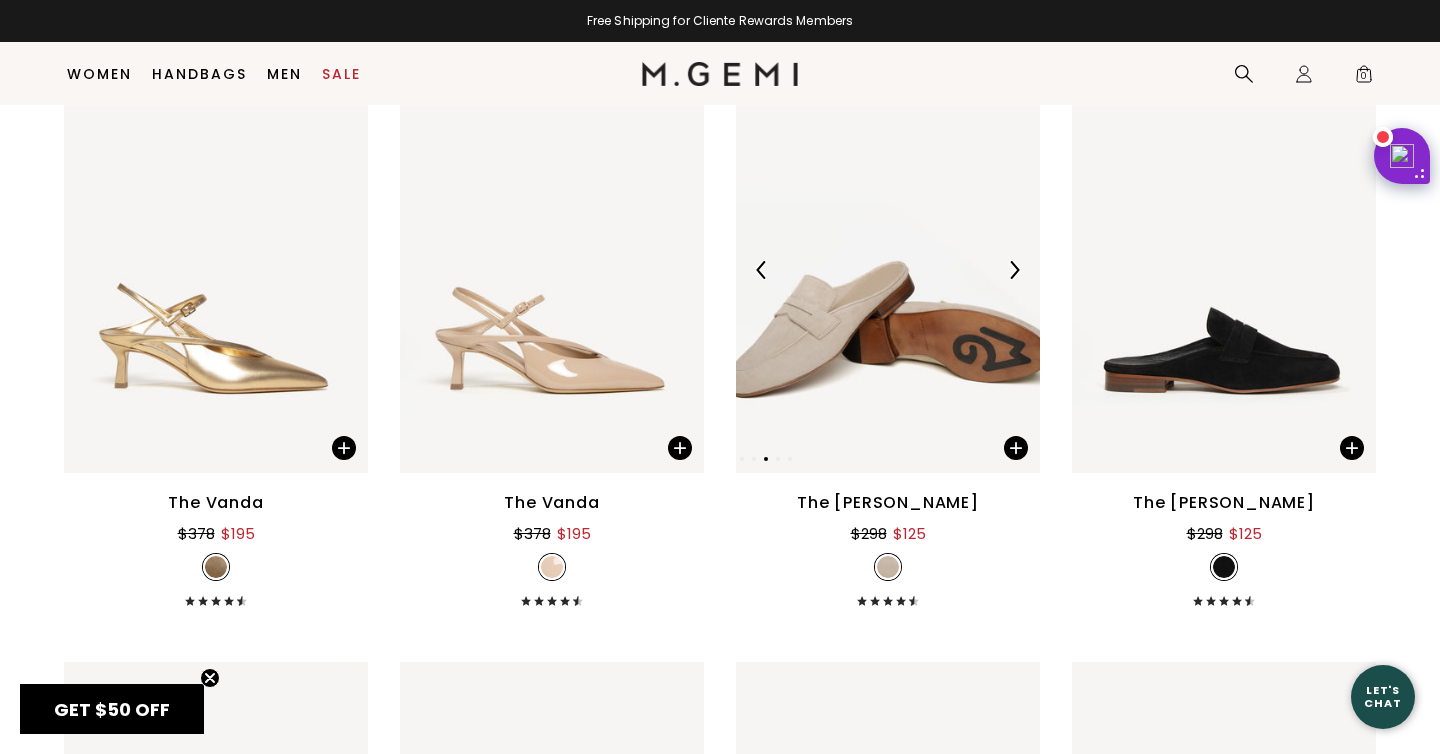 click at bounding box center [1014, 270] 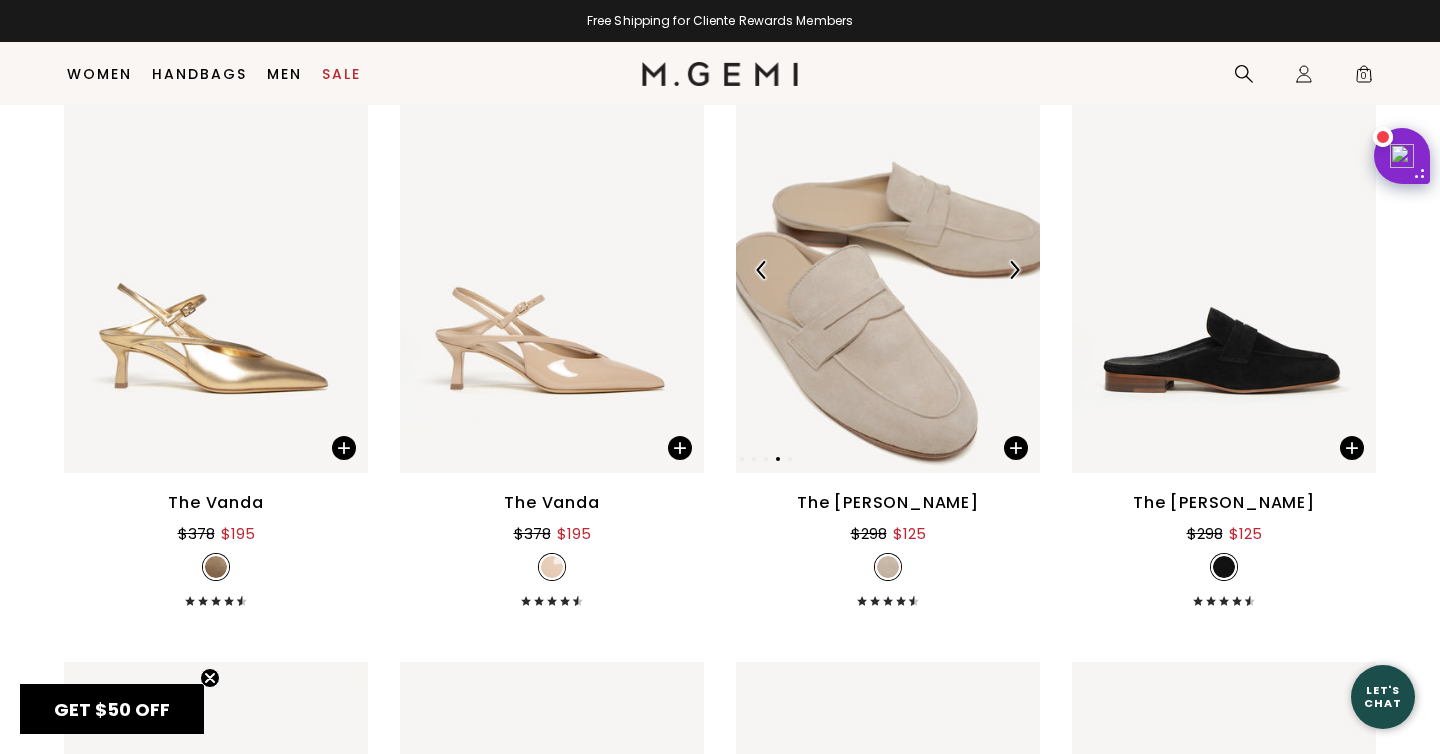 click at bounding box center (1014, 270) 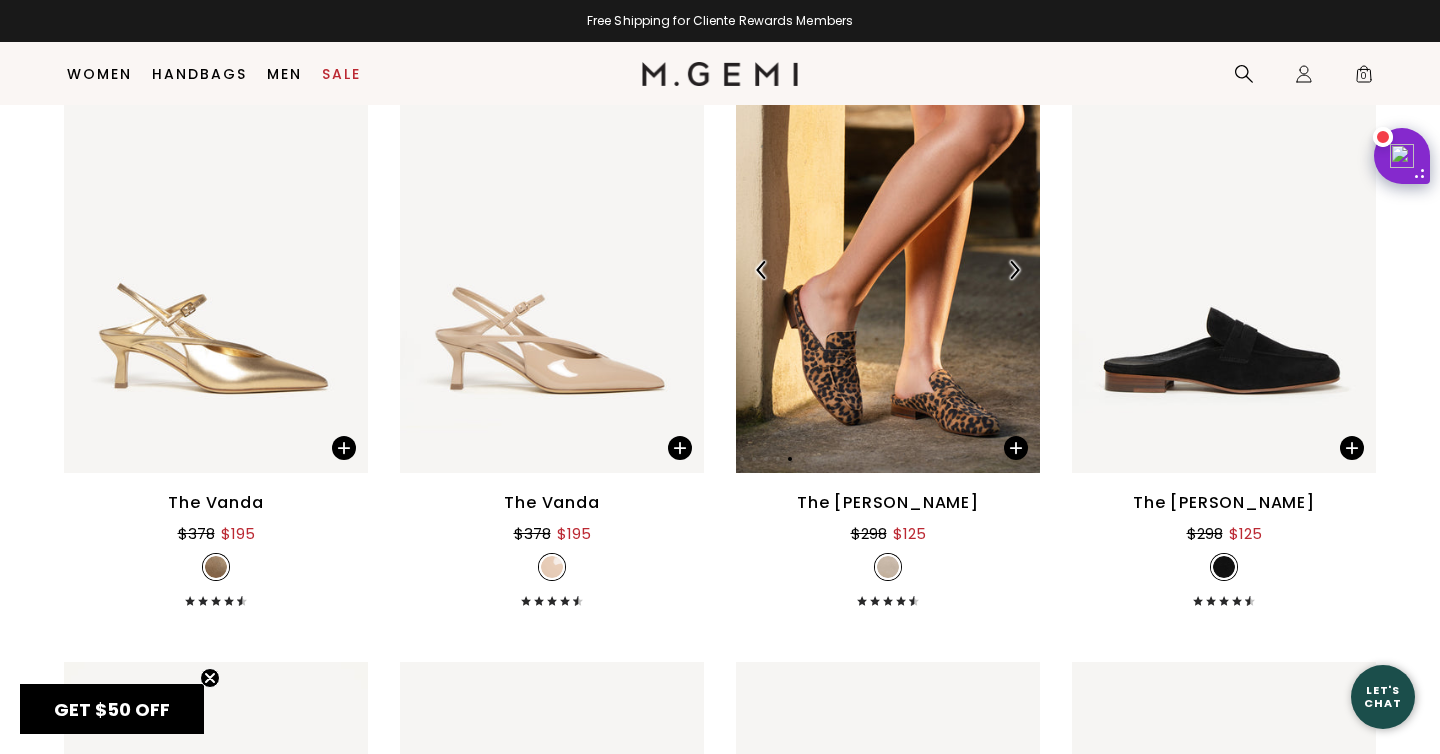 click at bounding box center (1014, 270) 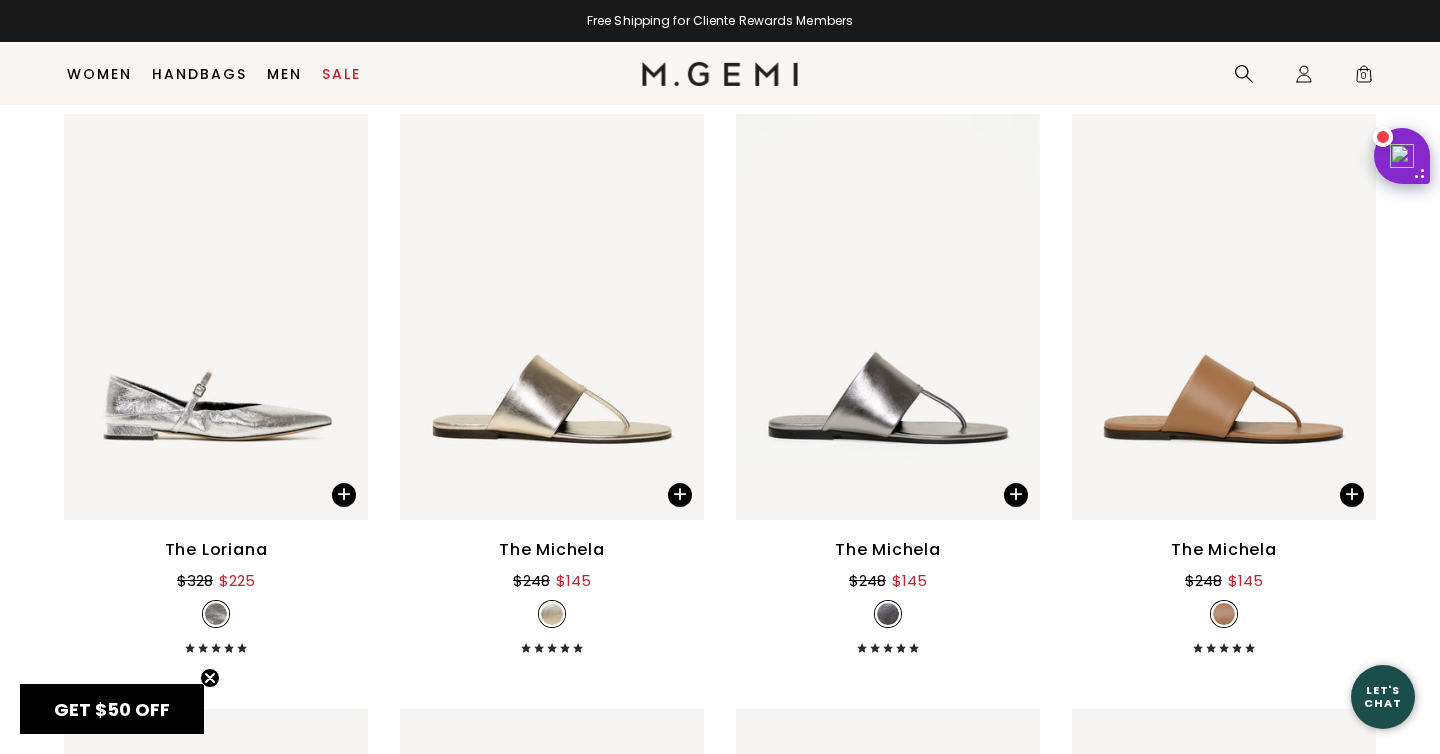 scroll, scrollTop: 3844, scrollLeft: 0, axis: vertical 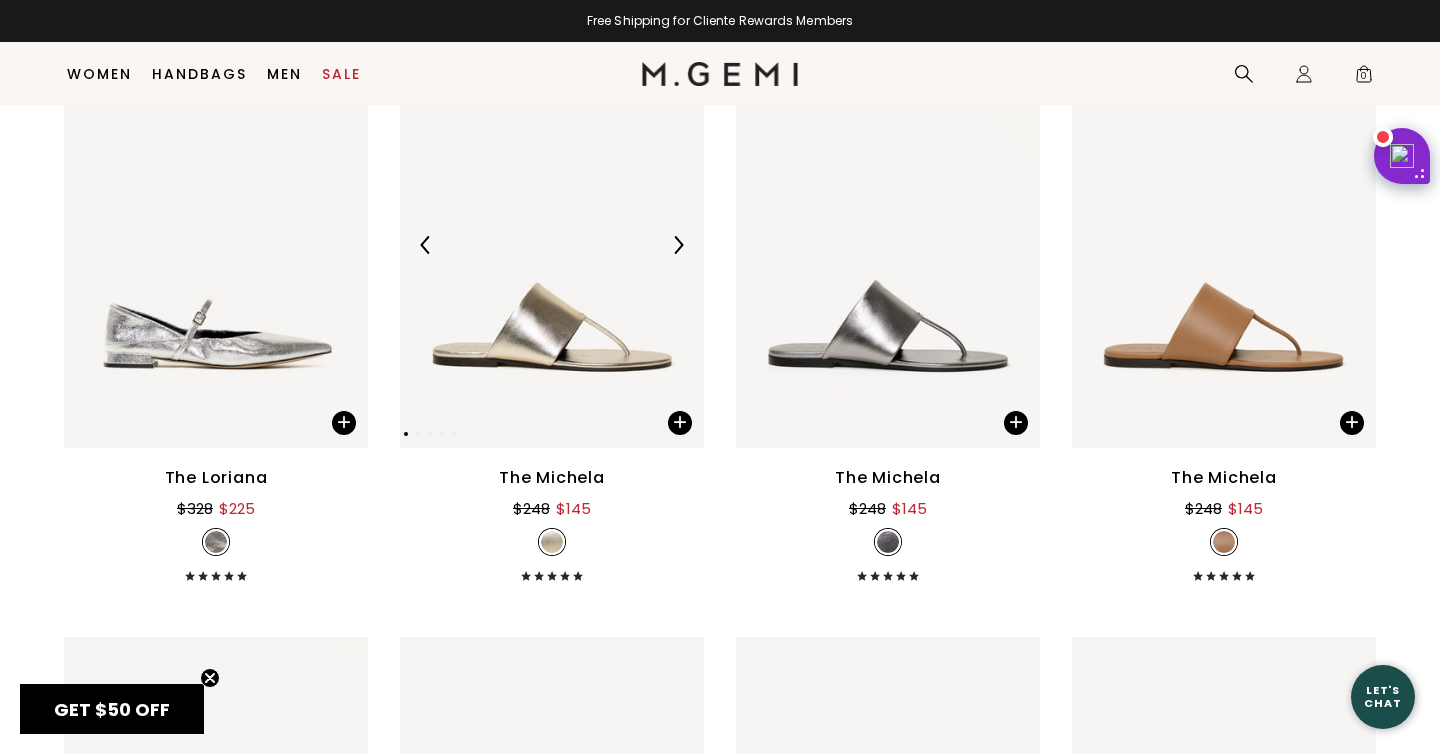 click at bounding box center (678, 245) 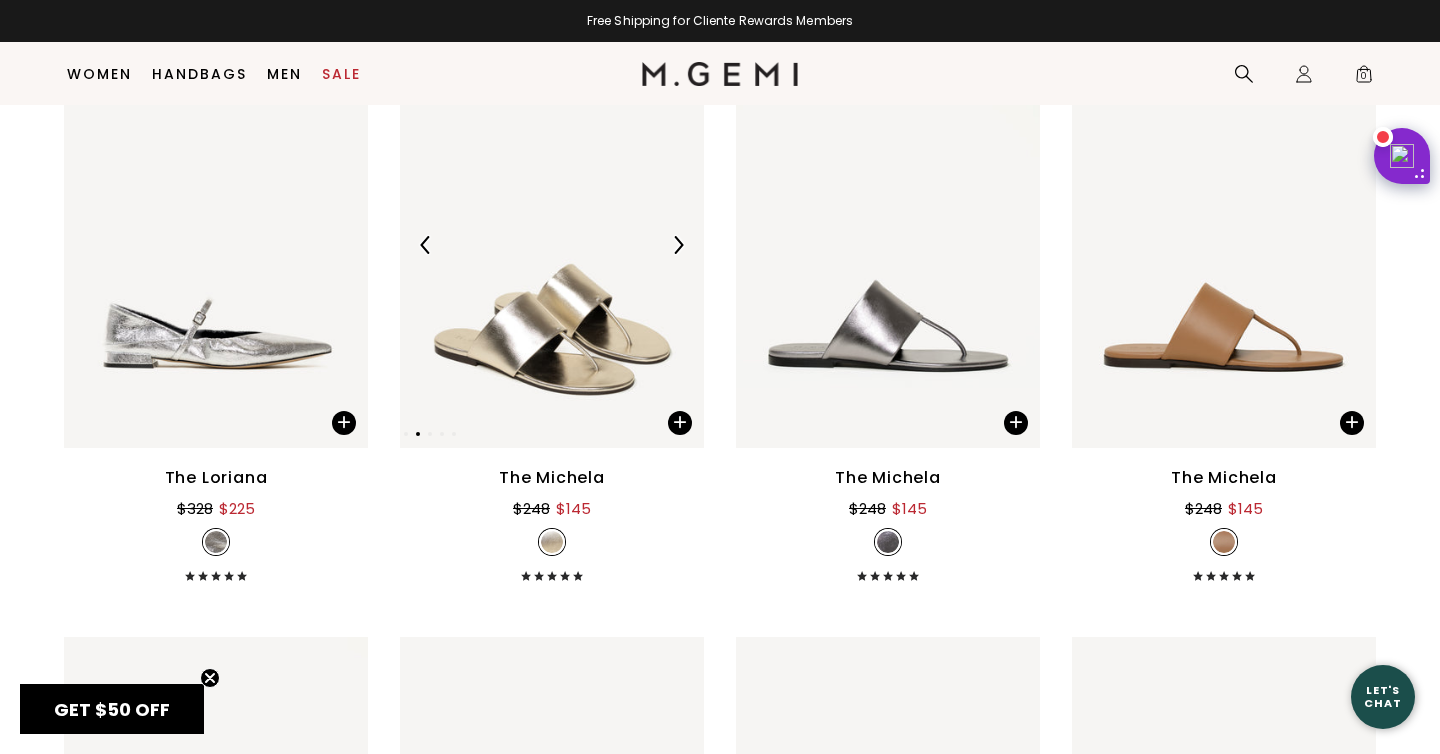 click at bounding box center [678, 245] 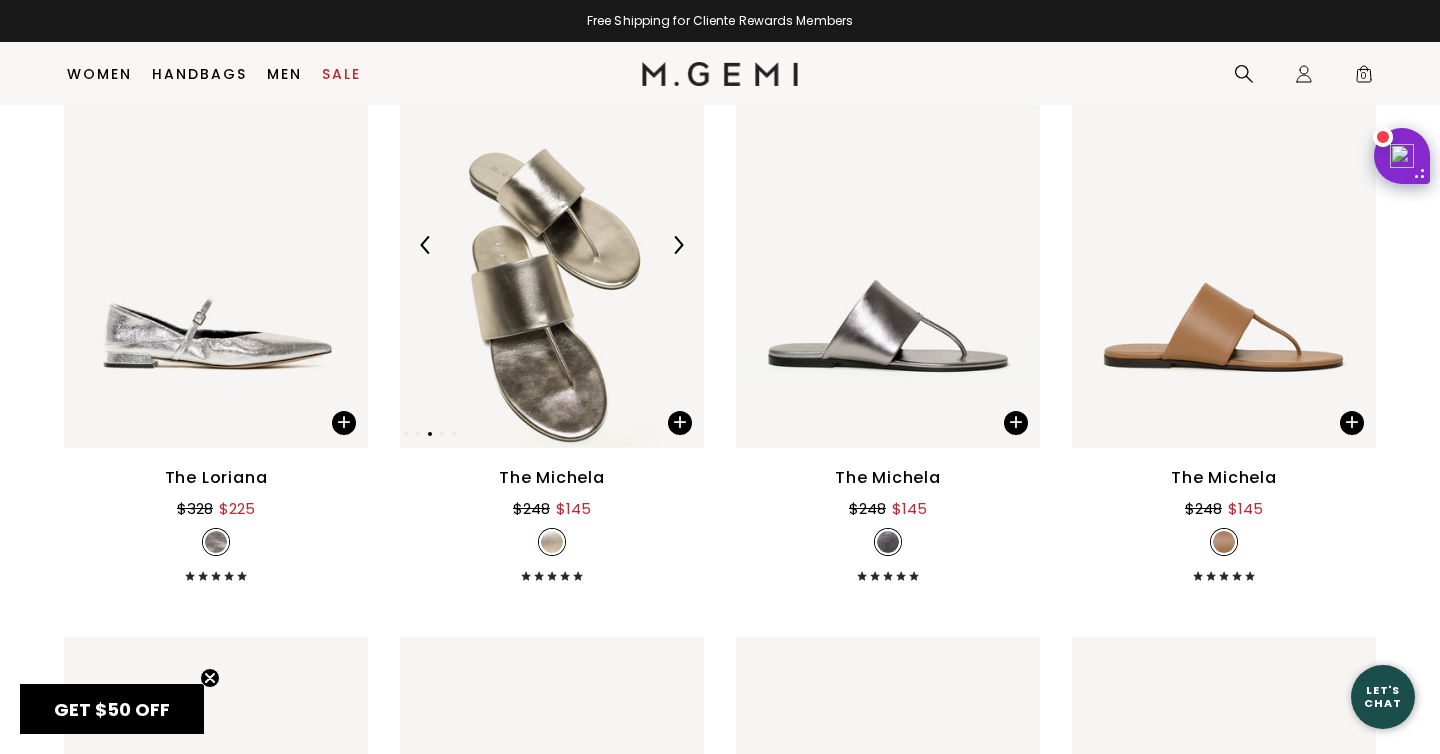 click at bounding box center (678, 245) 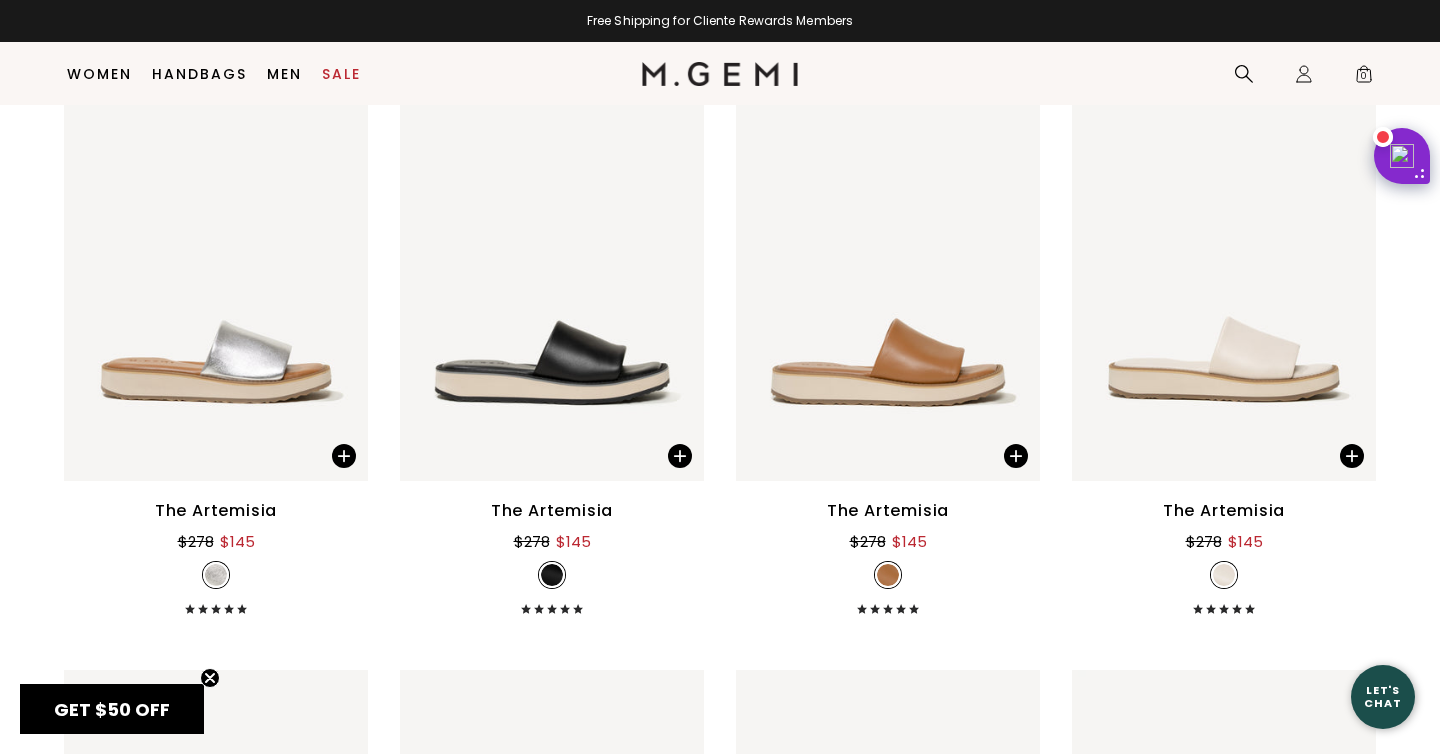 scroll, scrollTop: 8604, scrollLeft: 0, axis: vertical 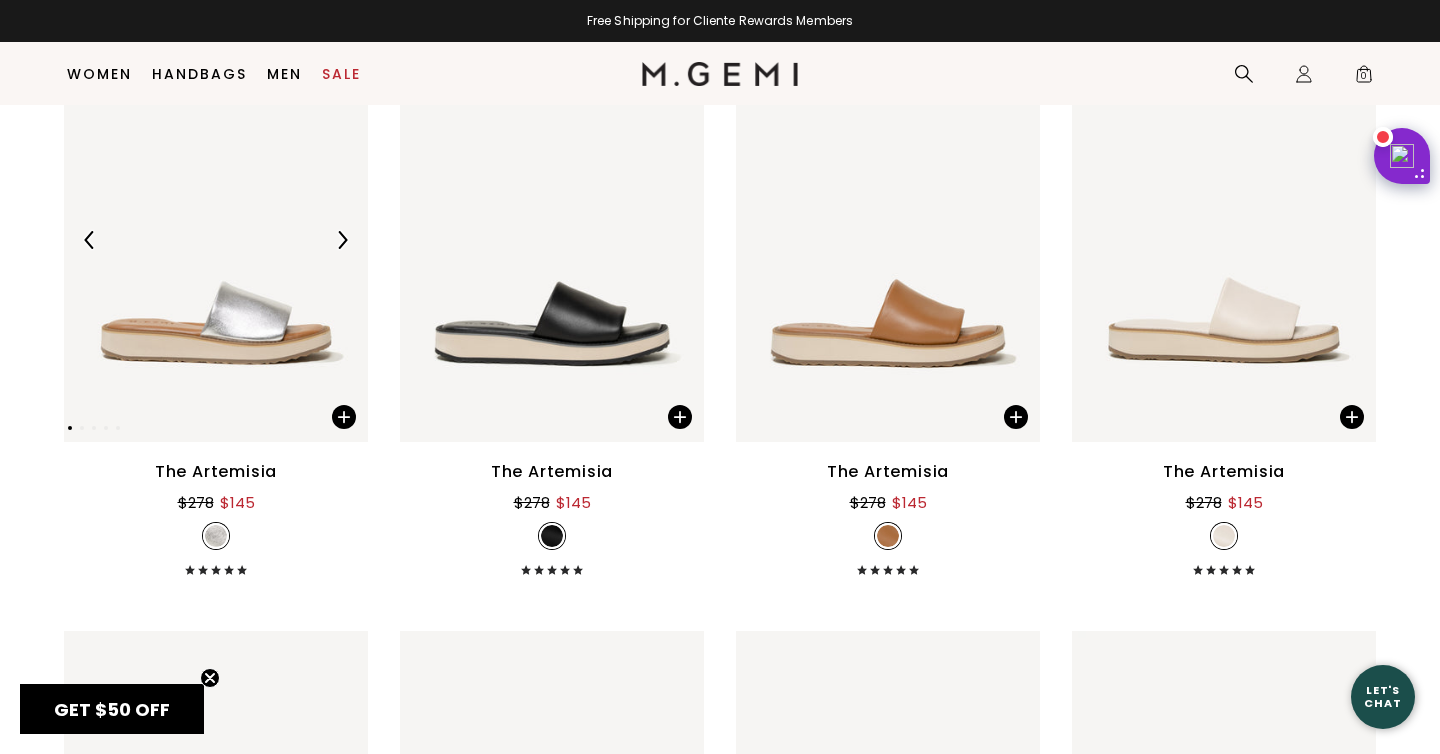 click at bounding box center [342, 240] 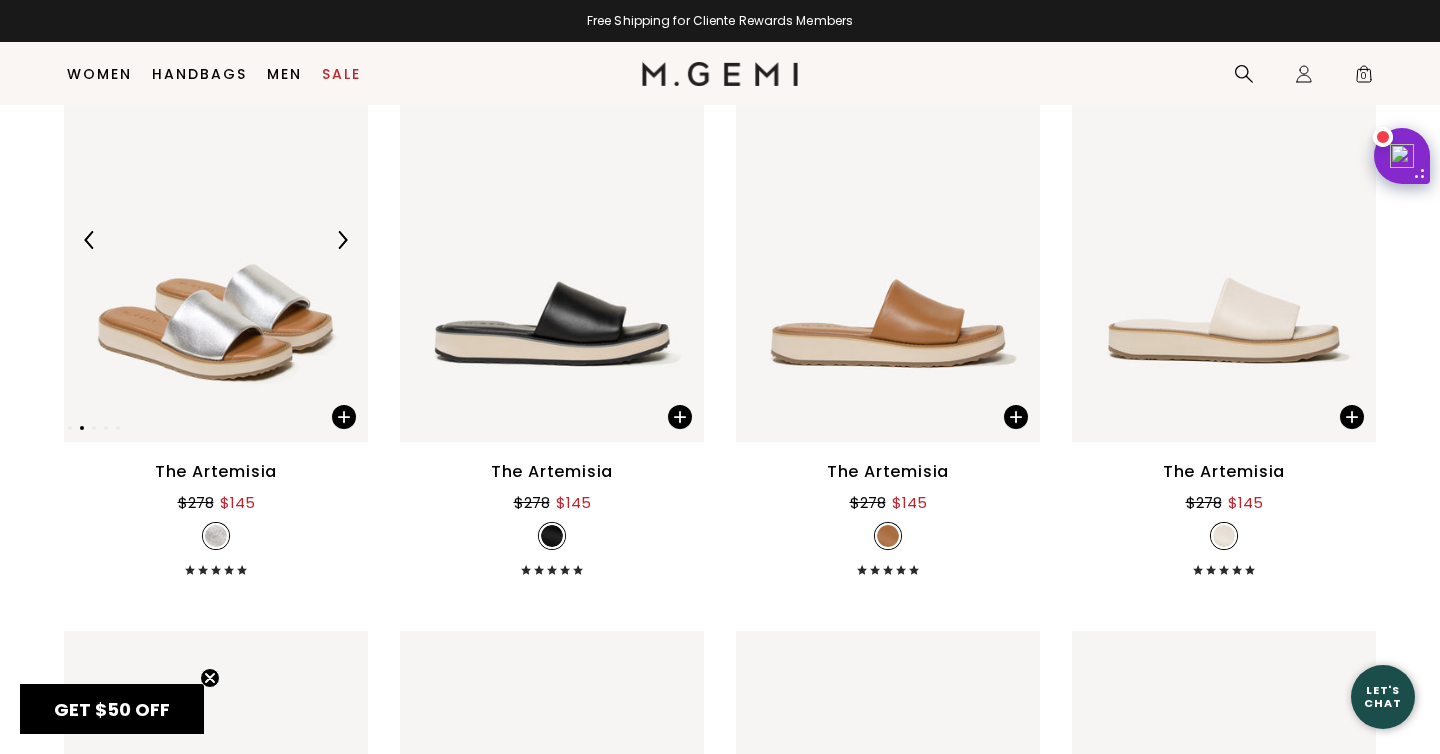 click at bounding box center (342, 240) 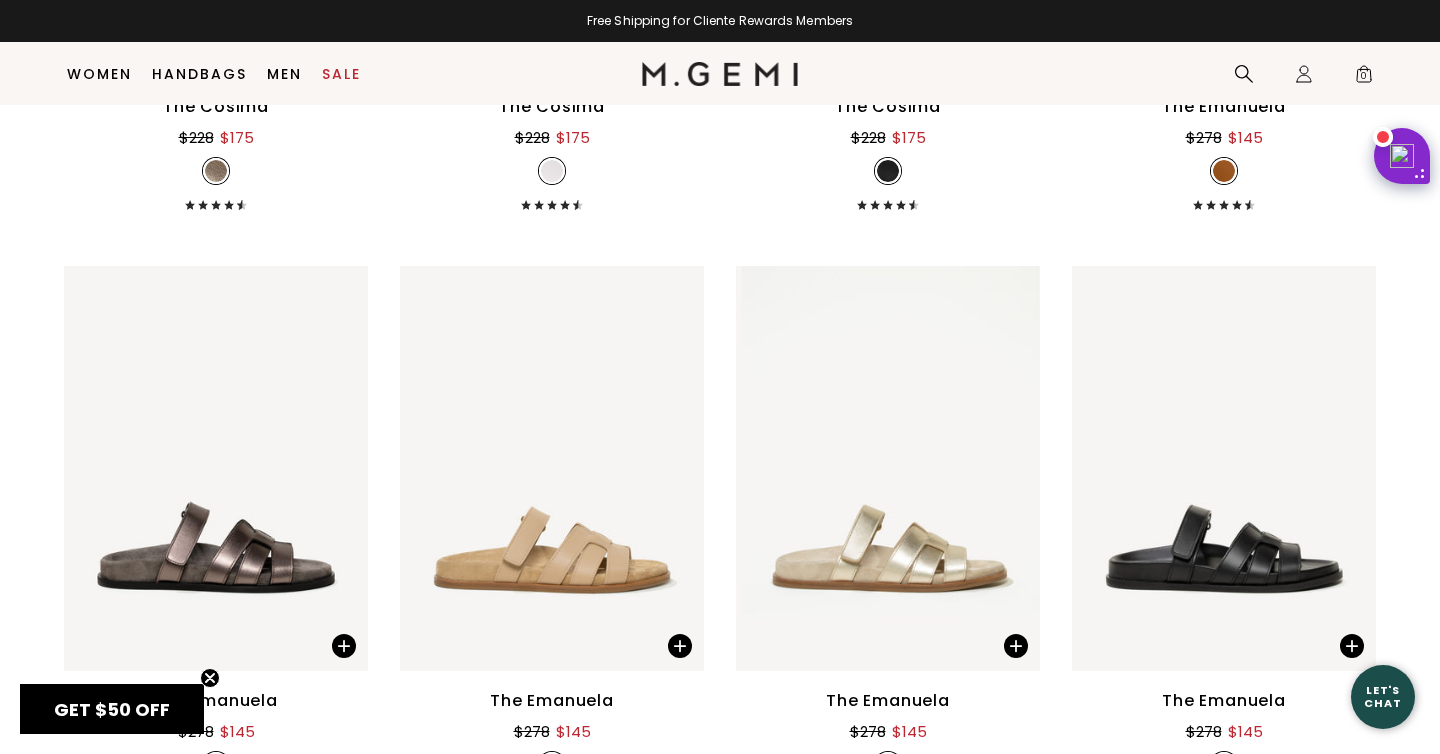 scroll, scrollTop: 9604, scrollLeft: 0, axis: vertical 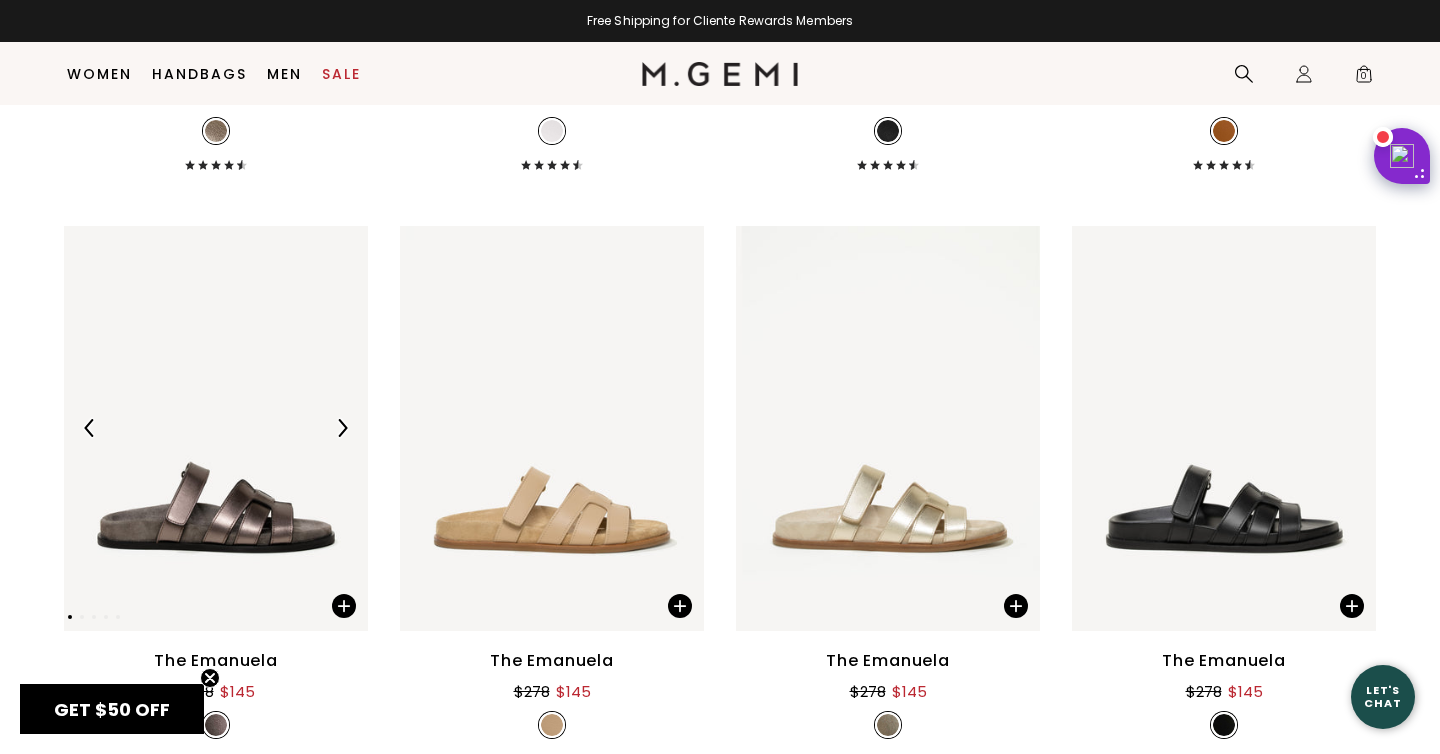 click at bounding box center [342, 428] 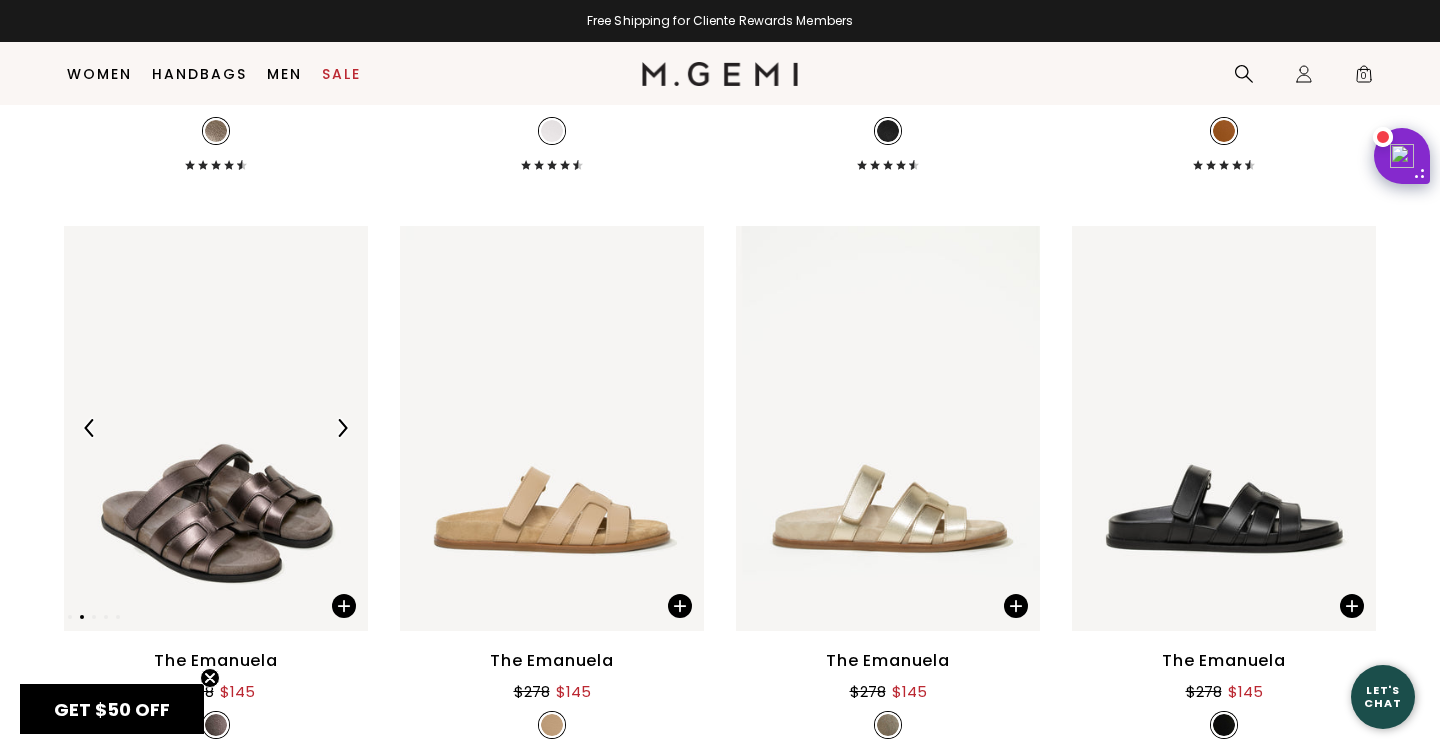 click at bounding box center [342, 428] 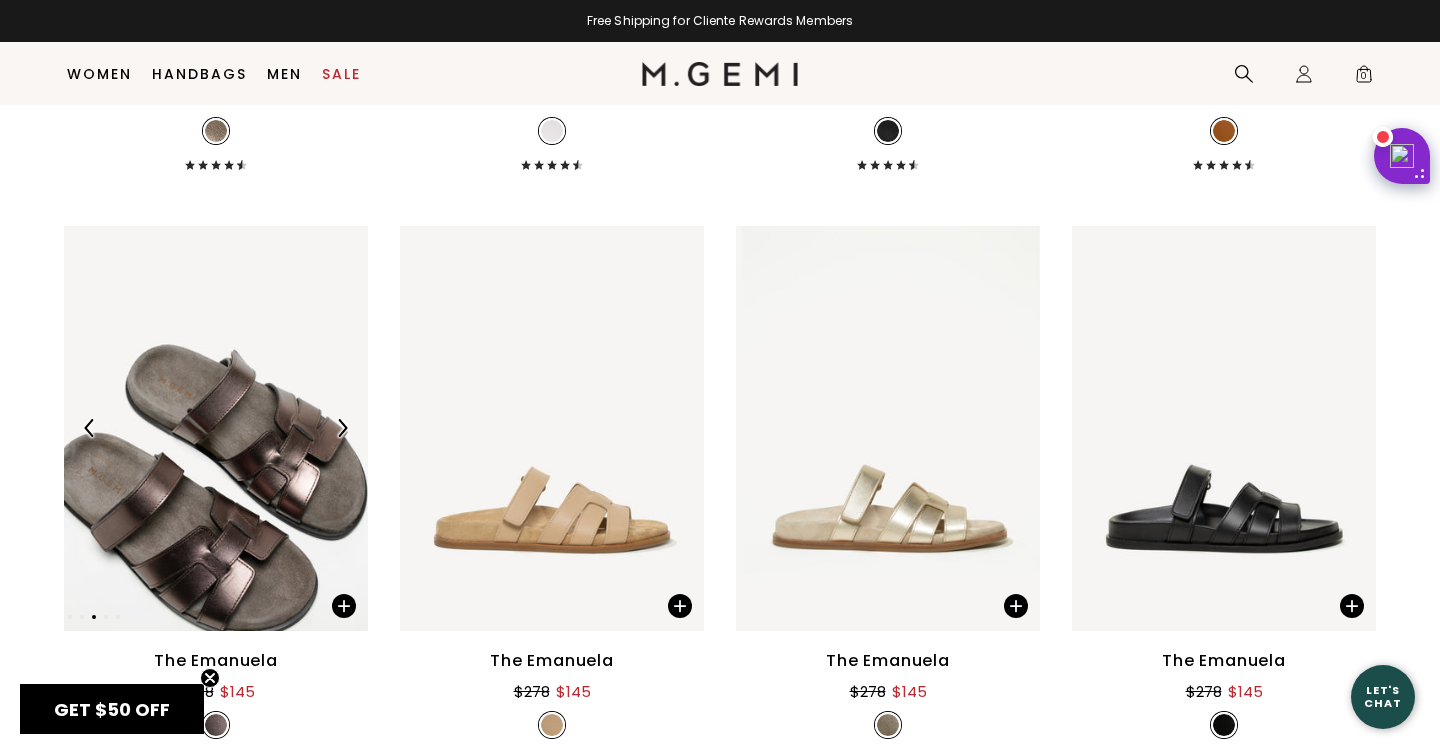 click at bounding box center (342, 428) 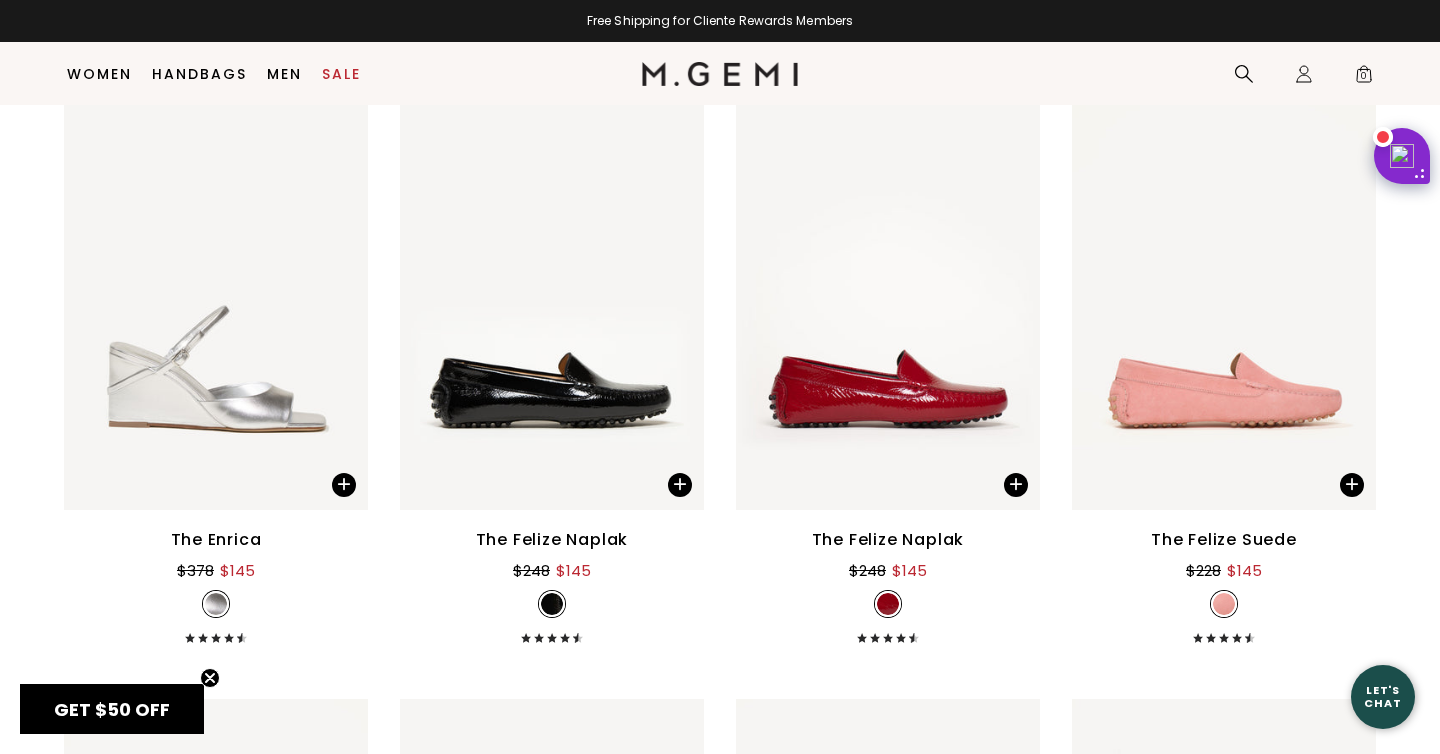 scroll, scrollTop: 10964, scrollLeft: 0, axis: vertical 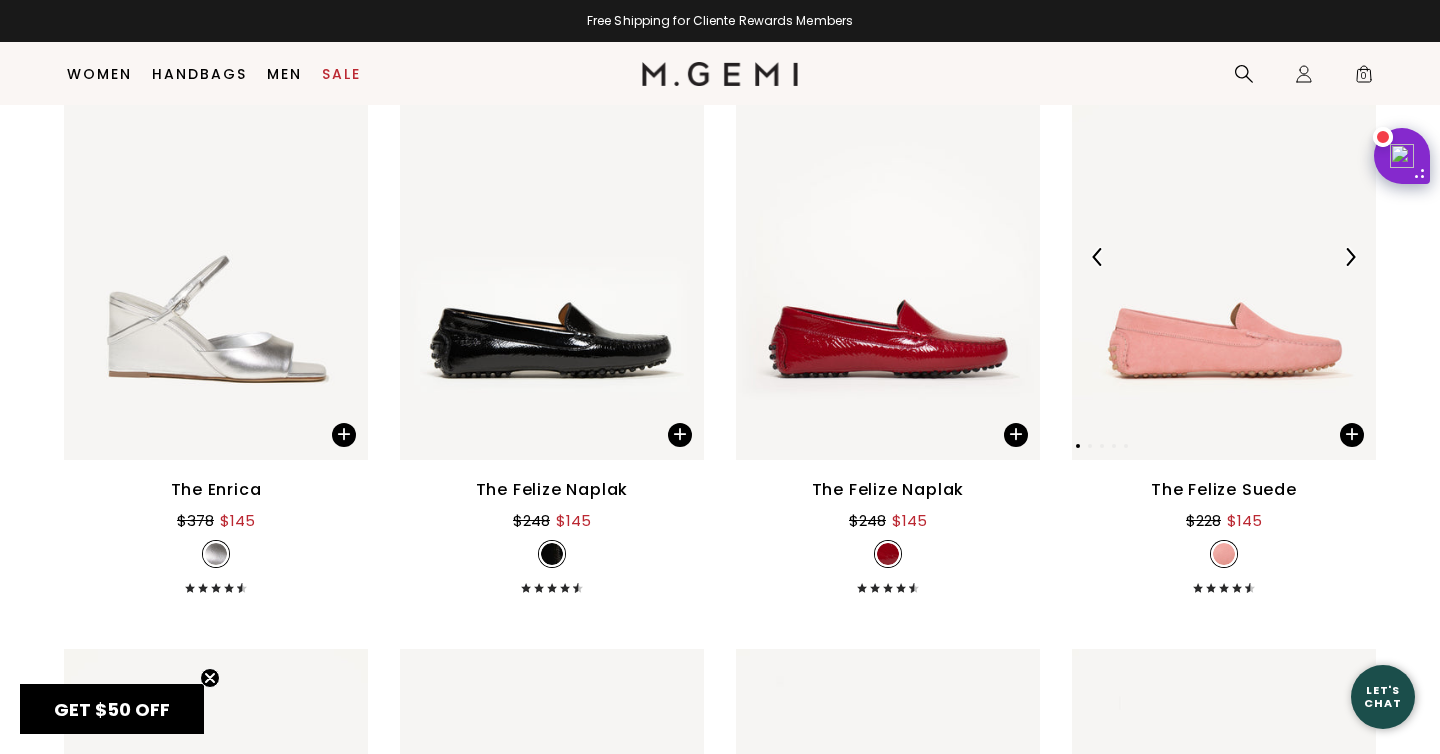 click at bounding box center (1350, 257) 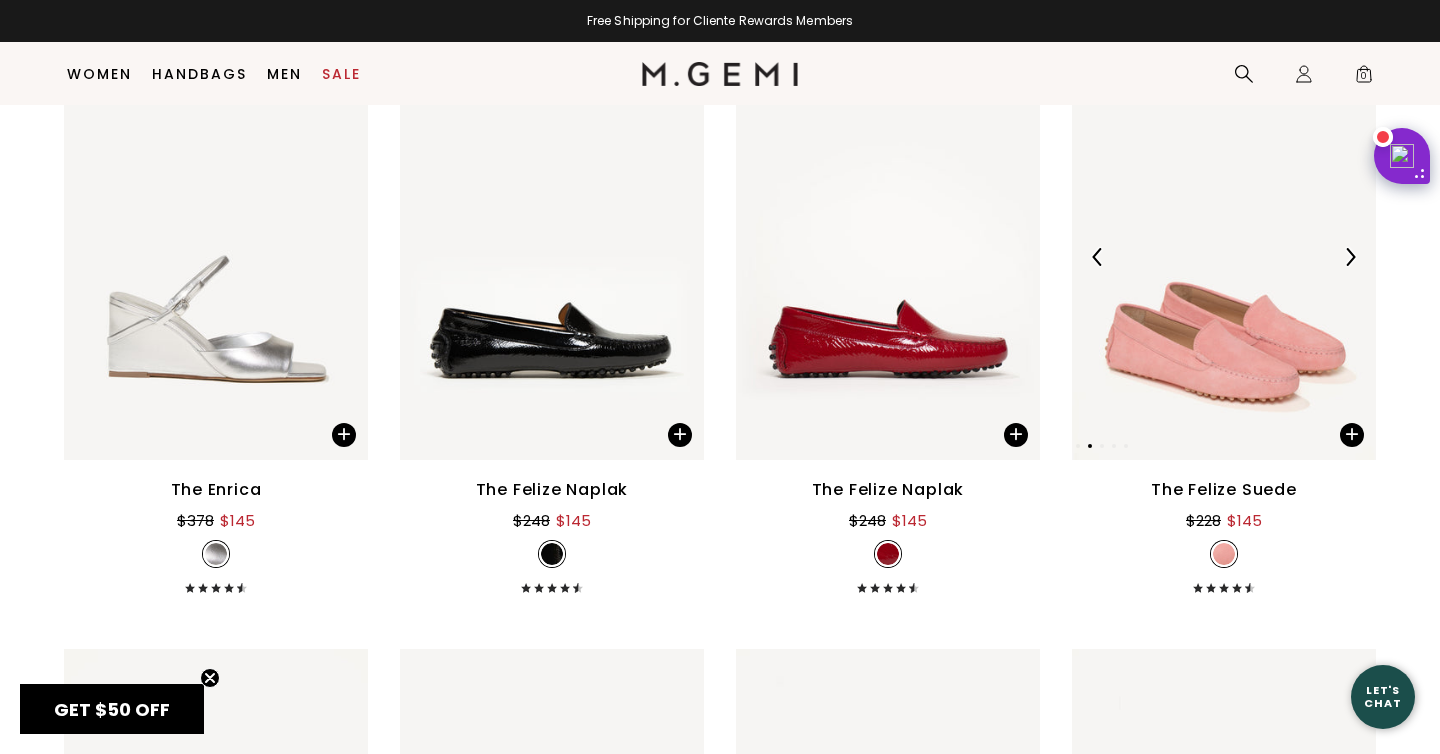 click at bounding box center (1350, 257) 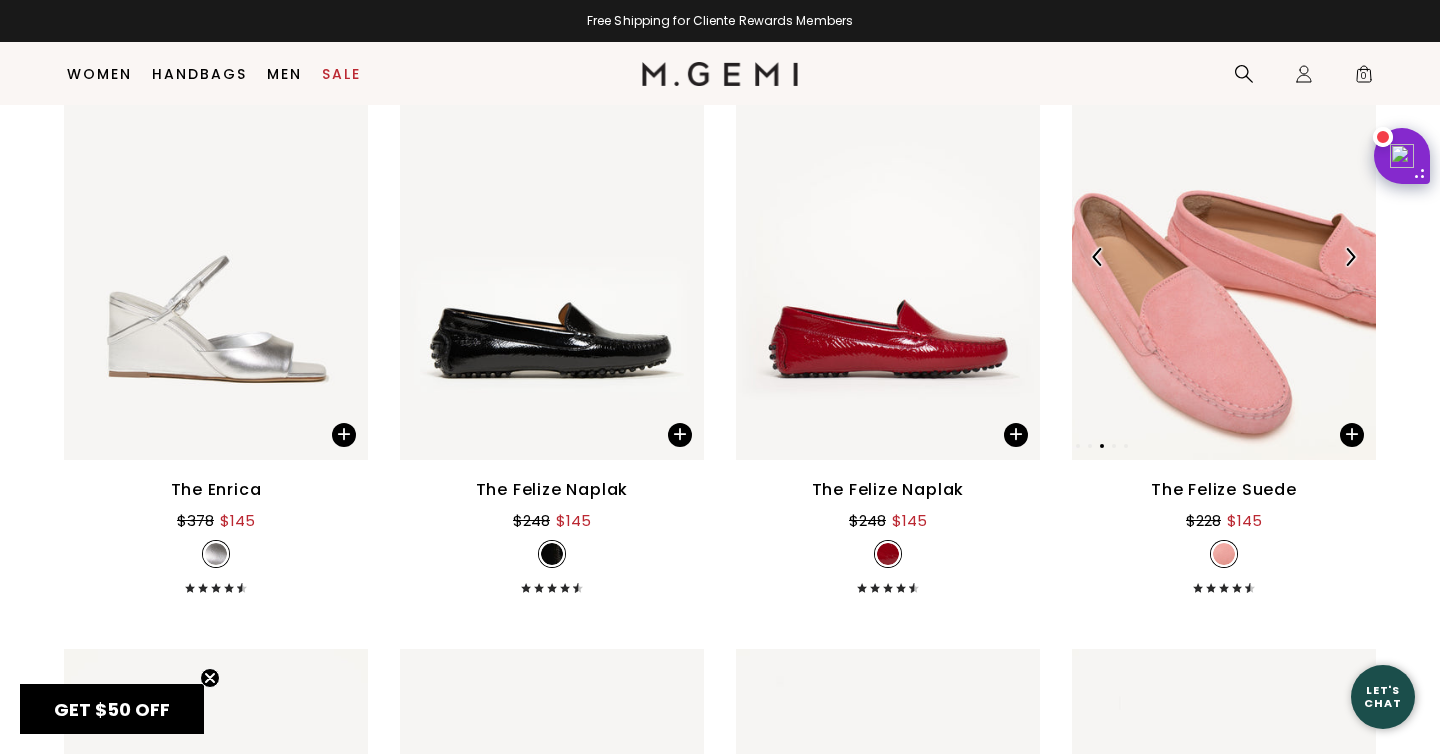 click at bounding box center [1350, 257] 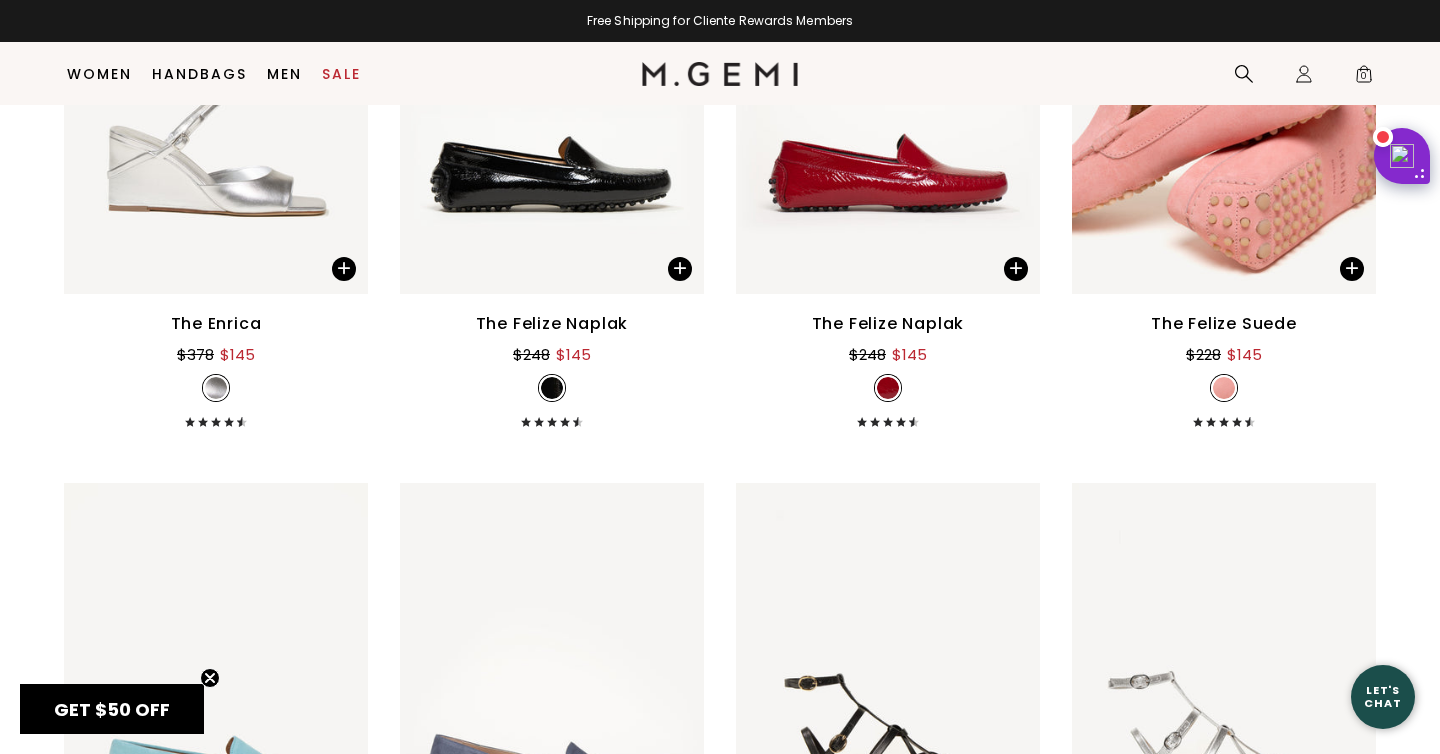 scroll, scrollTop: 11426, scrollLeft: 0, axis: vertical 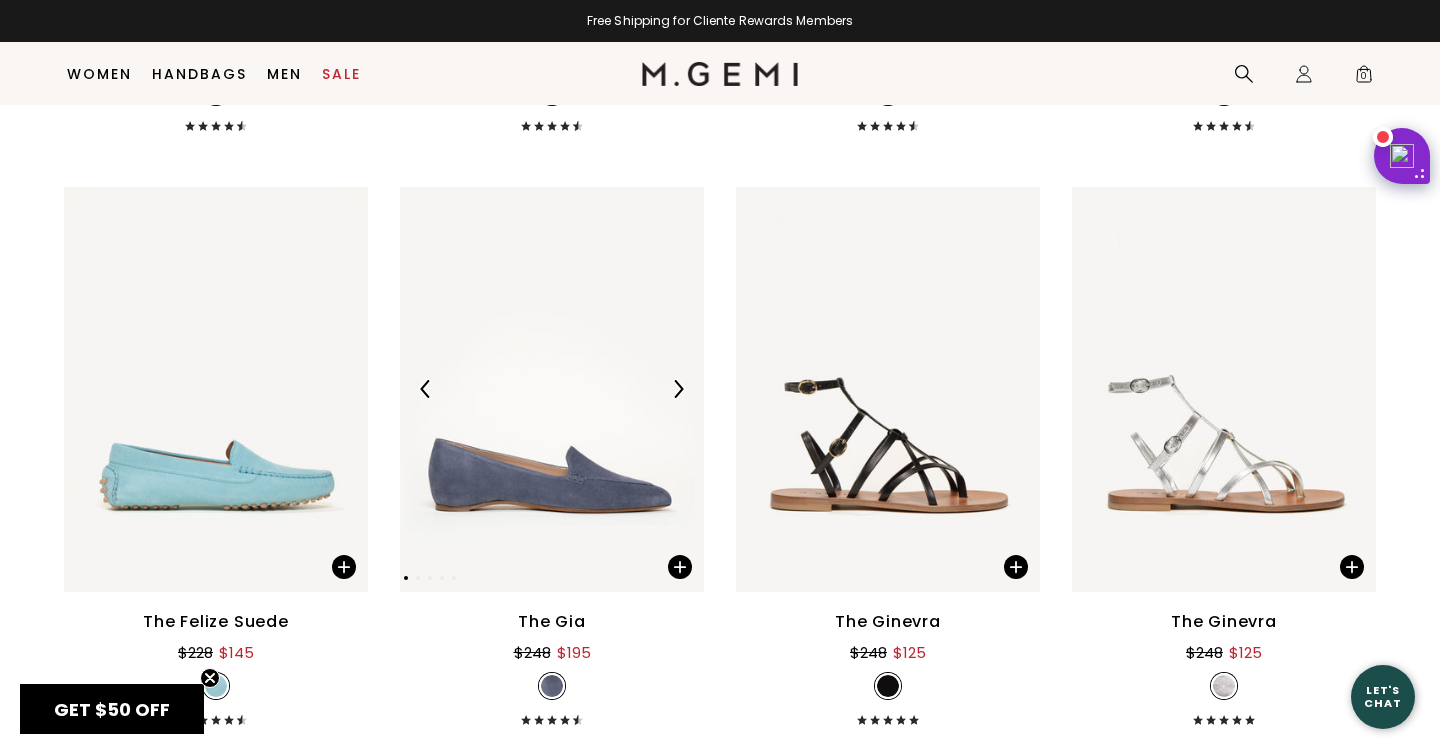 click at bounding box center (678, 389) 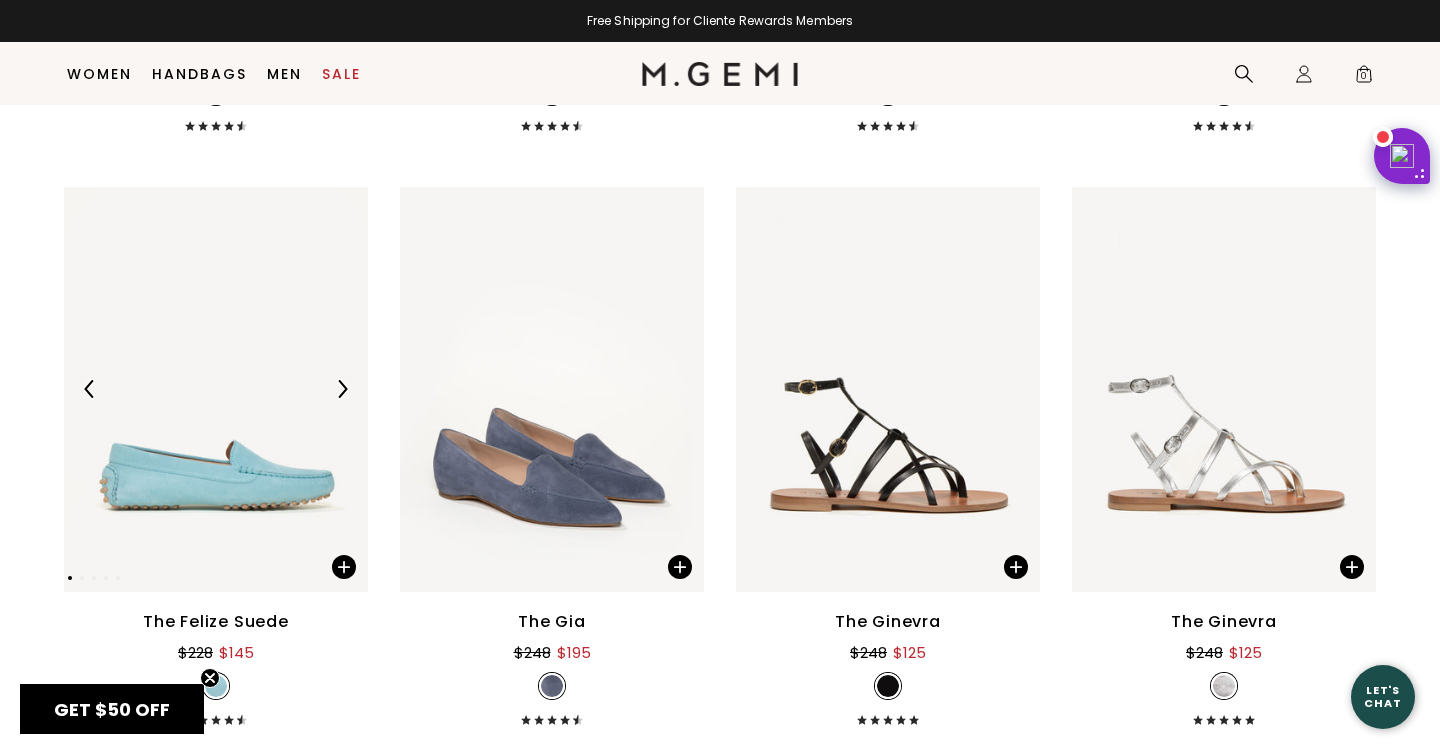 click at bounding box center [342, 389] 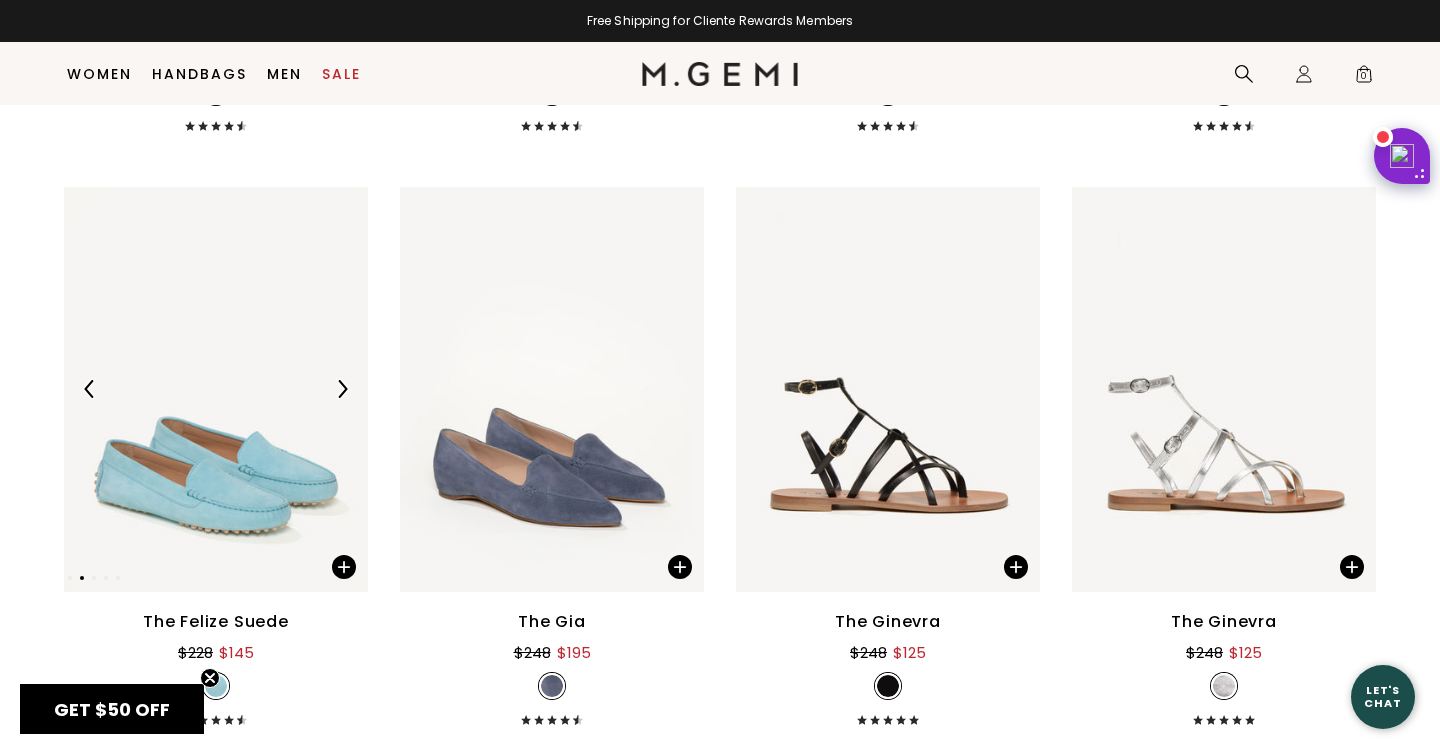 click at bounding box center [342, 389] 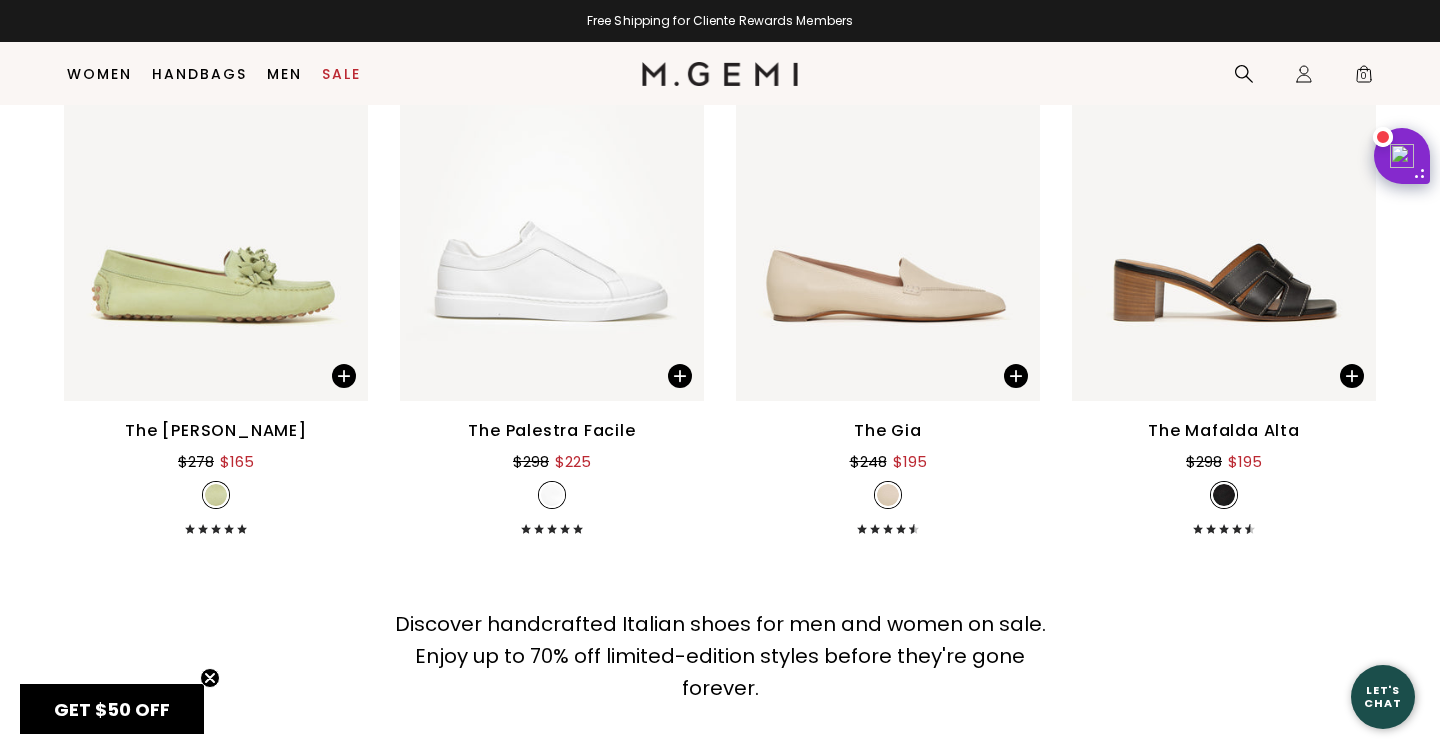 scroll, scrollTop: 15786, scrollLeft: 0, axis: vertical 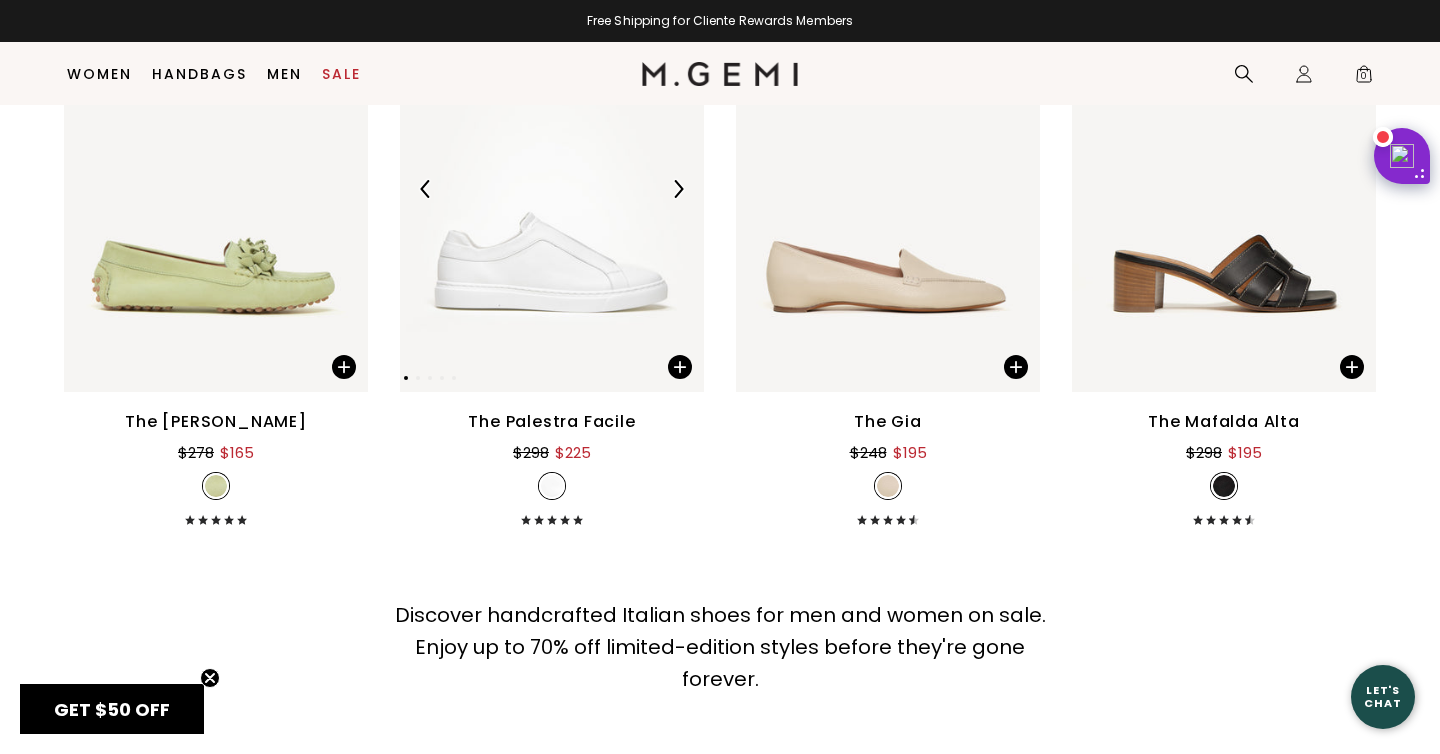 click at bounding box center (678, 189) 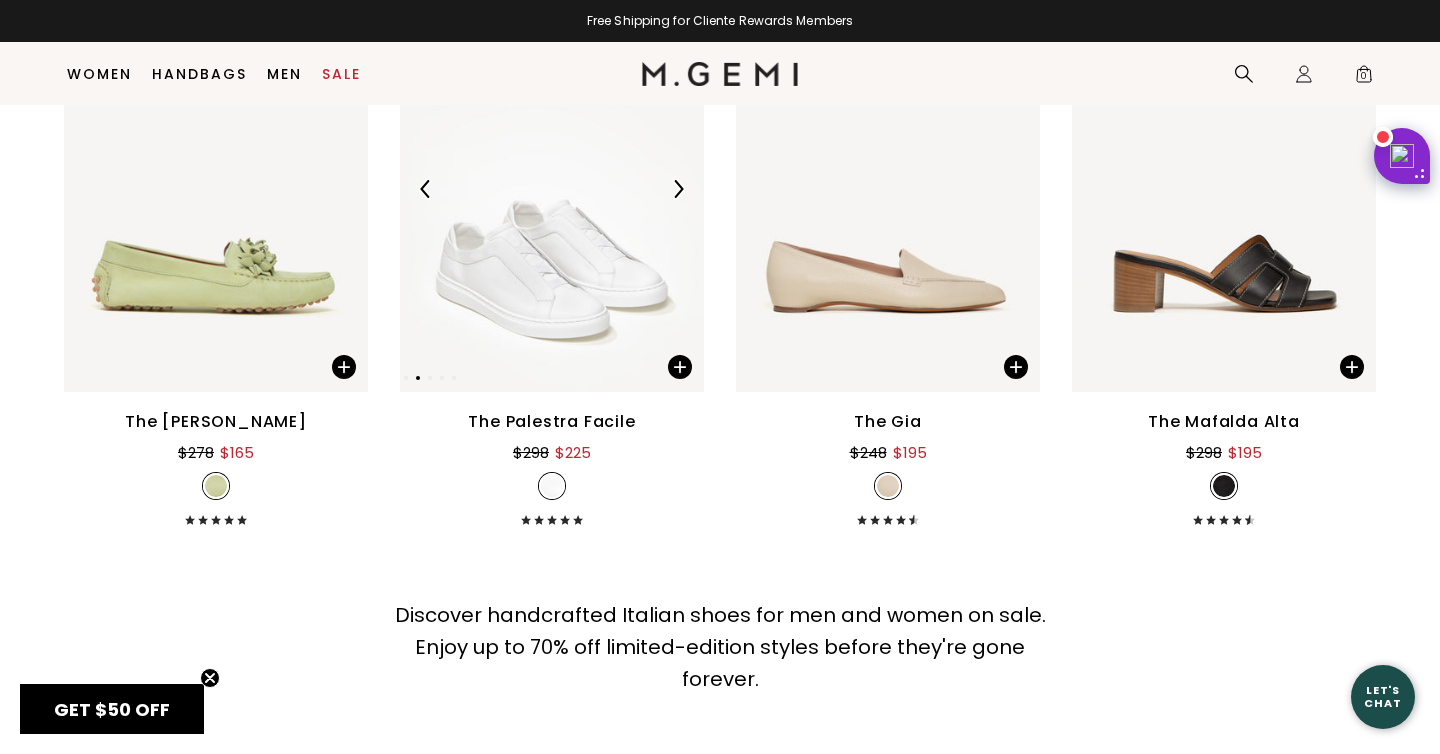 click at bounding box center [678, 189] 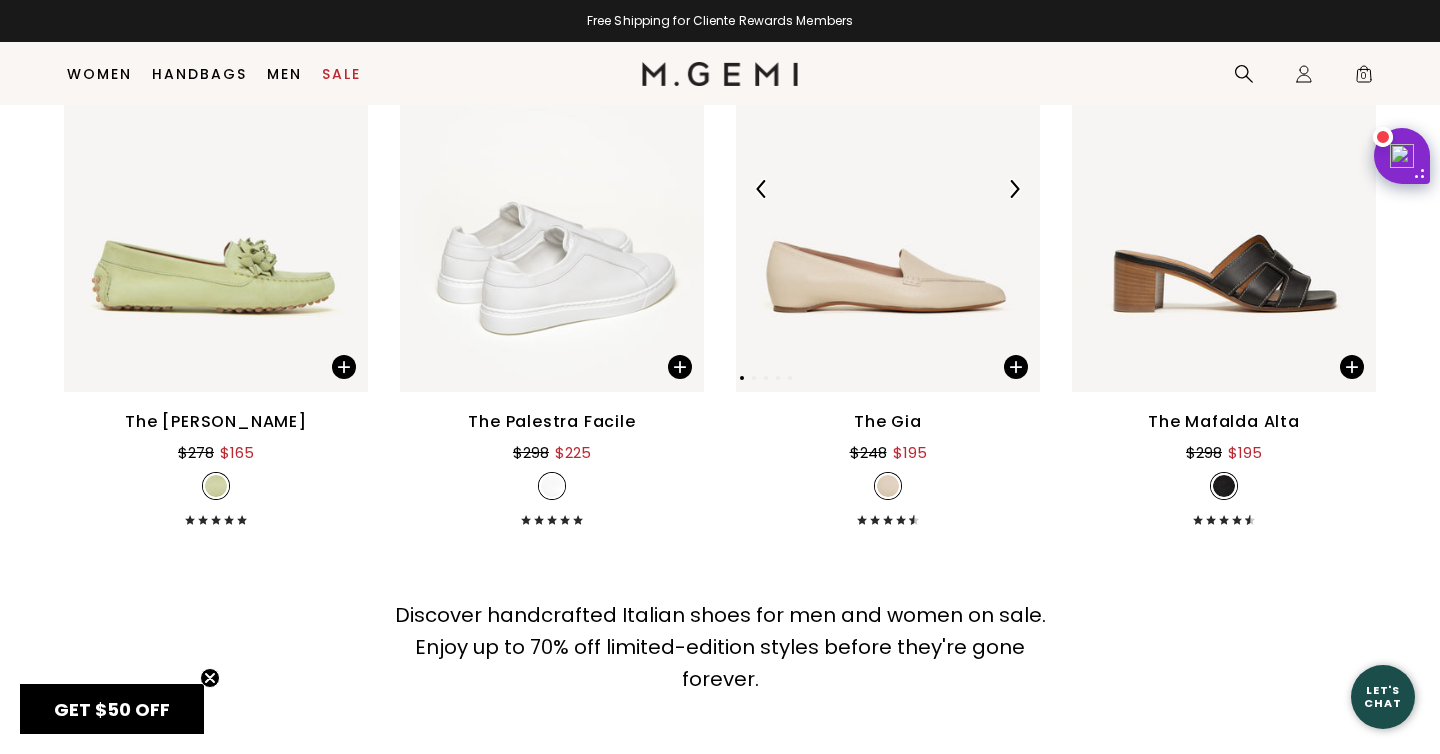 click at bounding box center (1014, 189) 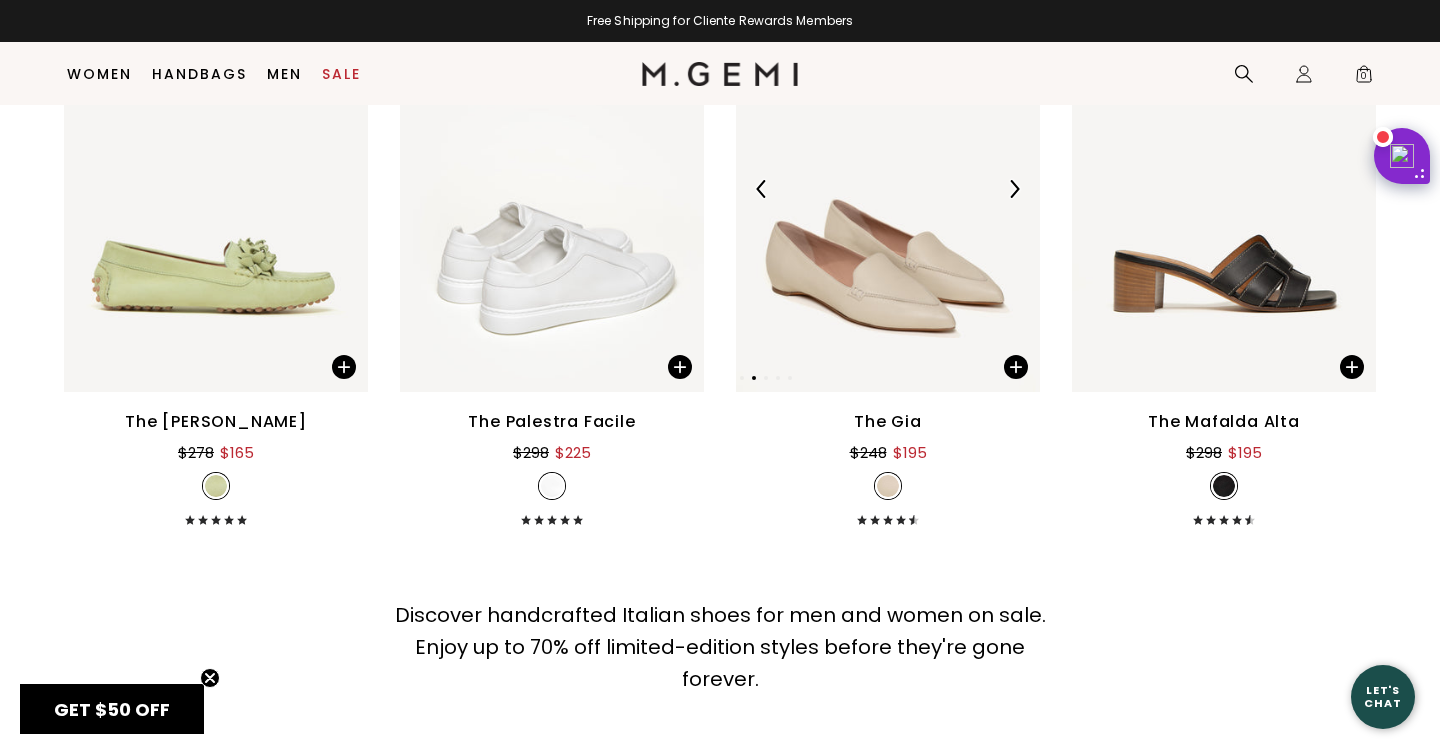 click at bounding box center (1014, 189) 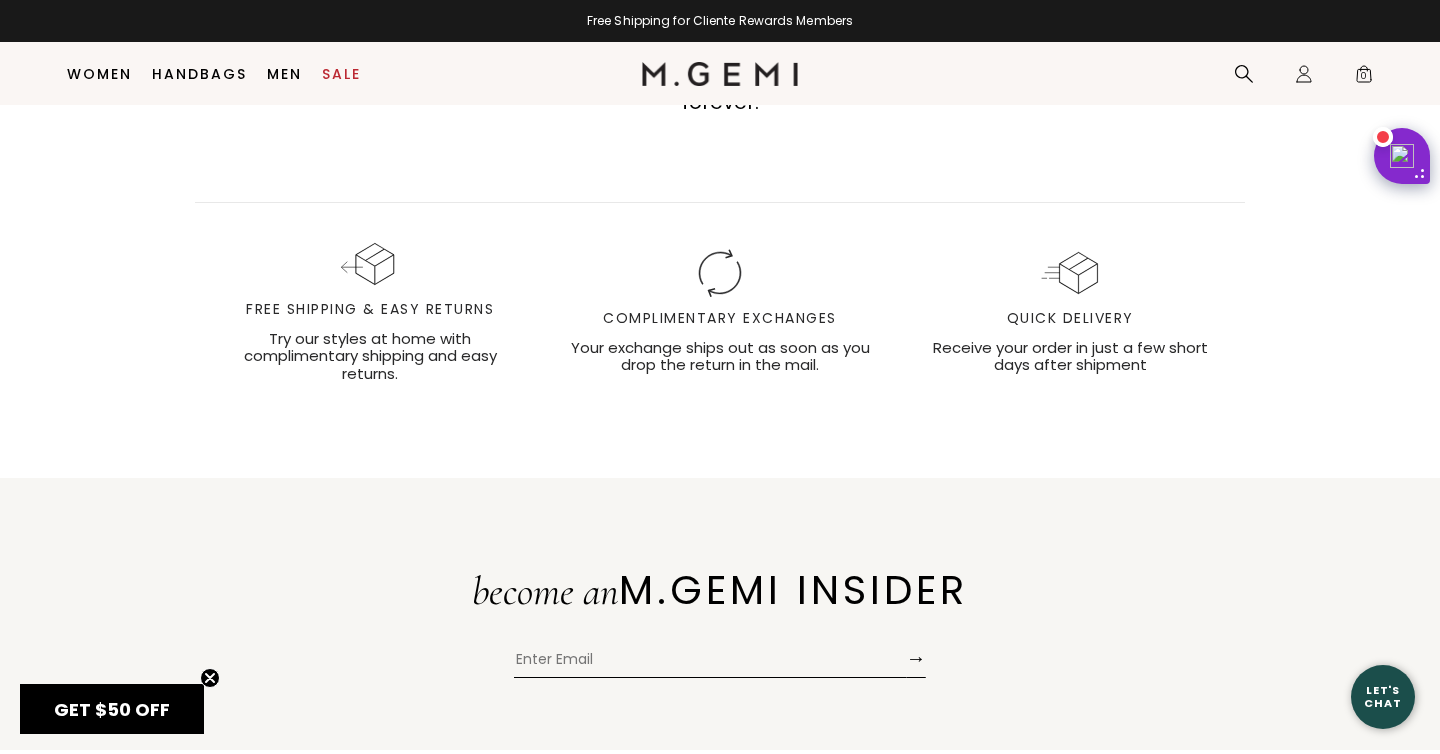 scroll, scrollTop: 16651, scrollLeft: 0, axis: vertical 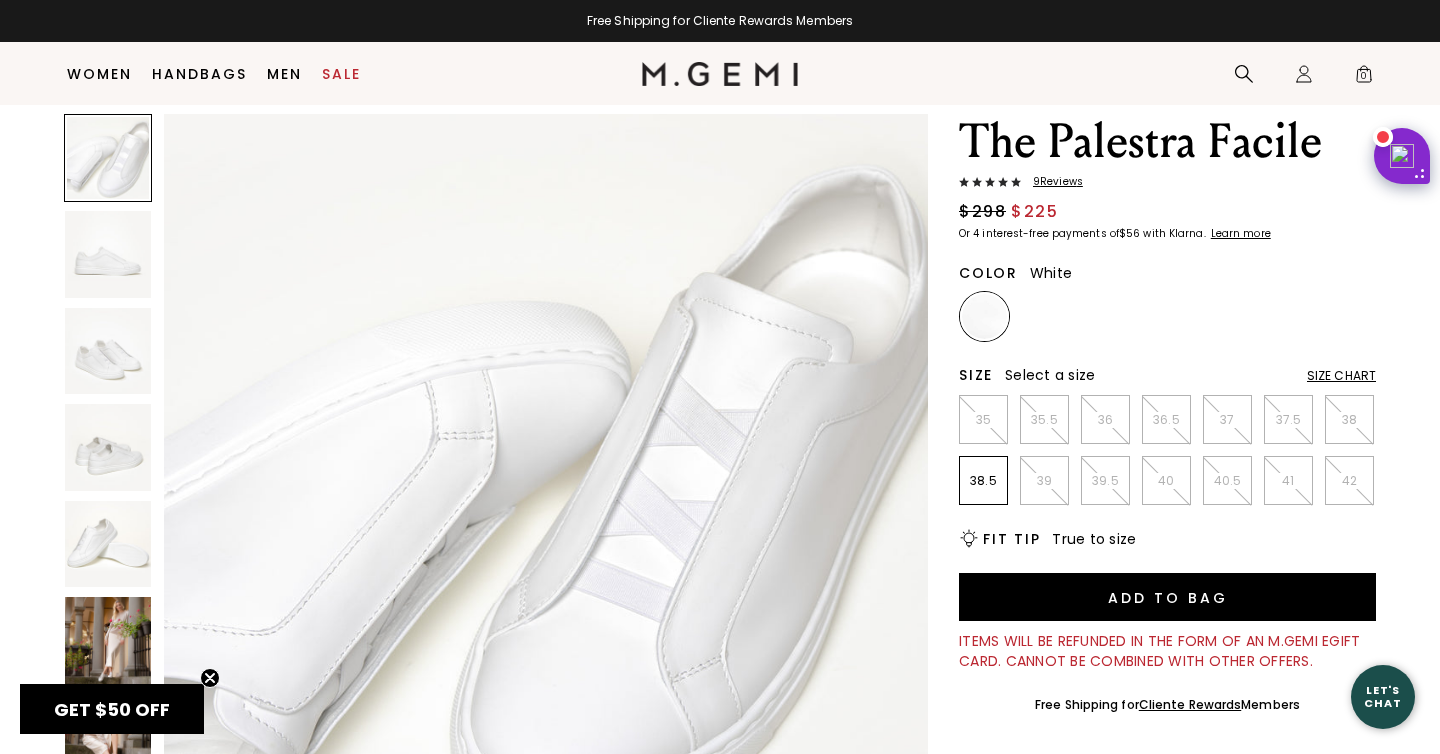 click at bounding box center [108, 254] 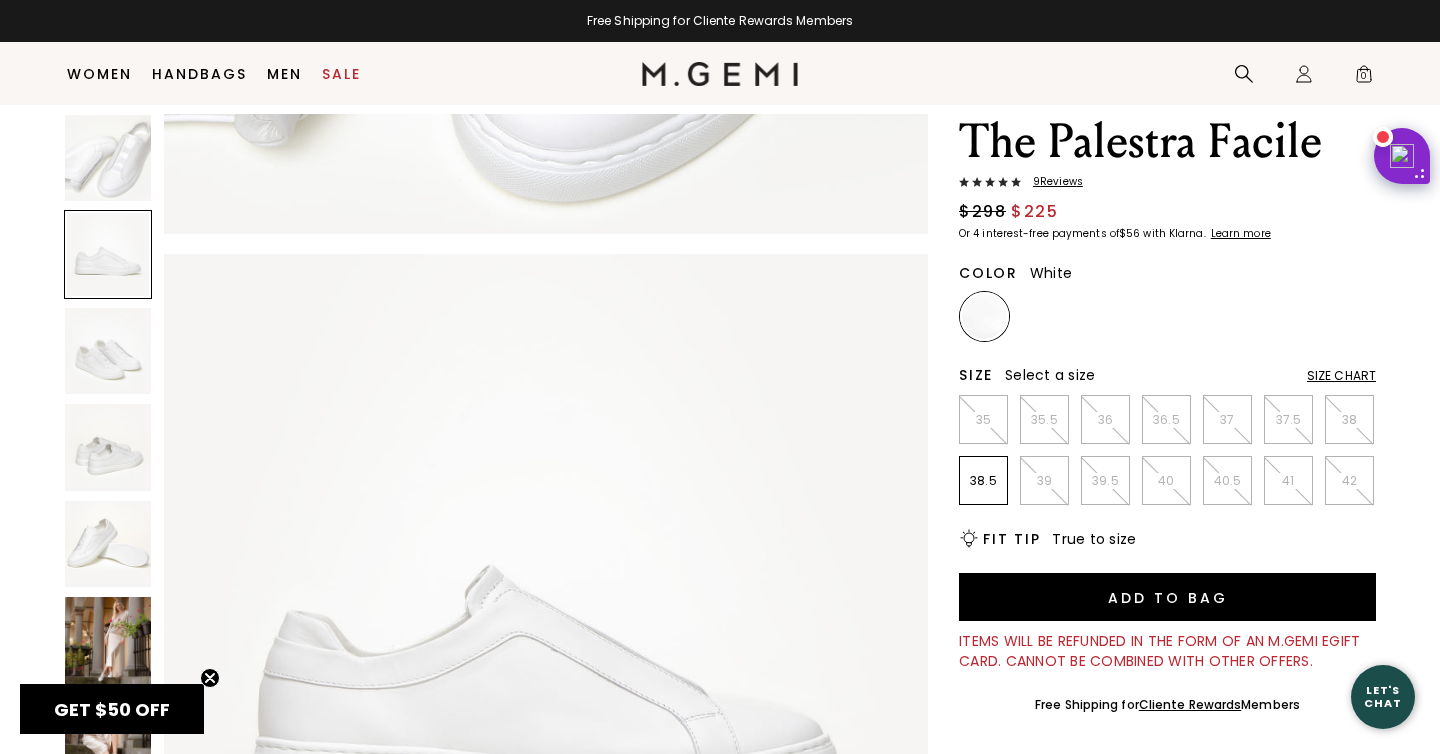 scroll, scrollTop: 784, scrollLeft: 0, axis: vertical 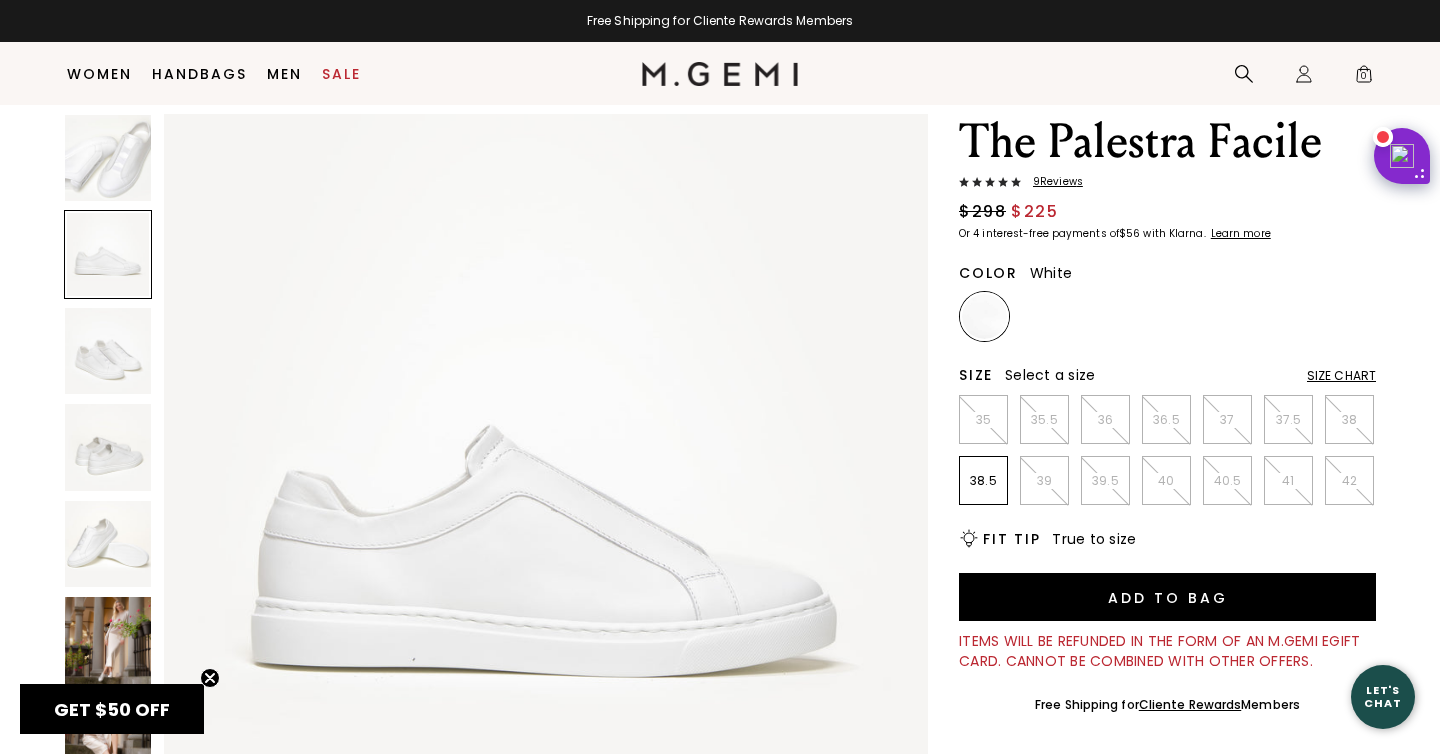click at bounding box center (108, 351) 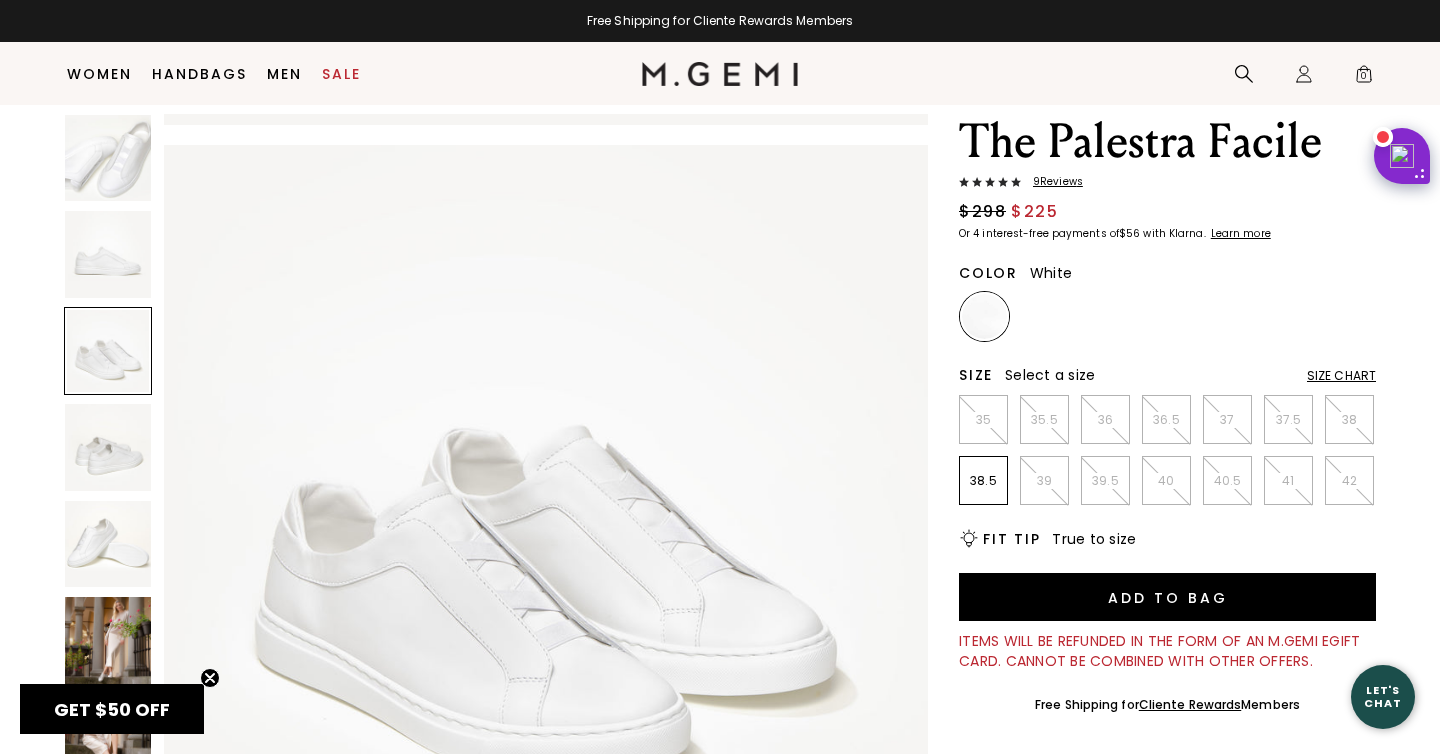 scroll, scrollTop: 1567, scrollLeft: 0, axis: vertical 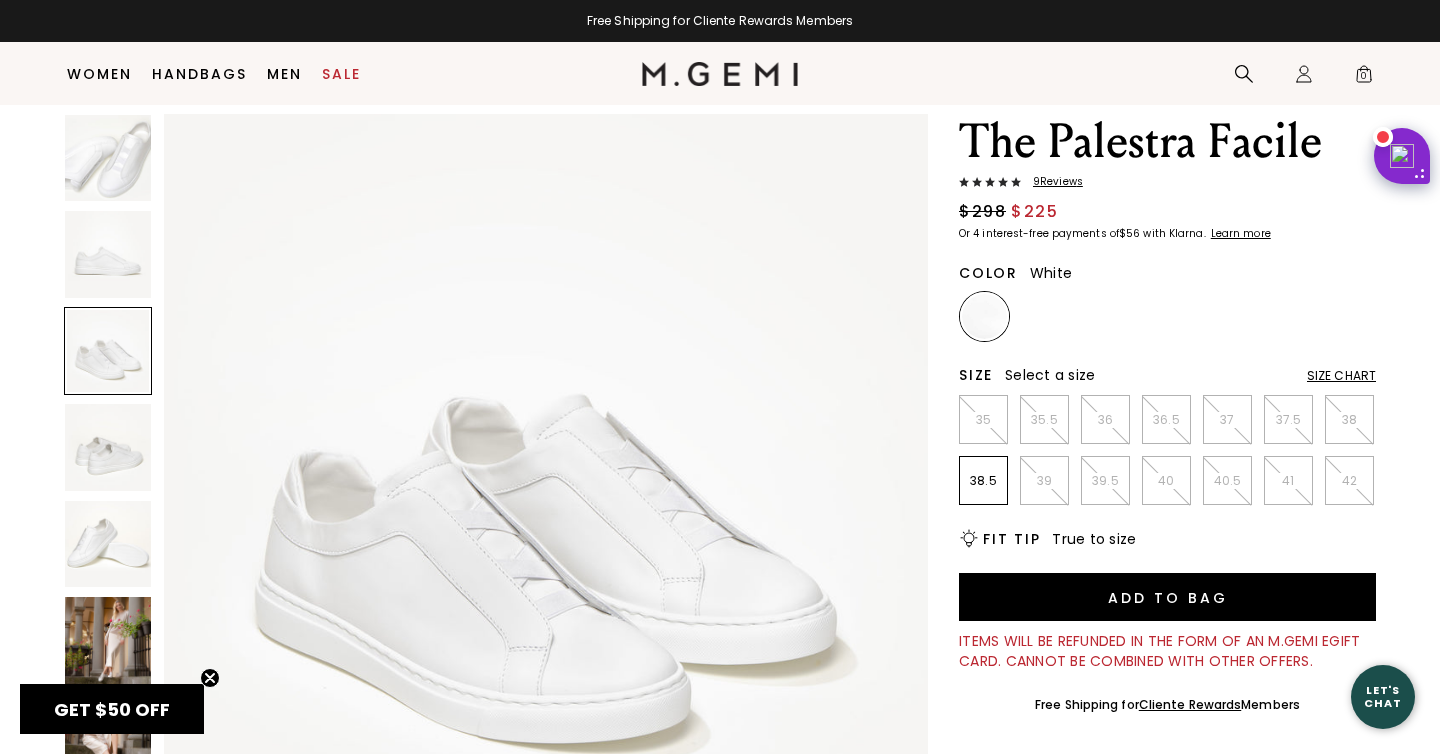 click at bounding box center (108, 447) 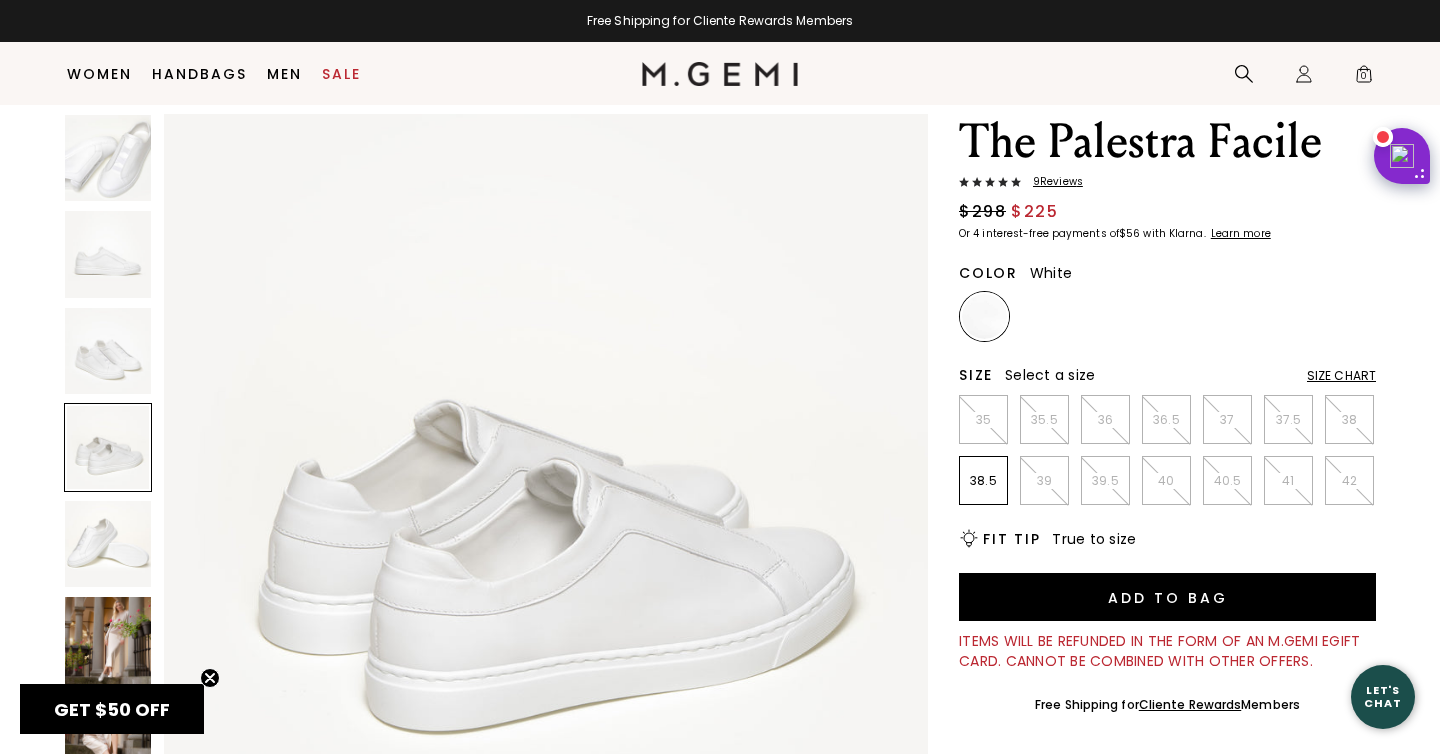 click at bounding box center (108, 544) 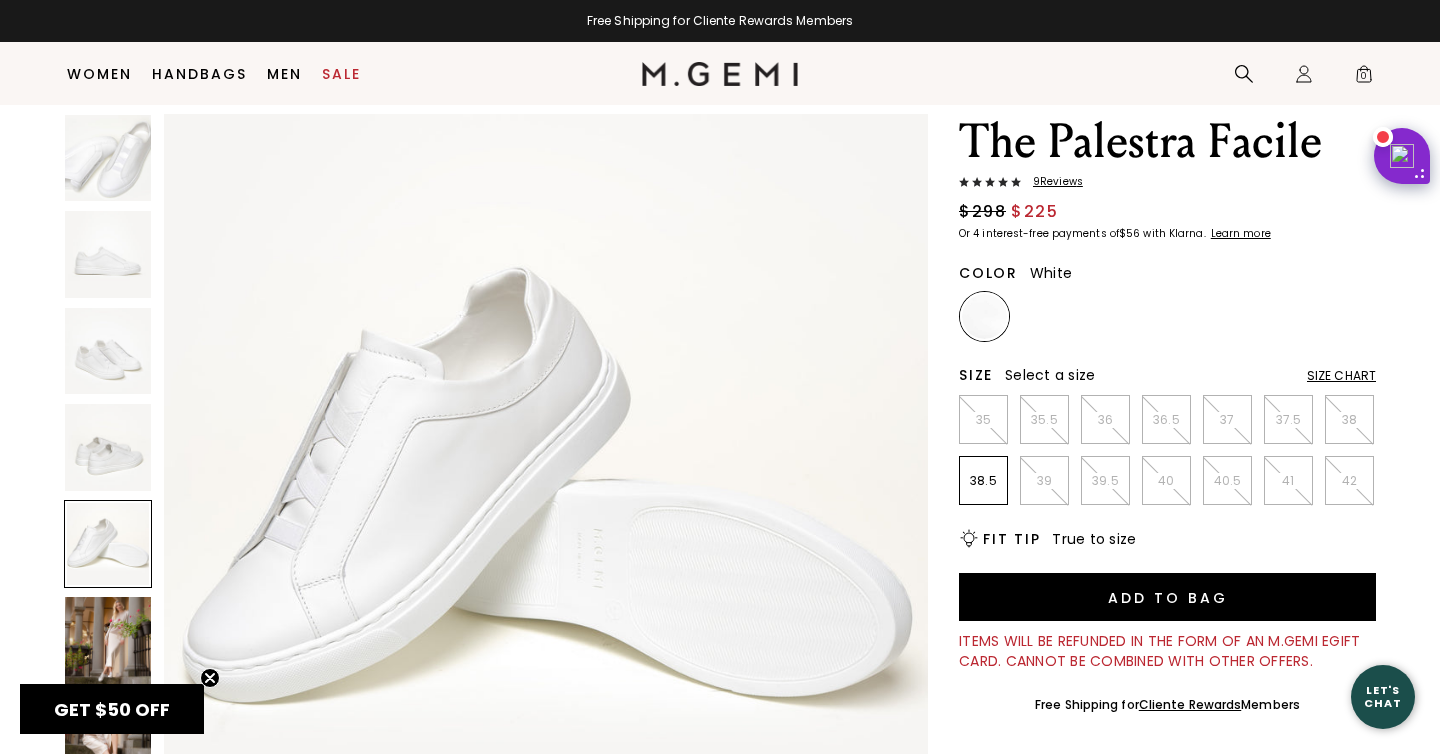 scroll, scrollTop: 3134, scrollLeft: 0, axis: vertical 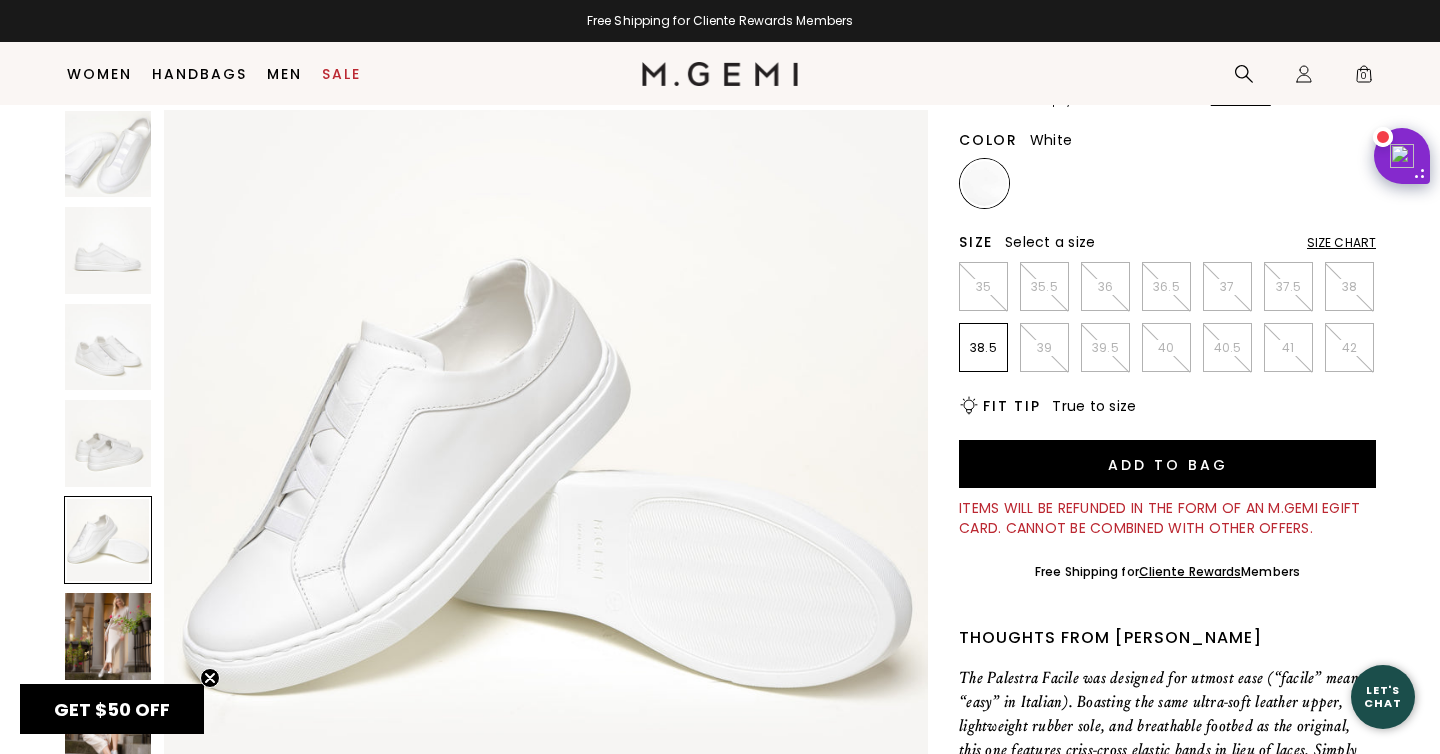 click at bounding box center [108, 636] 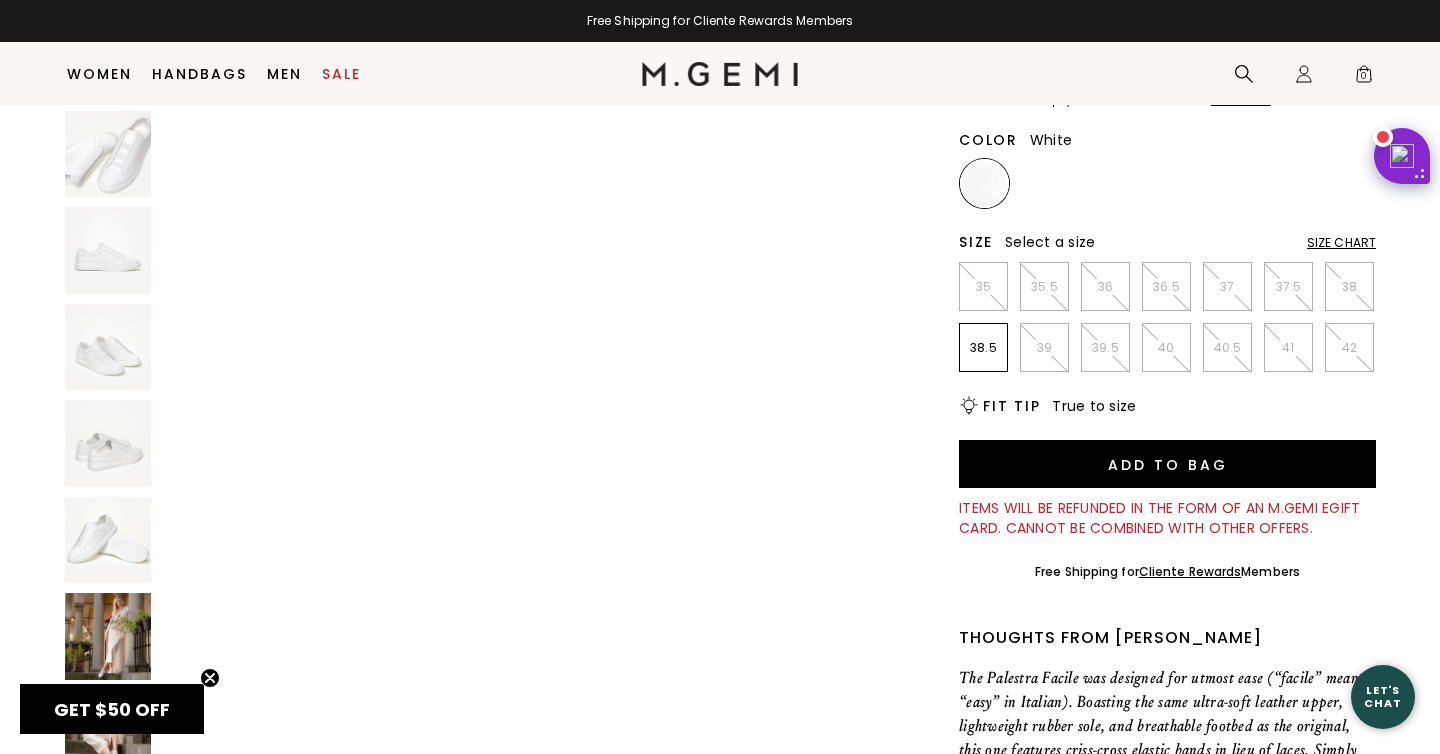 scroll, scrollTop: 5505, scrollLeft: 0, axis: vertical 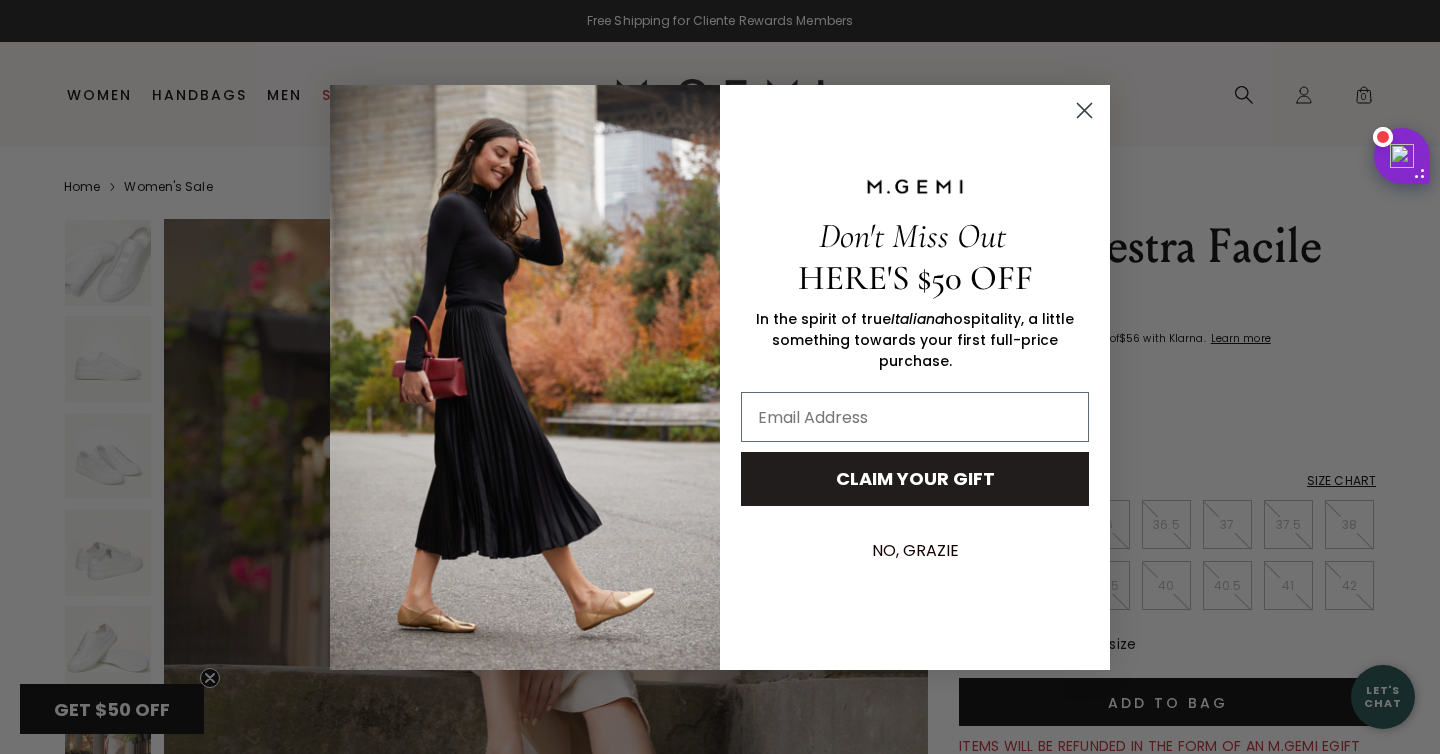 click 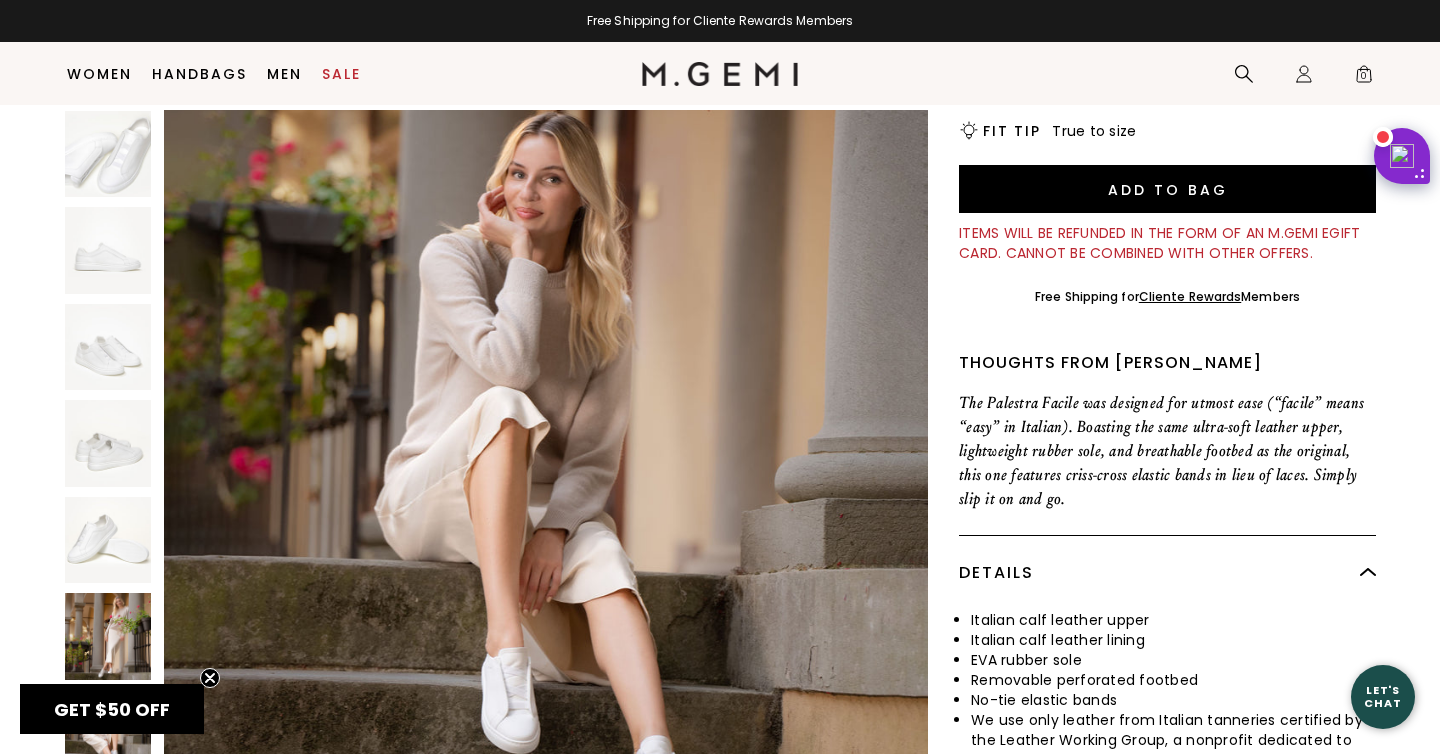 scroll, scrollTop: 0, scrollLeft: 0, axis: both 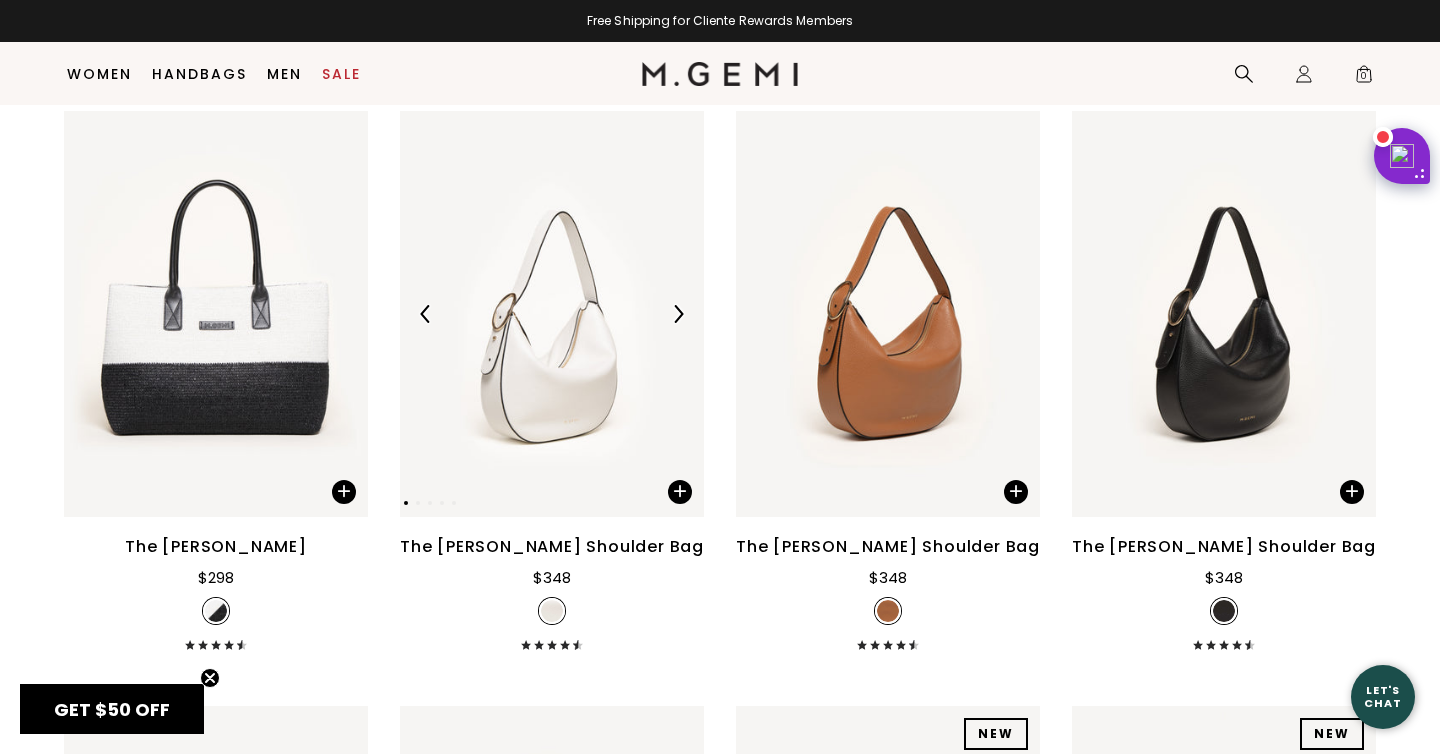 click at bounding box center (552, 313) 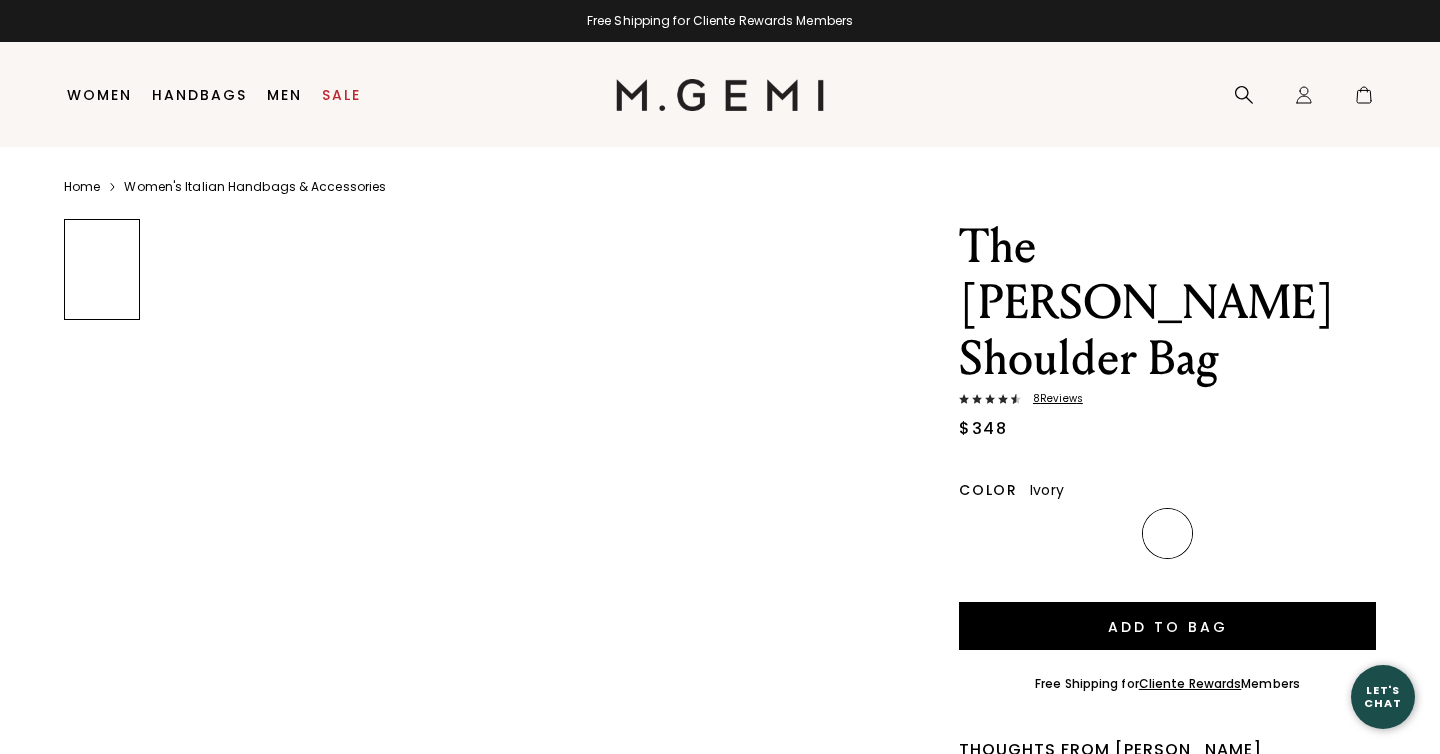 scroll, scrollTop: 0, scrollLeft: 0, axis: both 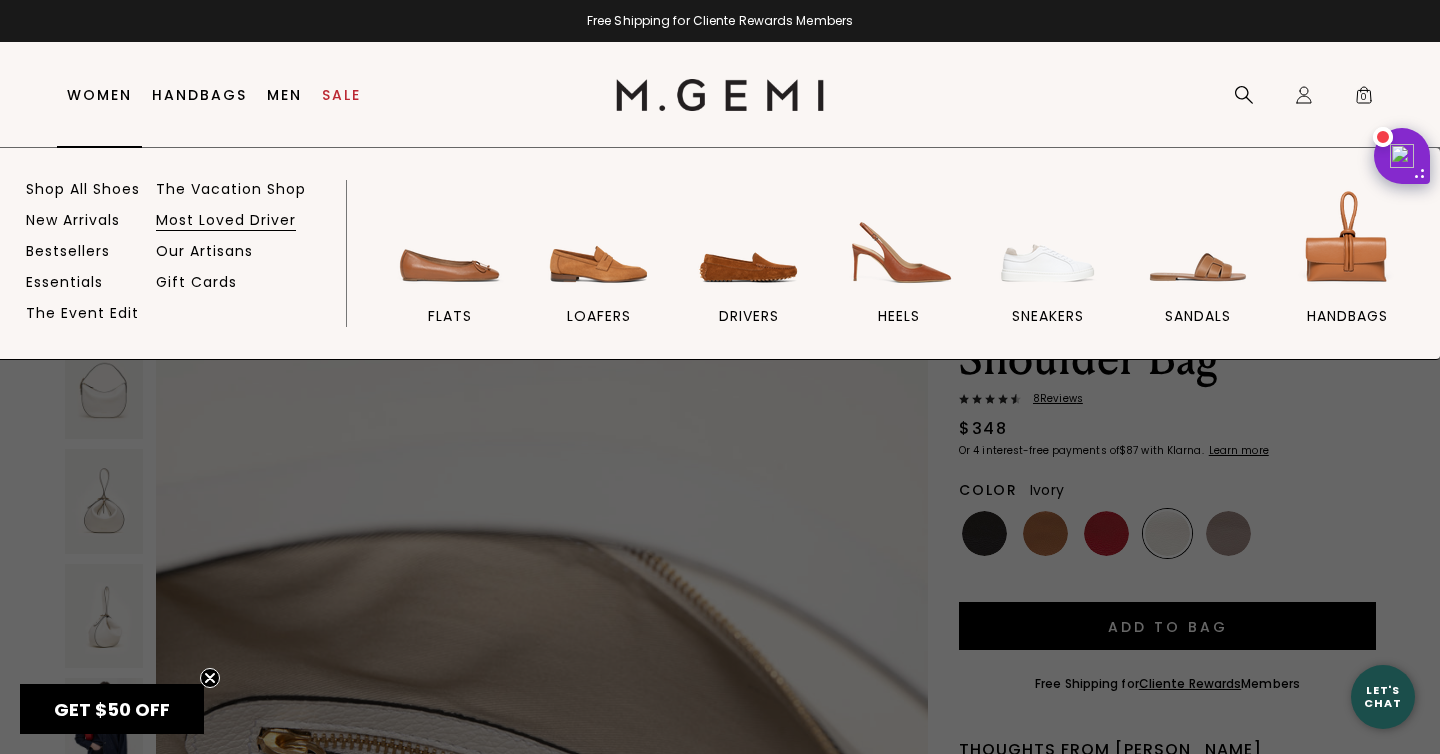 click on "Most Loved Driver" at bounding box center (226, 220) 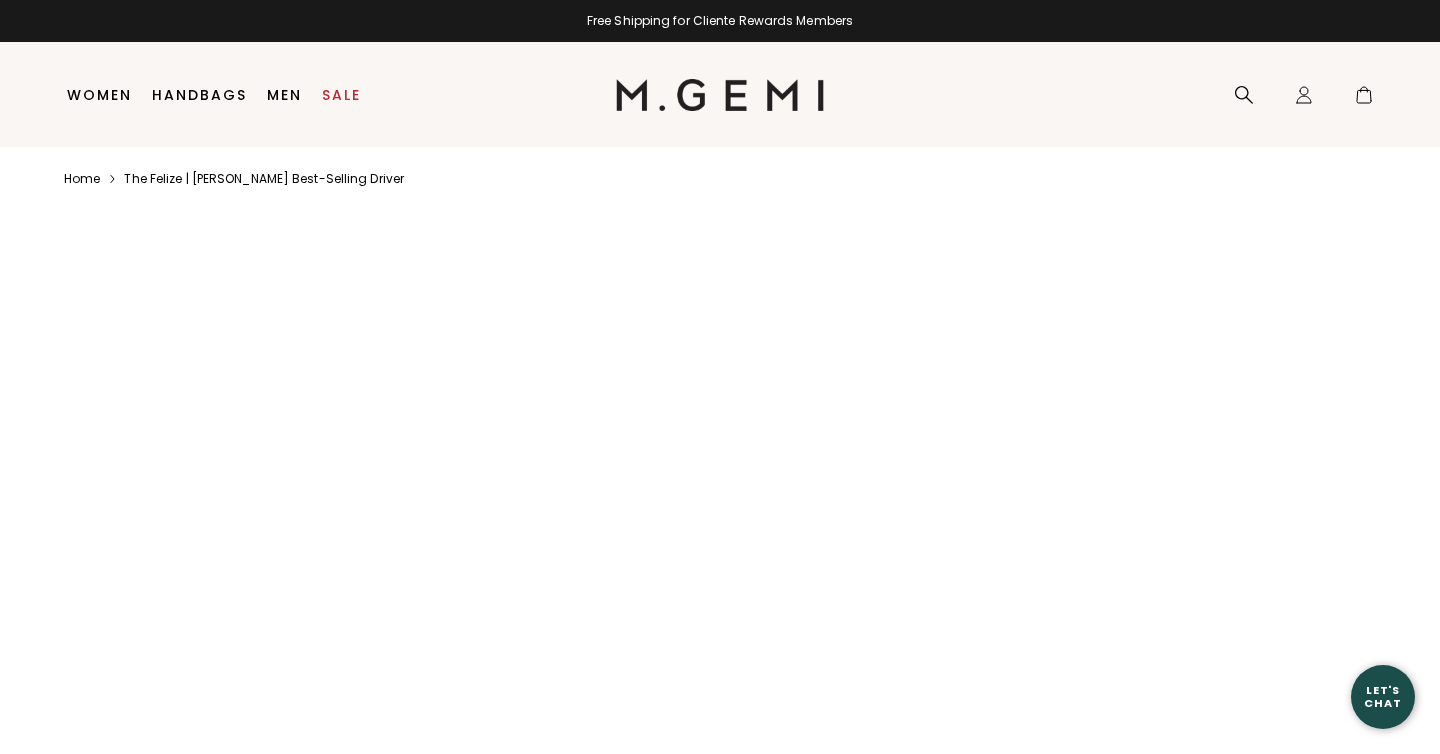 scroll, scrollTop: 0, scrollLeft: 0, axis: both 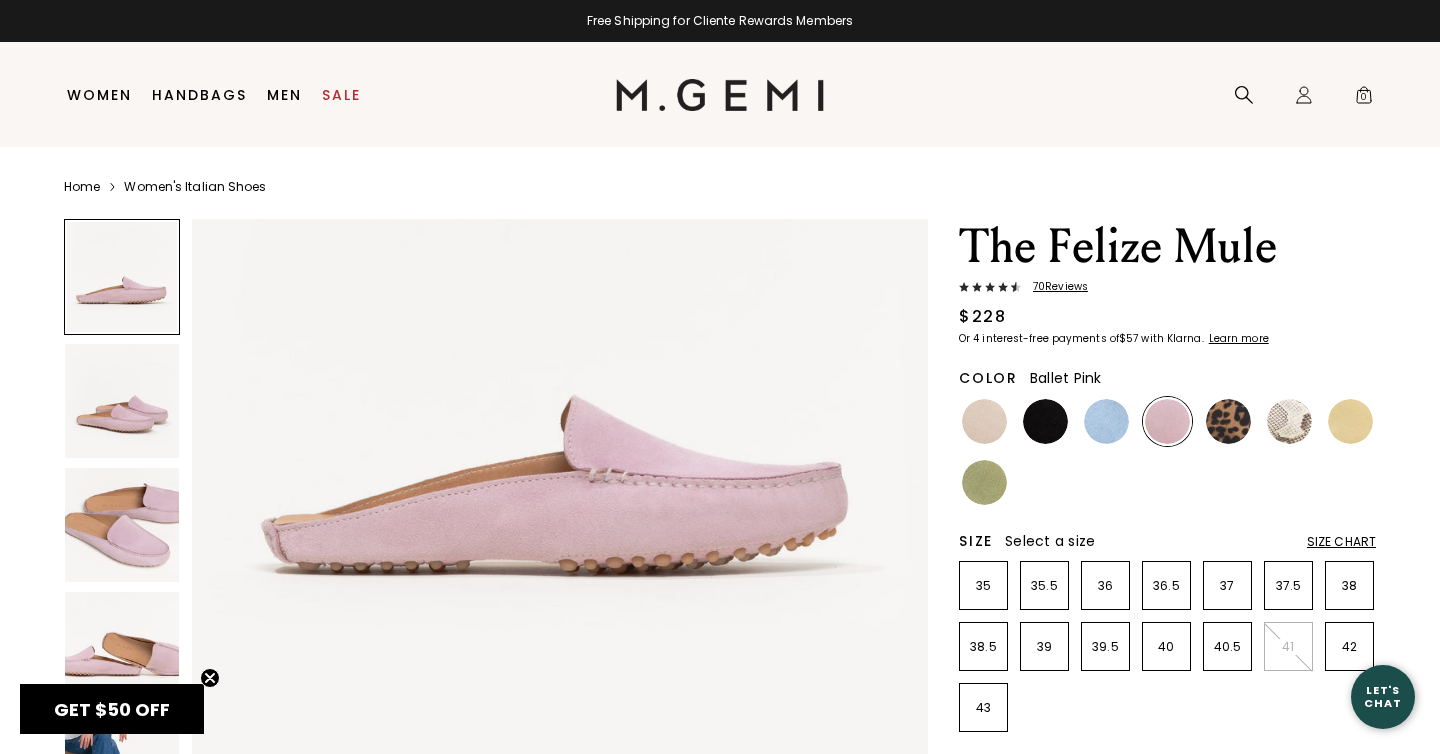 click at bounding box center [560, 400] 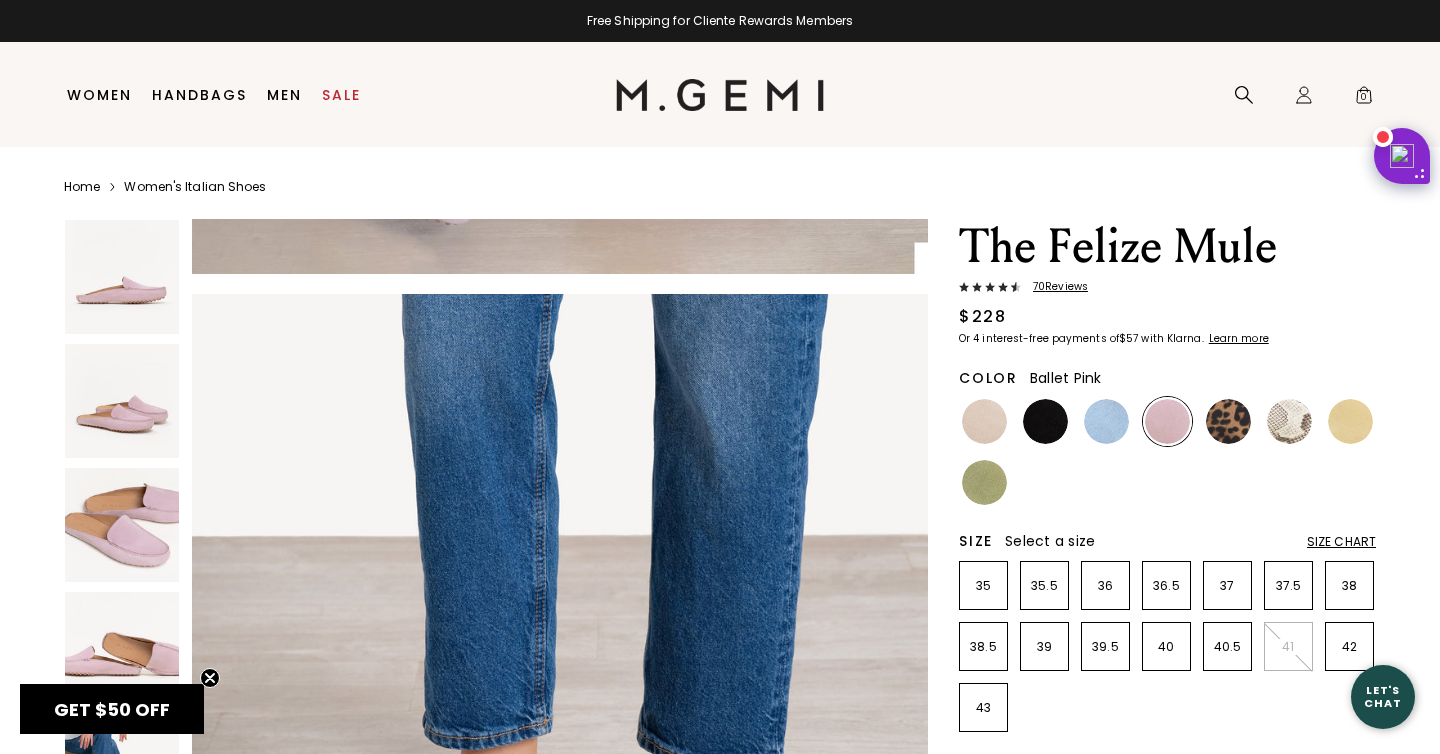 scroll, scrollTop: 3800, scrollLeft: 0, axis: vertical 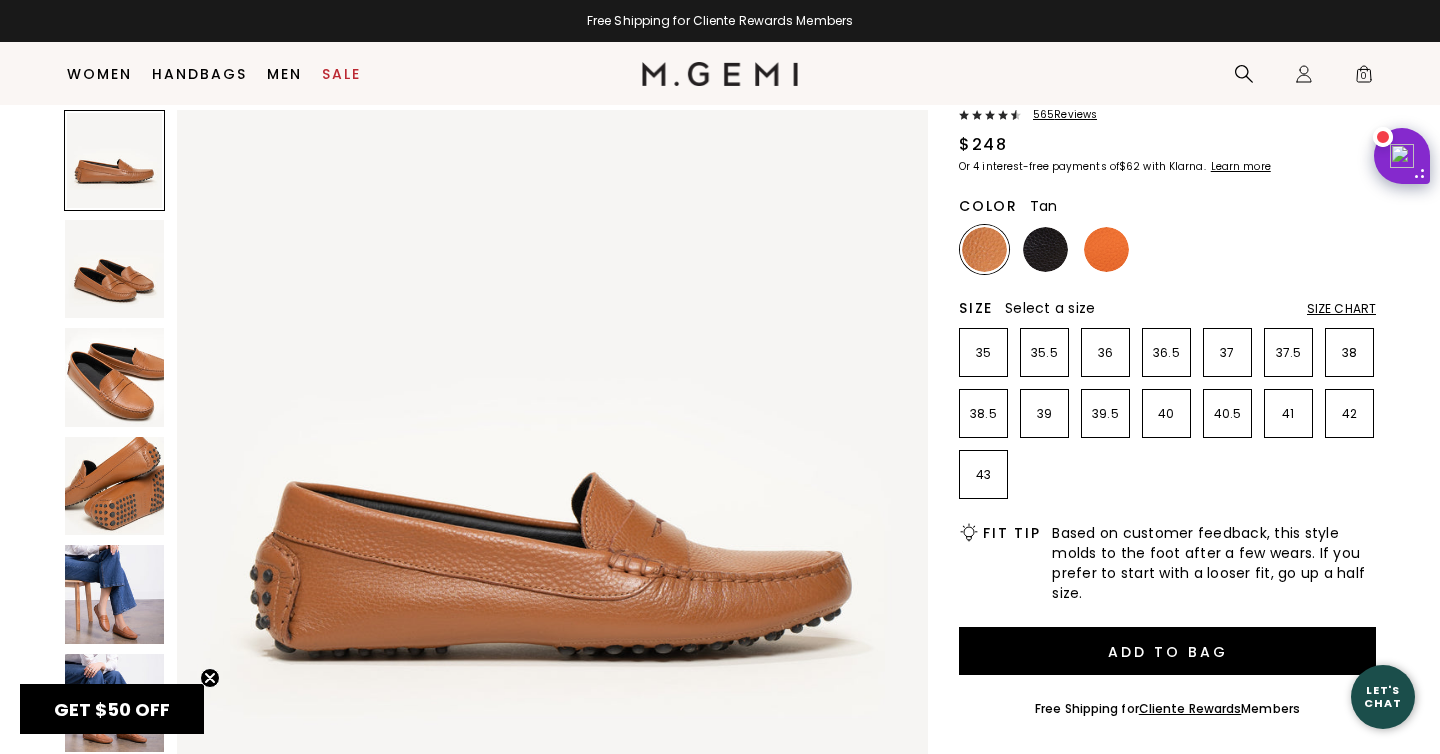click at bounding box center (114, 490) 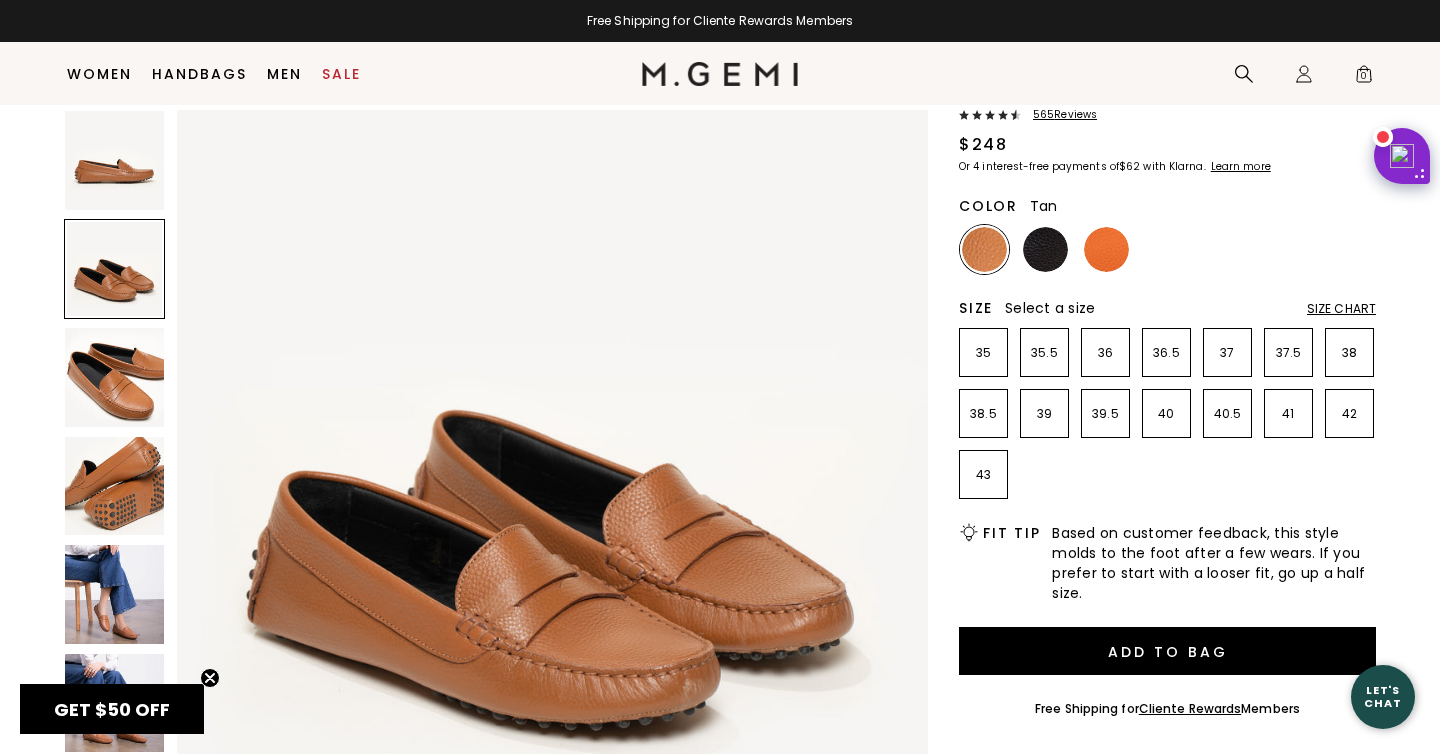 click at bounding box center (114, 377) 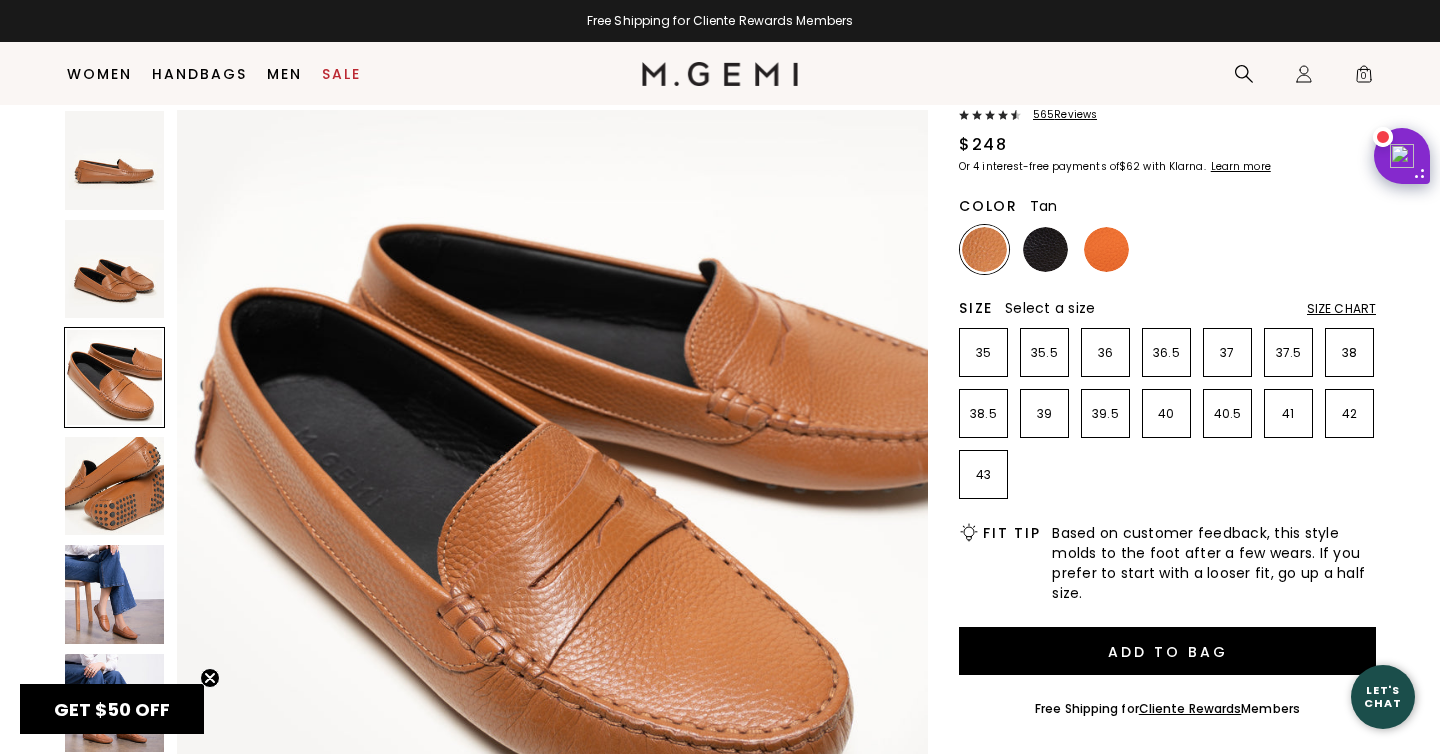 click at bounding box center [114, 486] 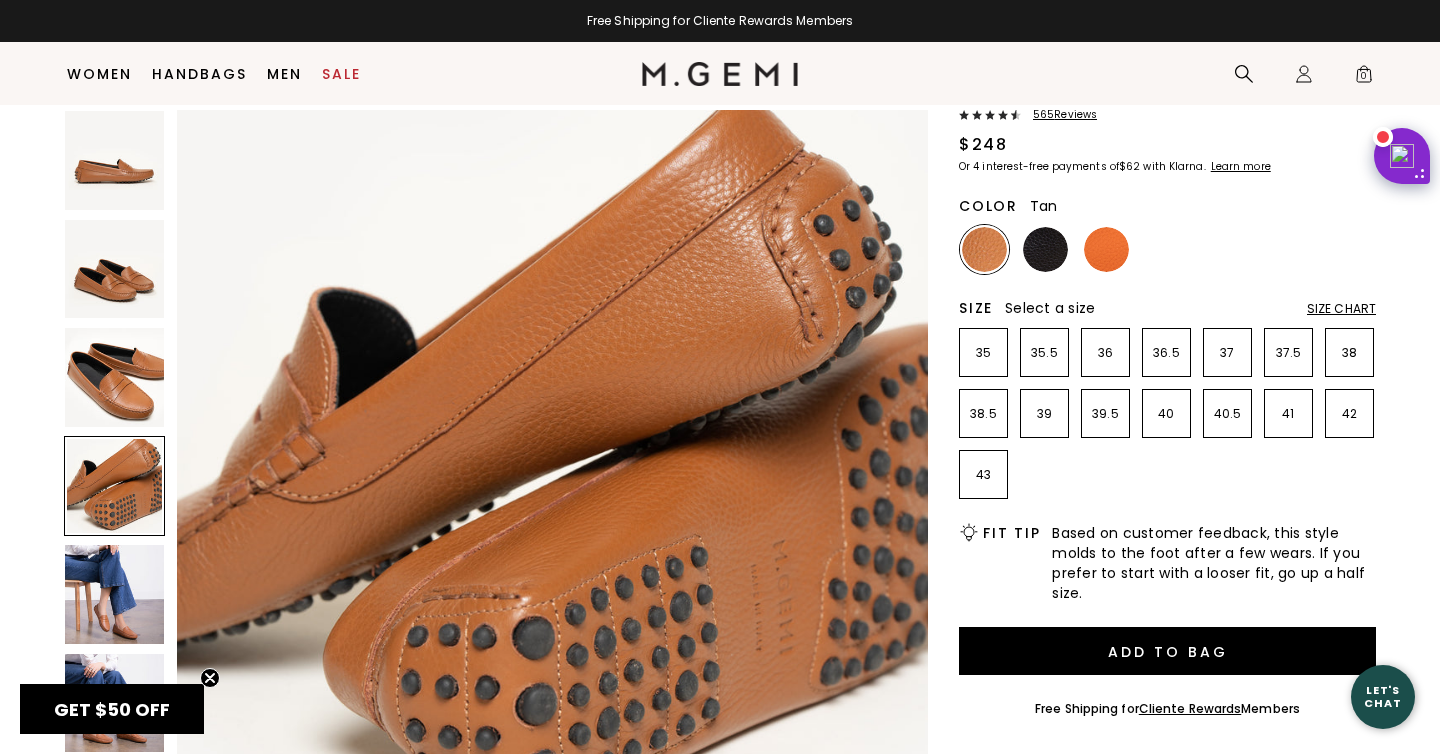 click at bounding box center (114, 594) 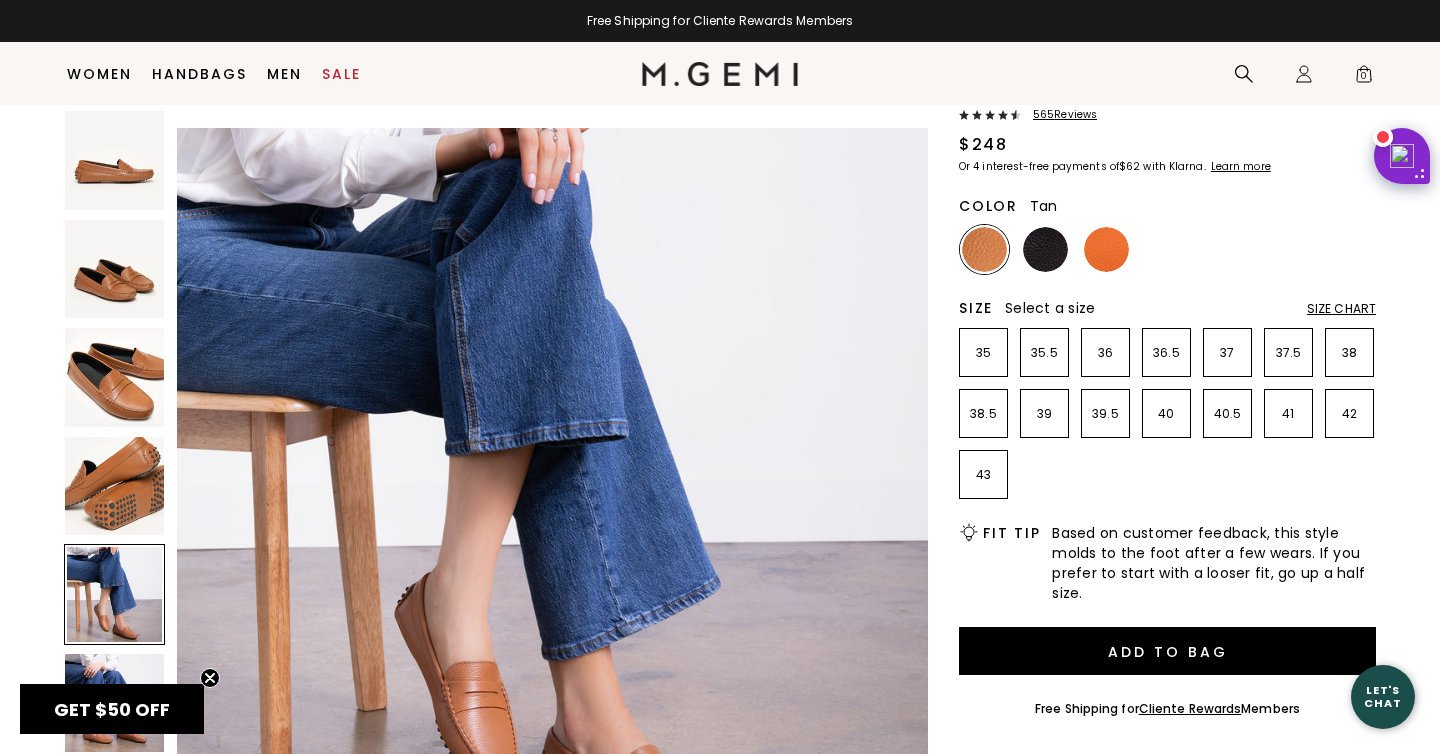 scroll, scrollTop: 3086, scrollLeft: 0, axis: vertical 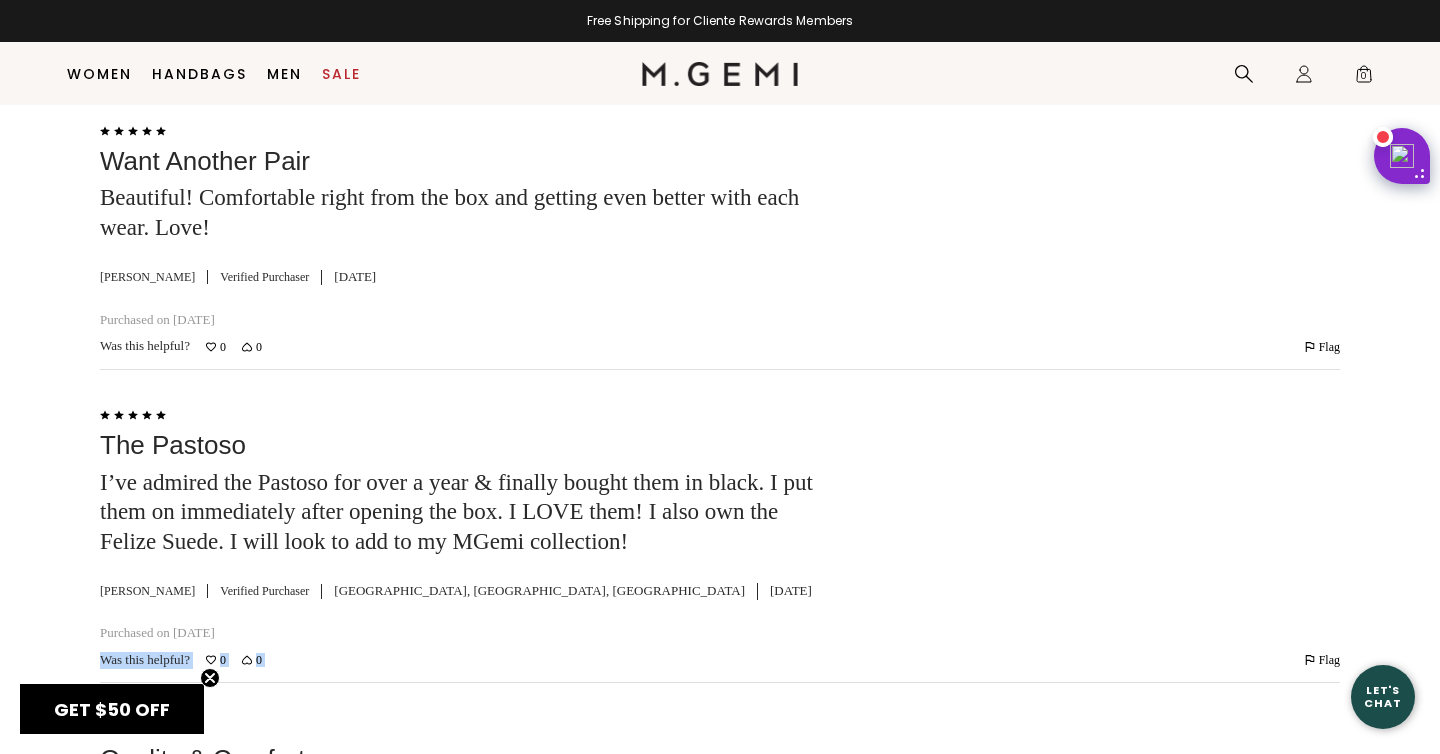 drag, startPoint x: 1110, startPoint y: 537, endPoint x: 1078, endPoint y: 629, distance: 97.406364 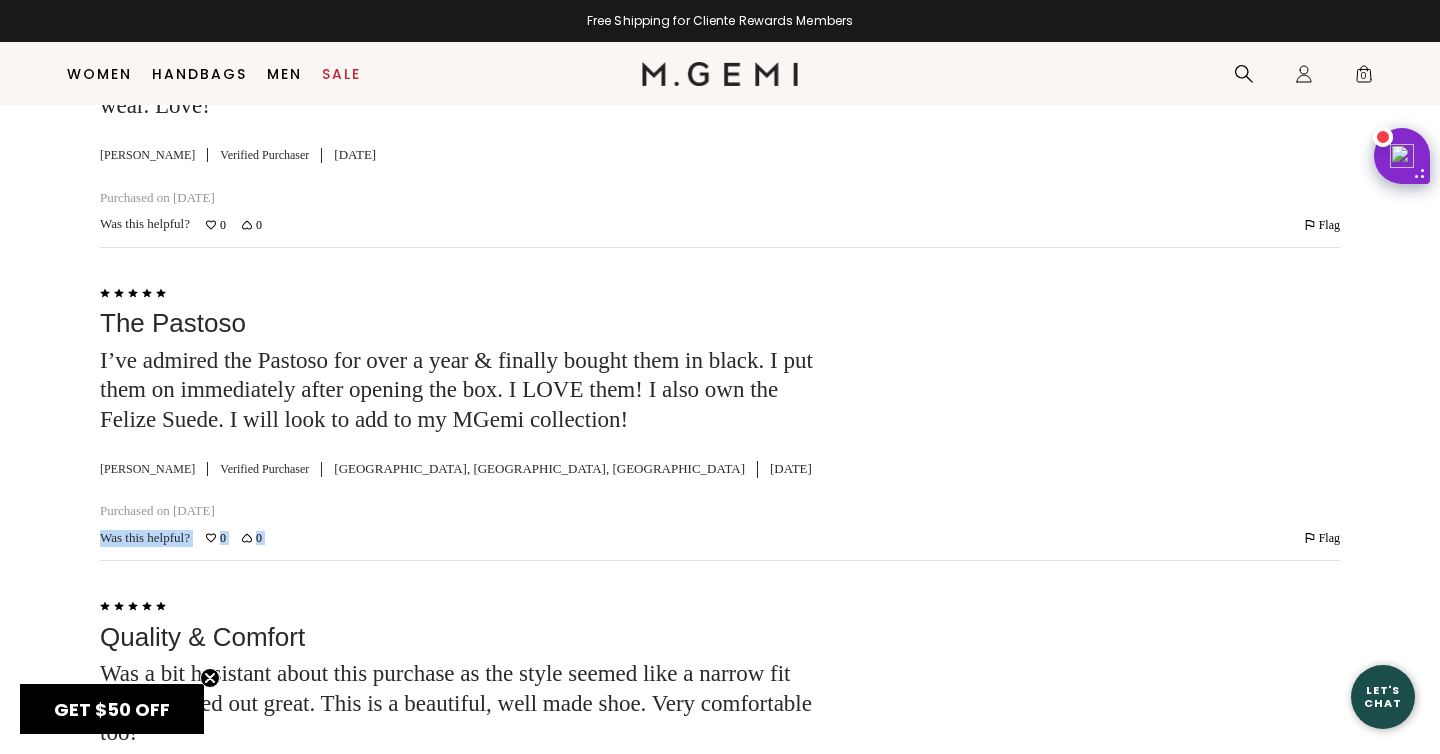 scroll, scrollTop: 3747, scrollLeft: 0, axis: vertical 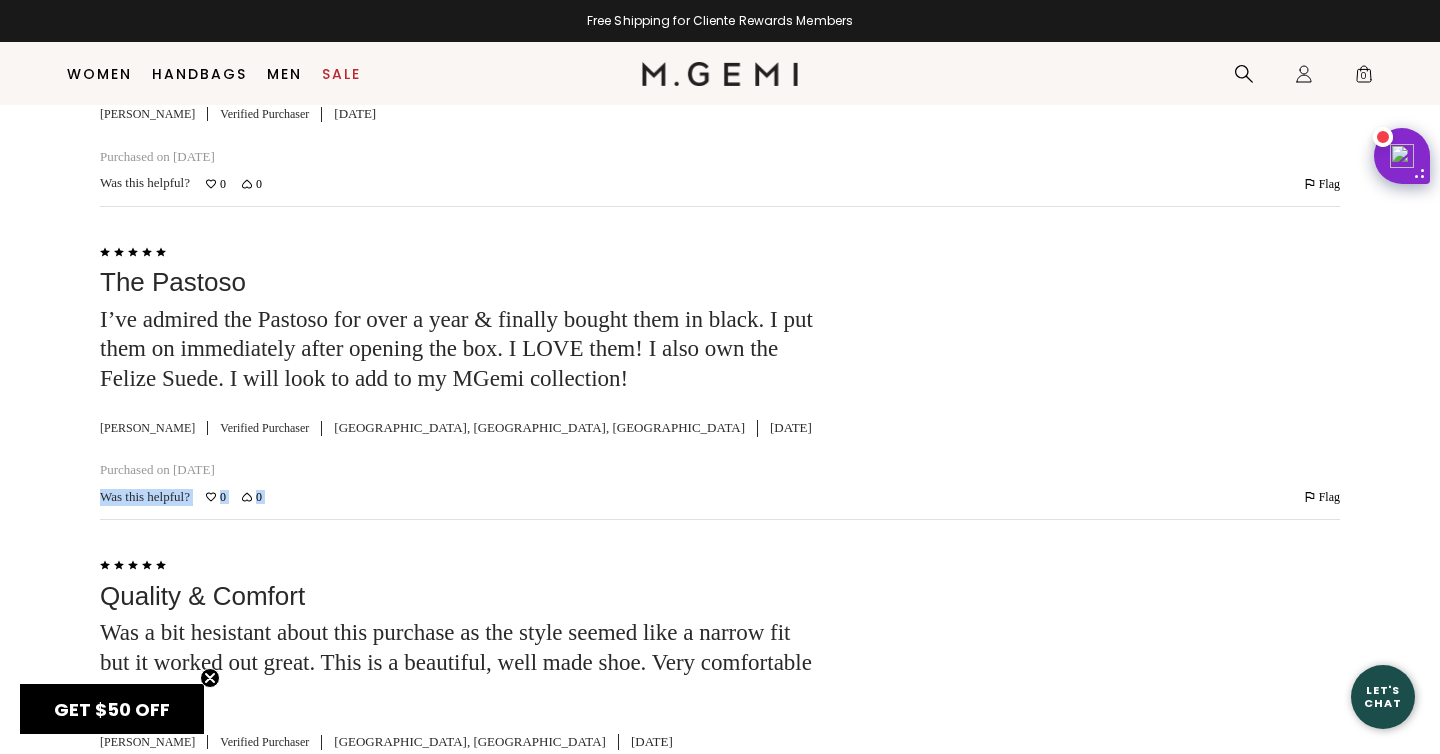 click at bounding box center [1104, 363] 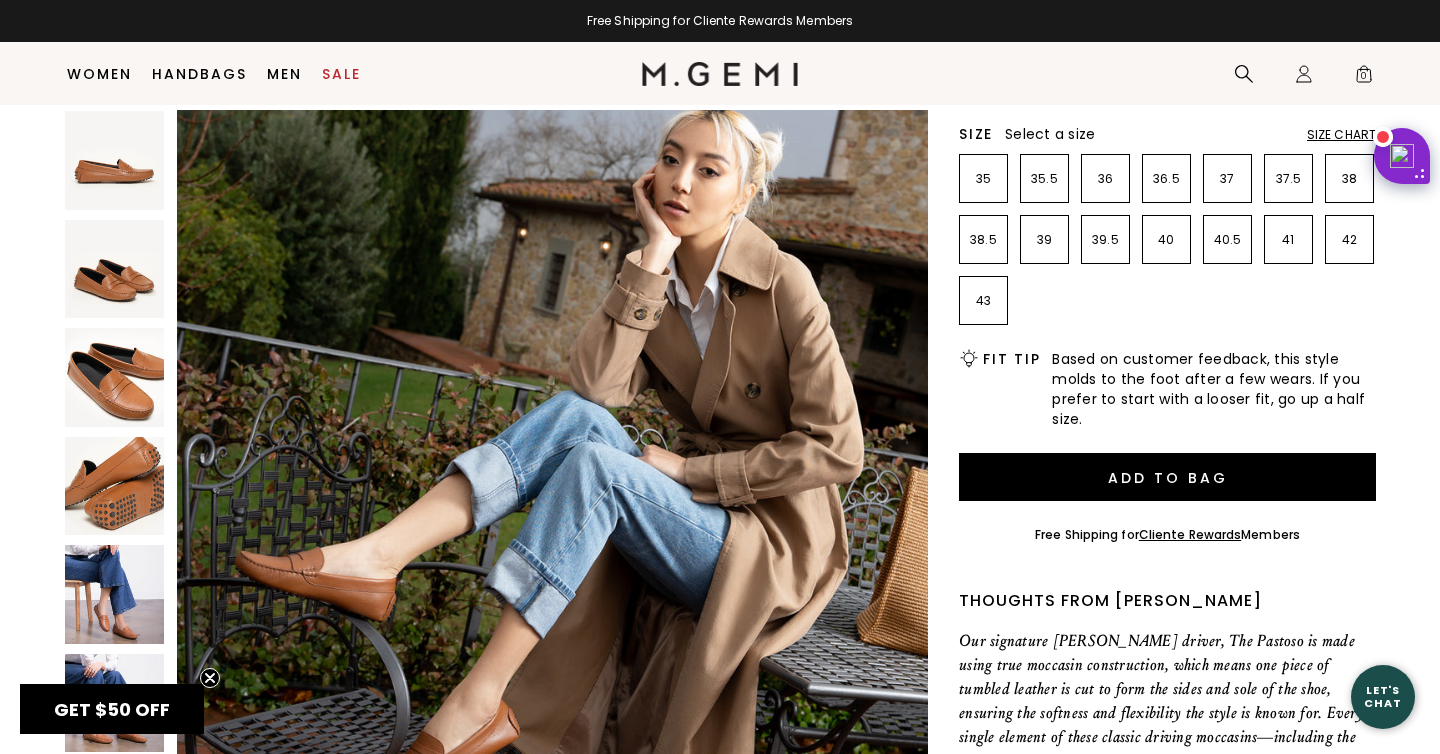 scroll, scrollTop: 0, scrollLeft: 0, axis: both 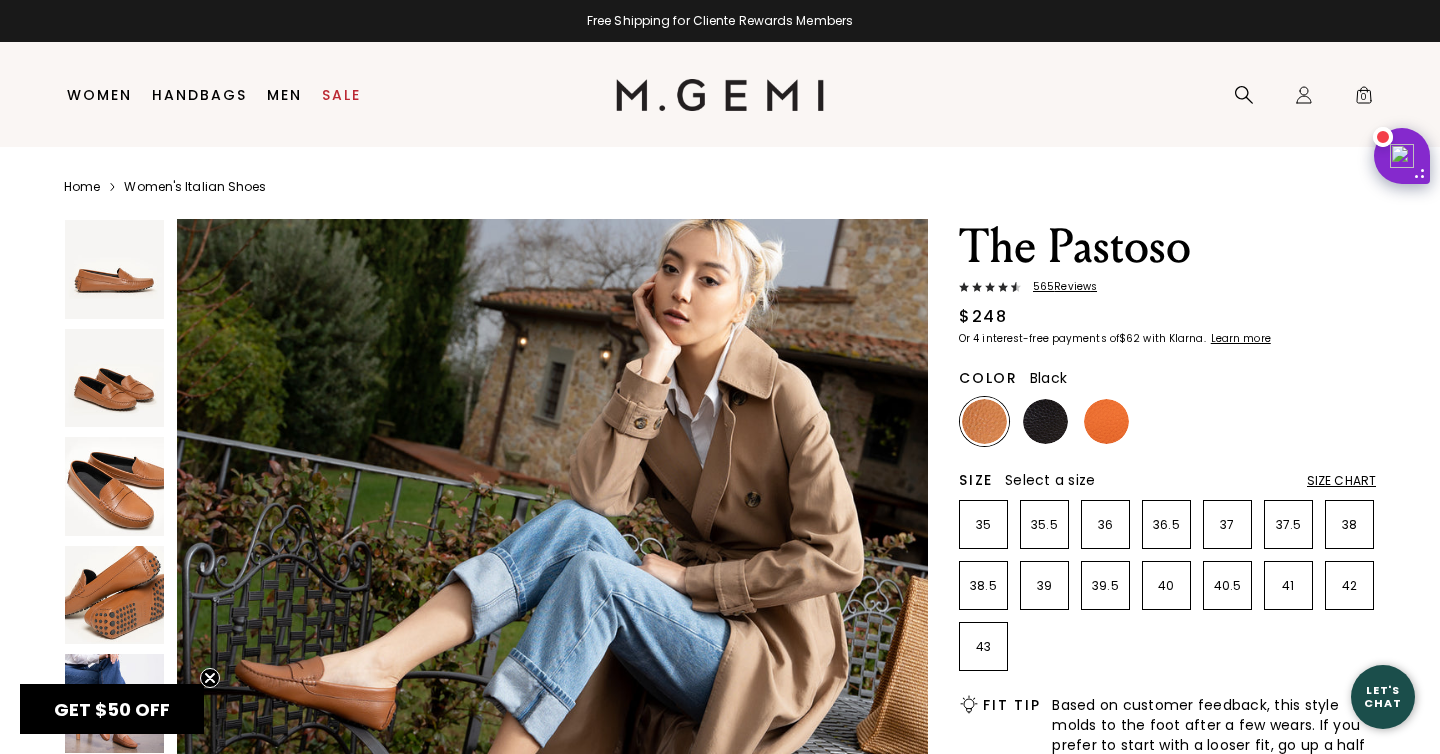 click at bounding box center [1045, 421] 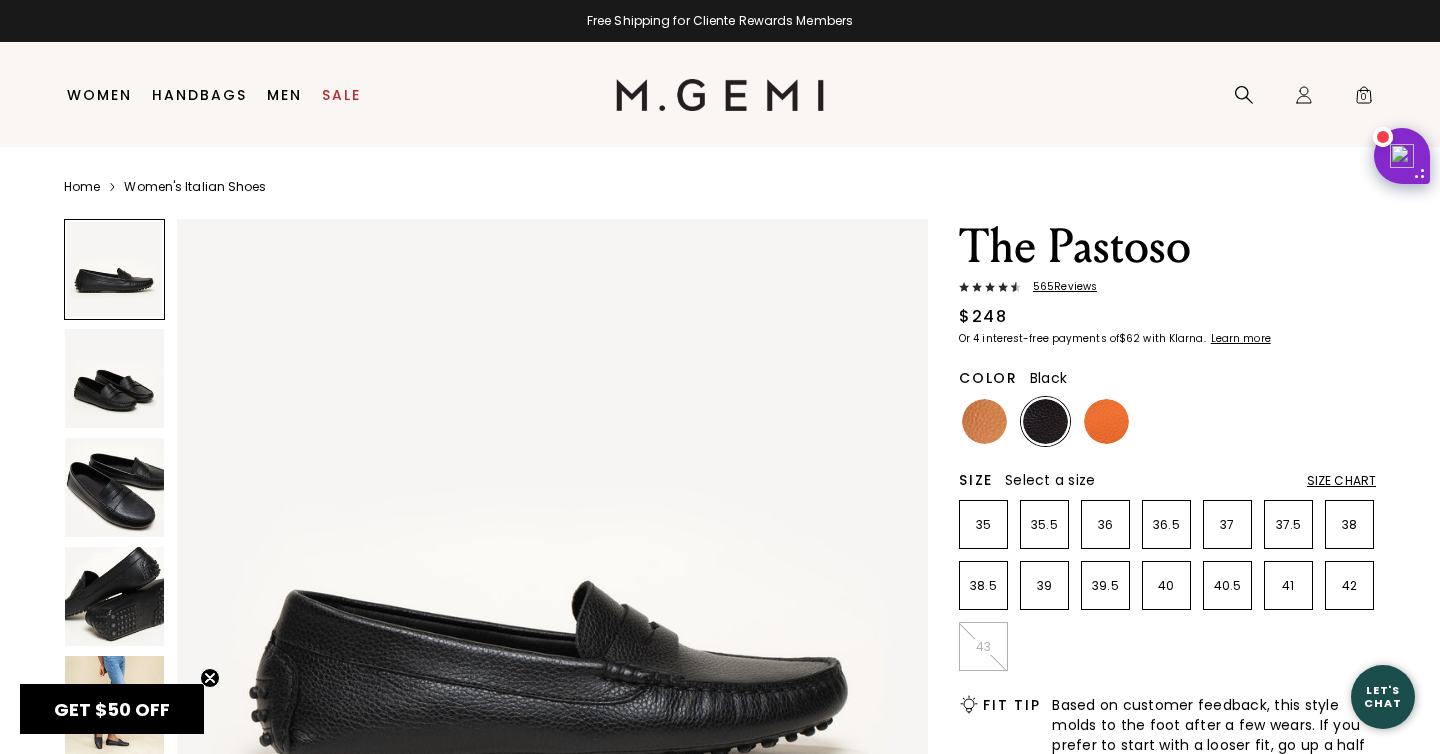 scroll, scrollTop: 0, scrollLeft: 0, axis: both 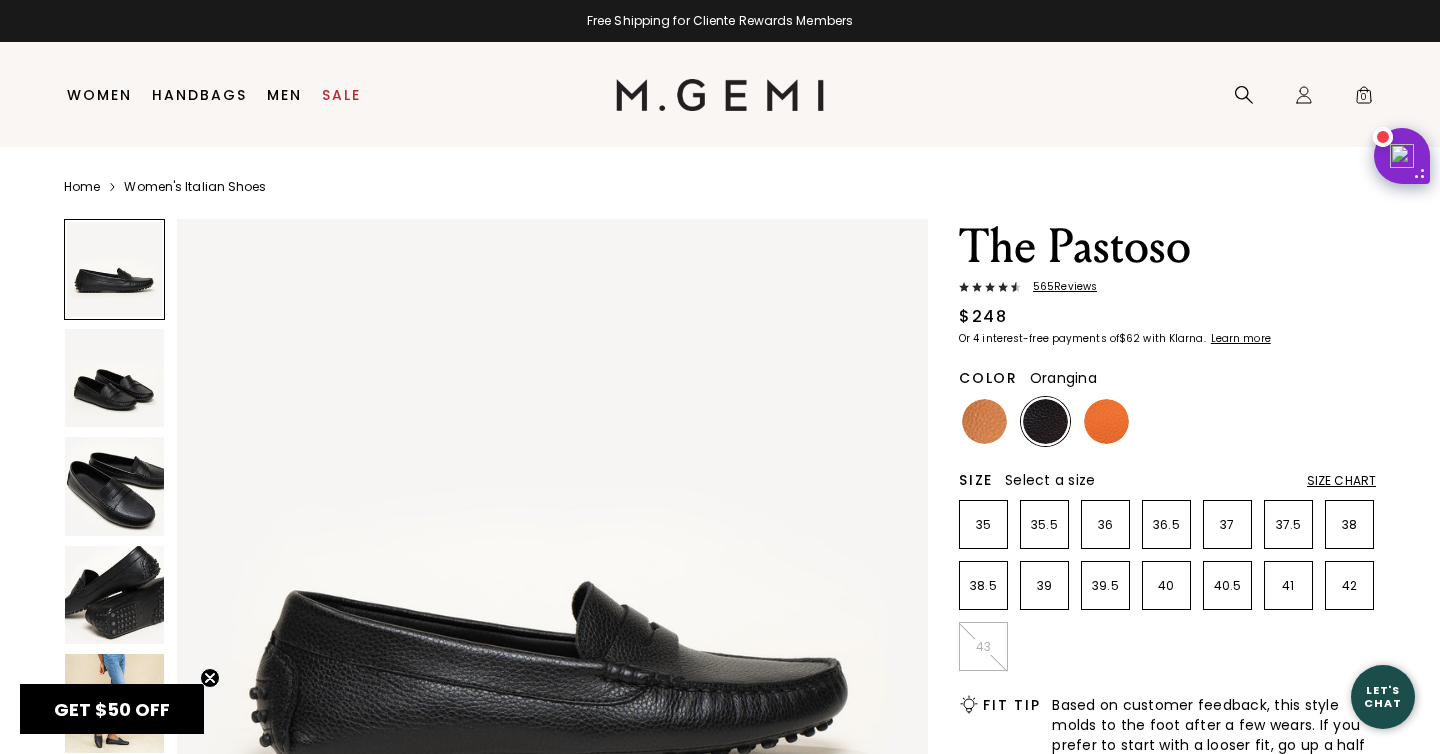 click at bounding box center [1106, 421] 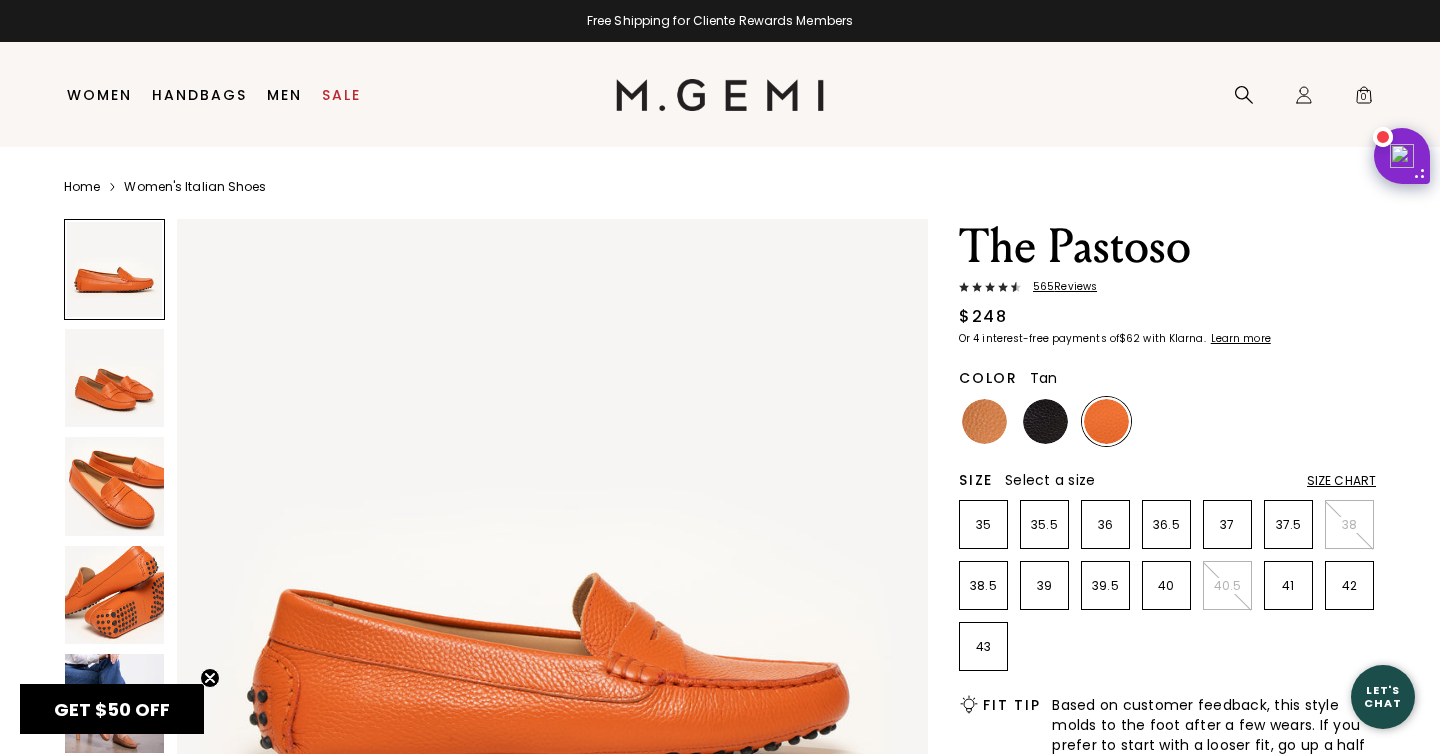 click at bounding box center [984, 421] 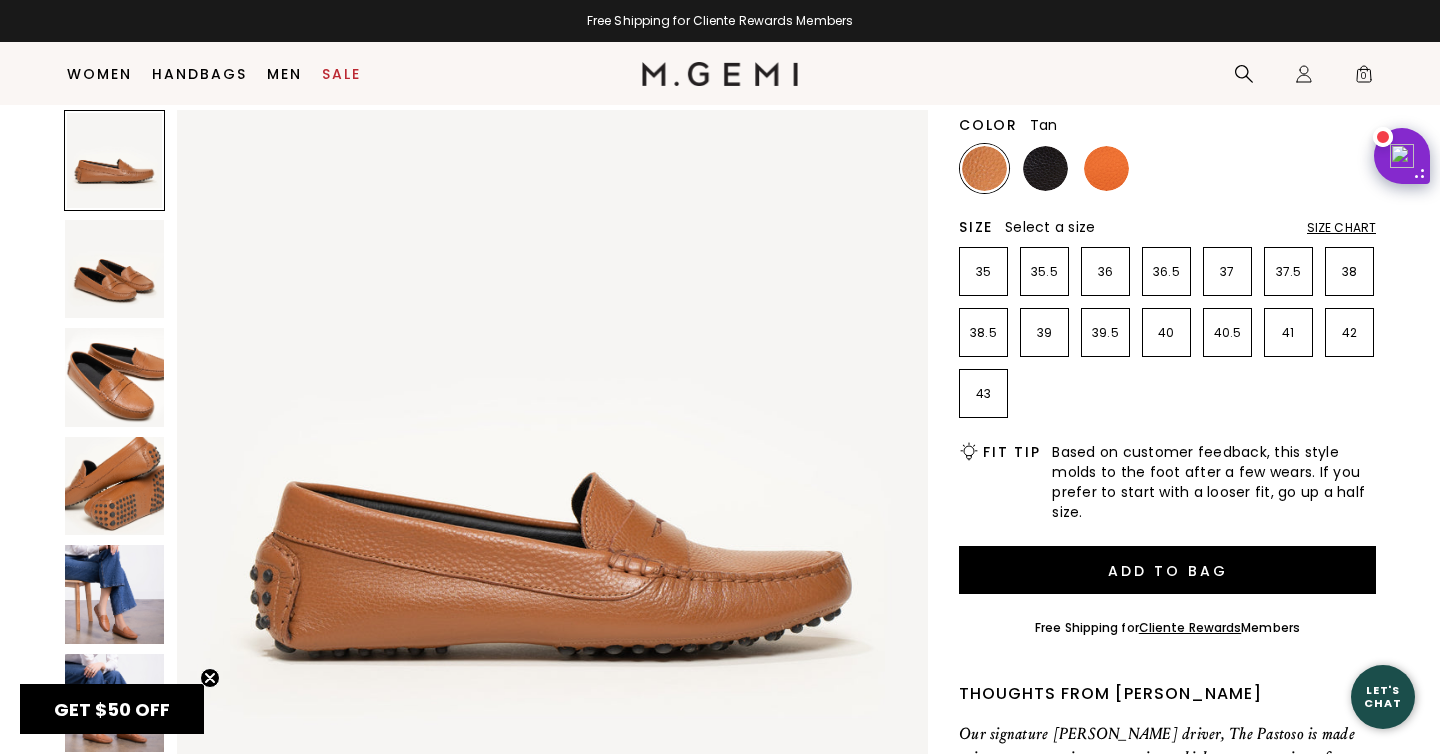 scroll, scrollTop: 0, scrollLeft: 0, axis: both 